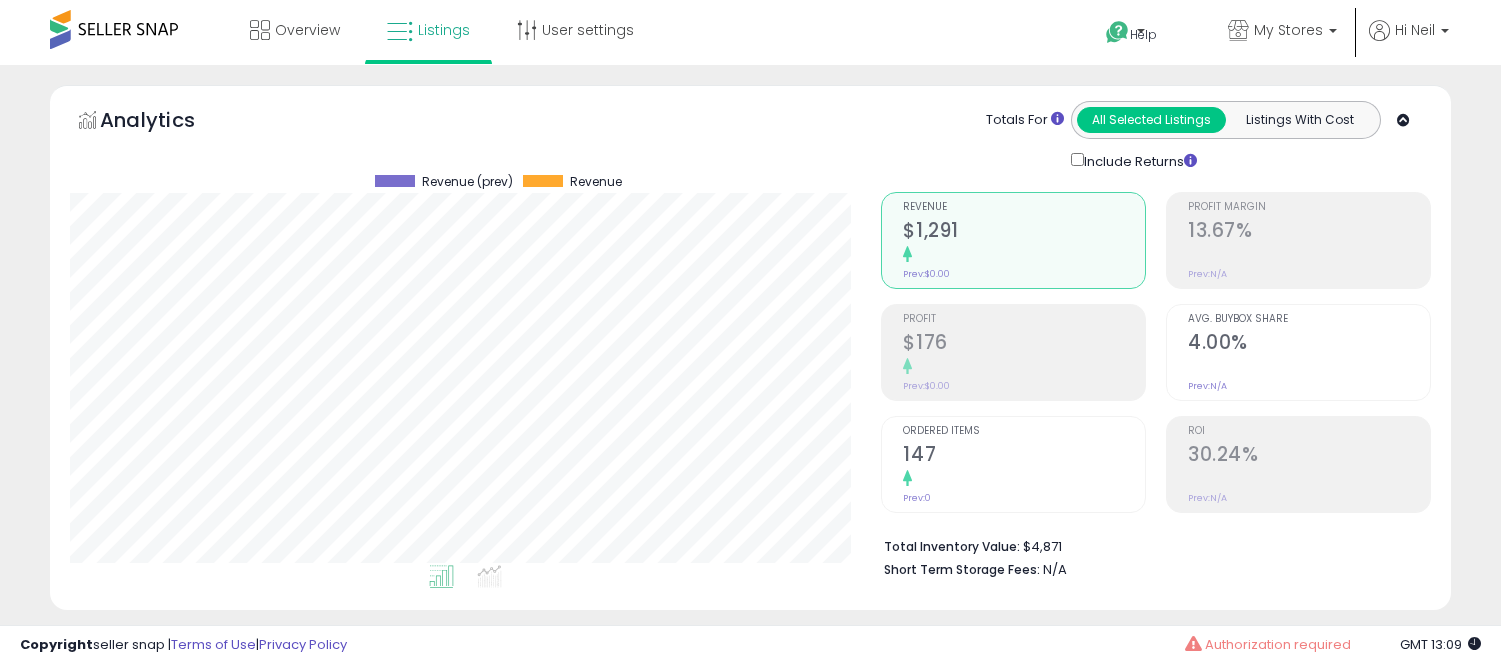 select on "**" 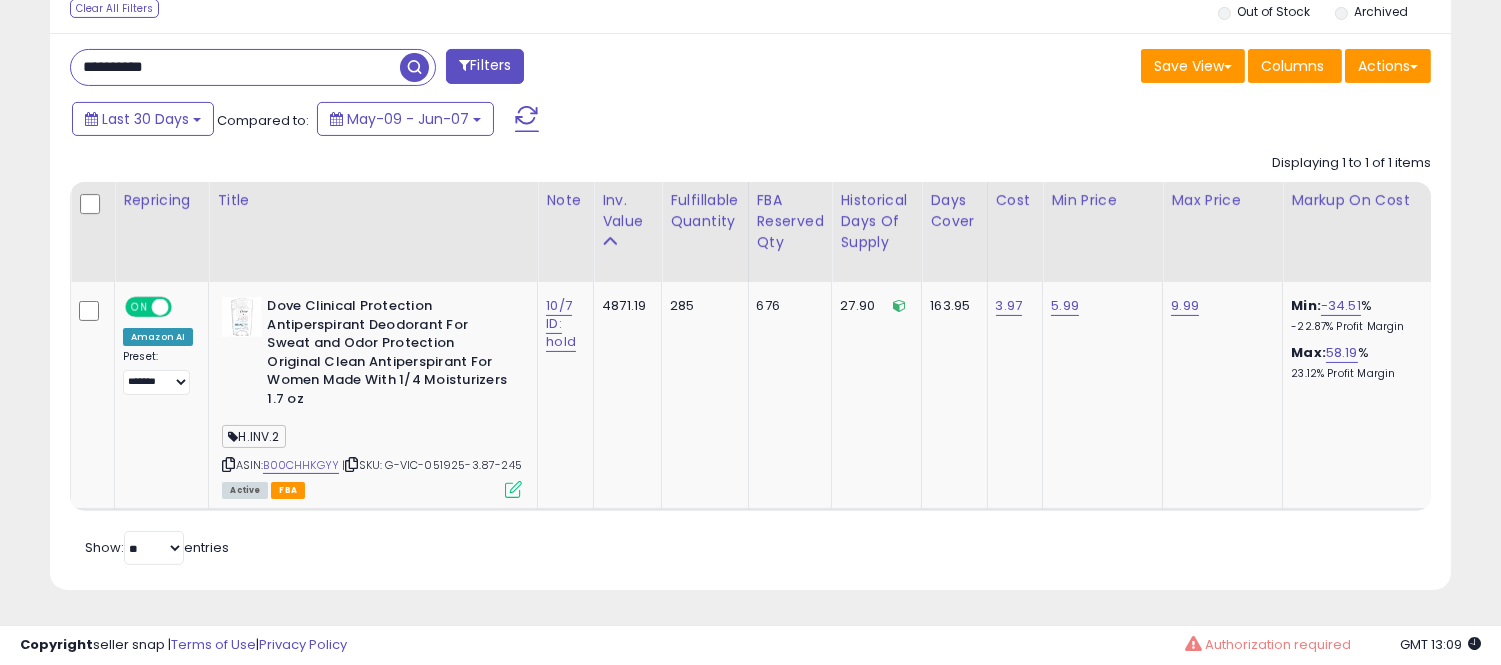 scroll, scrollTop: 999590, scrollLeft: 999188, axis: both 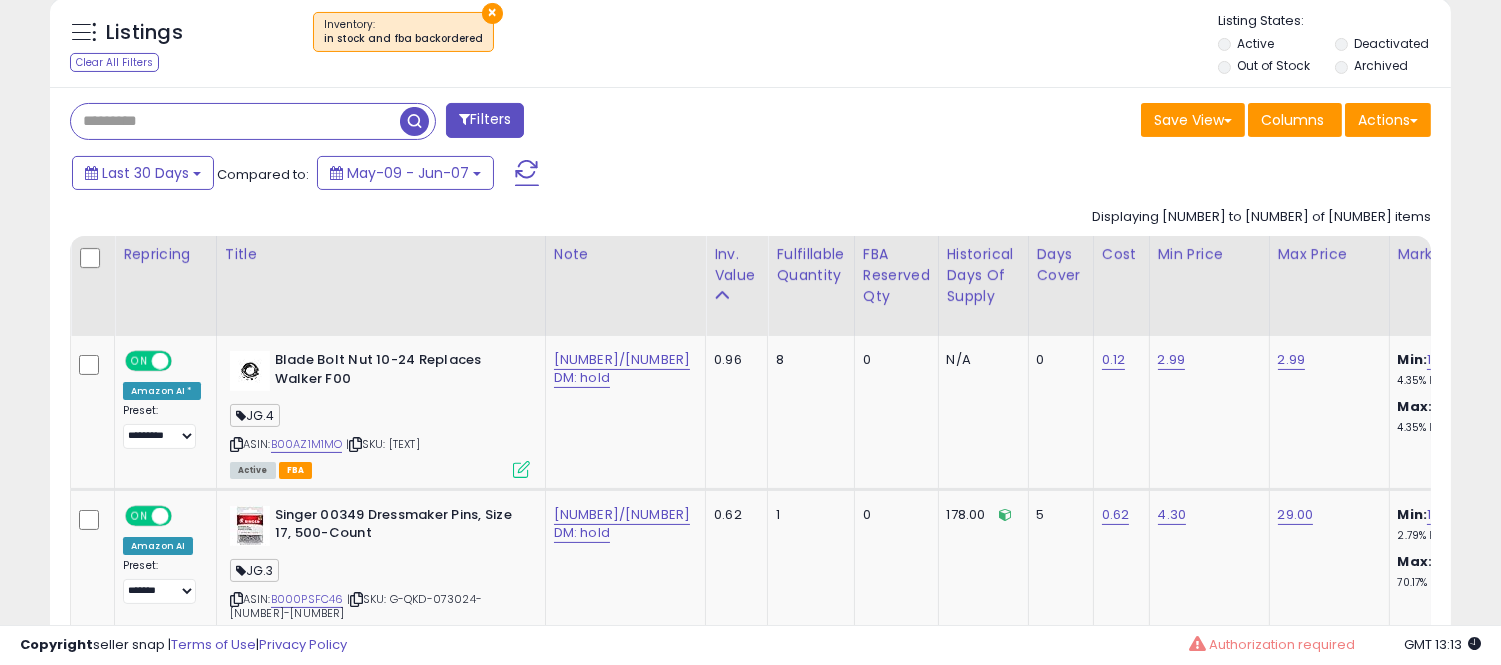 click at bounding box center [235, 121] 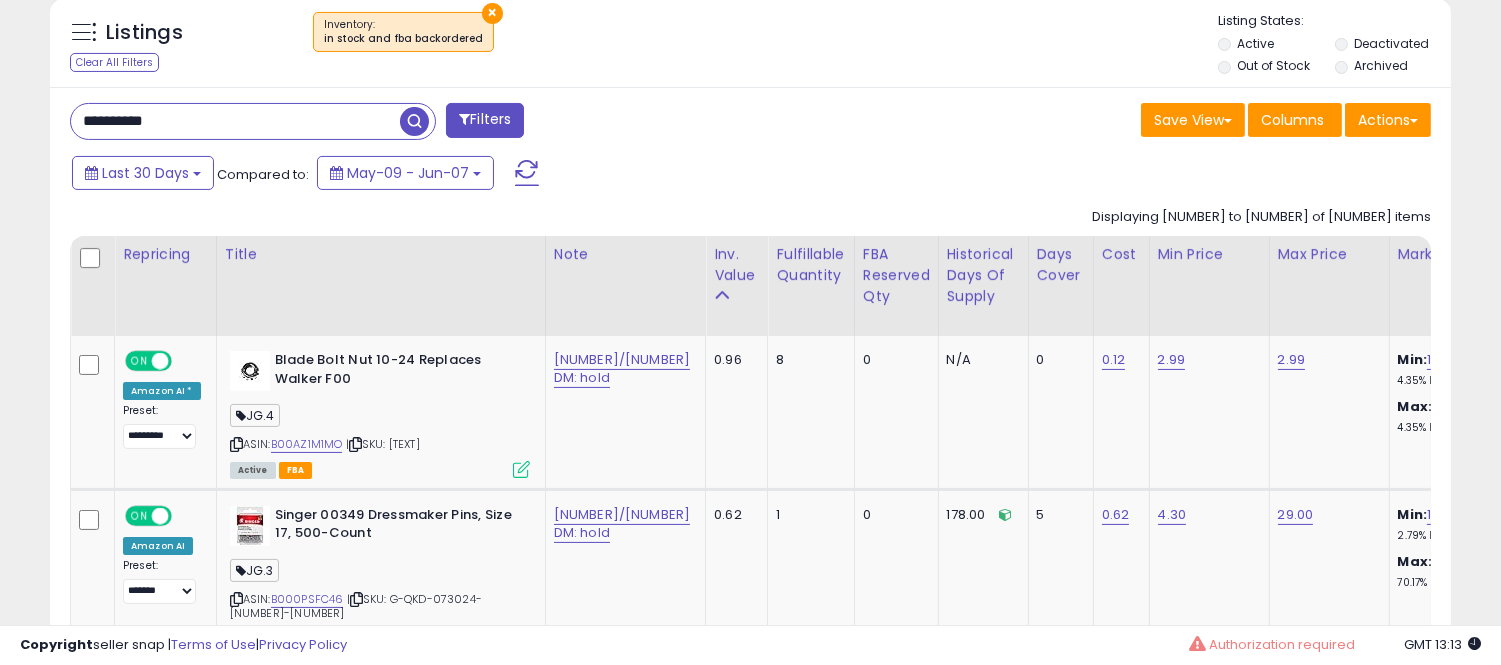 type on "**********" 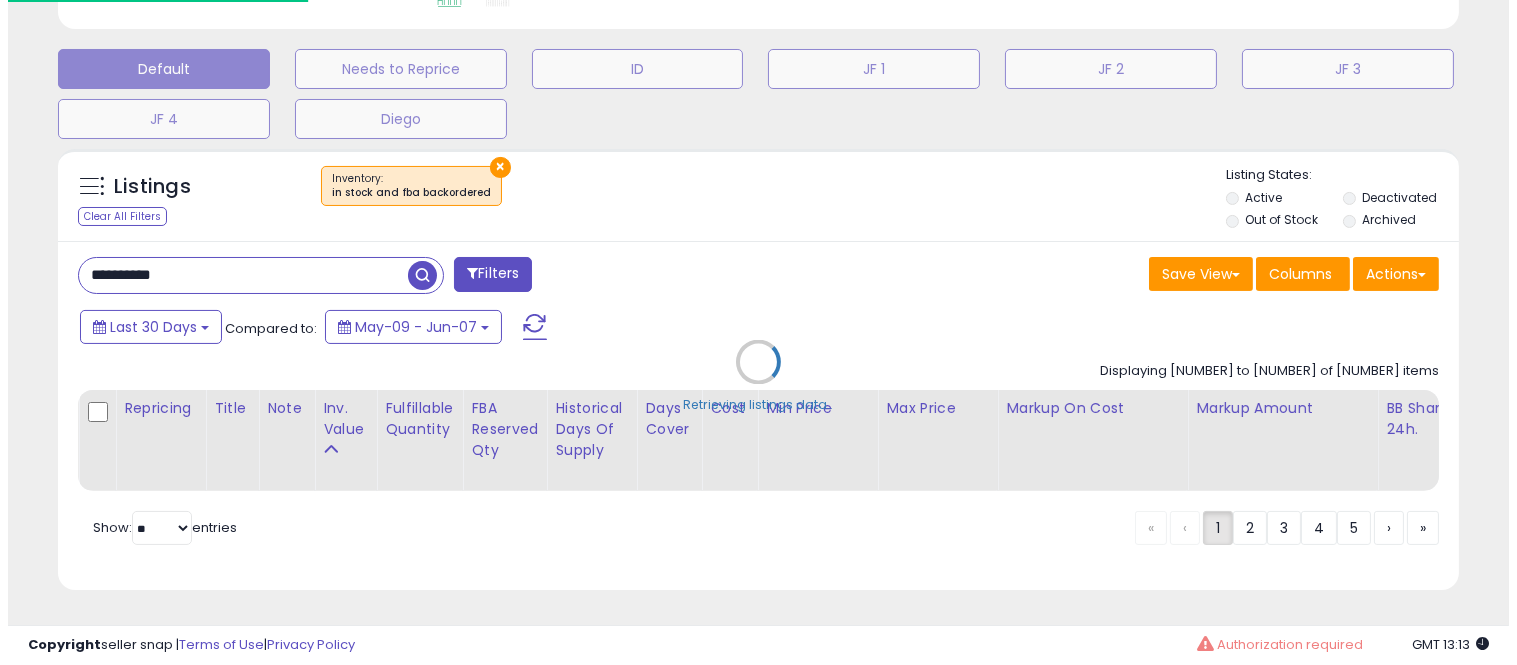 scroll, scrollTop: 598, scrollLeft: 0, axis: vertical 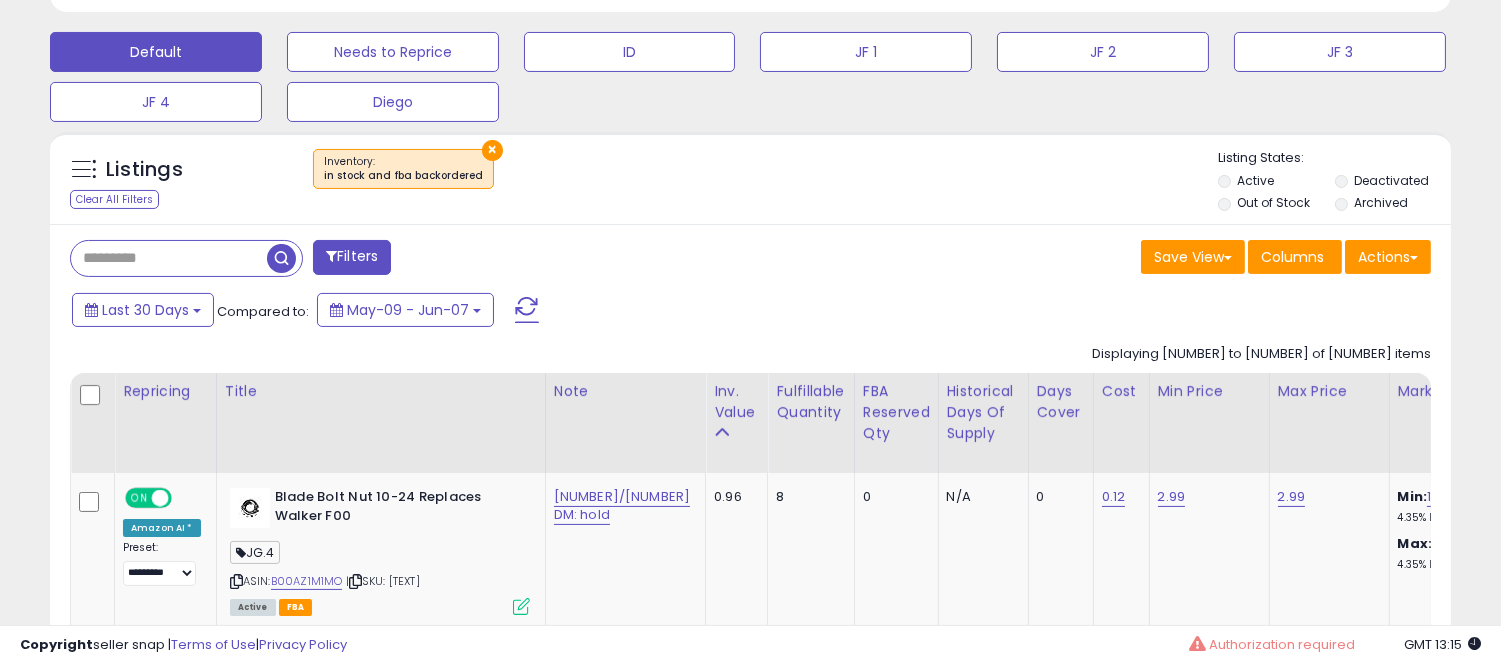 click at bounding box center [169, 258] 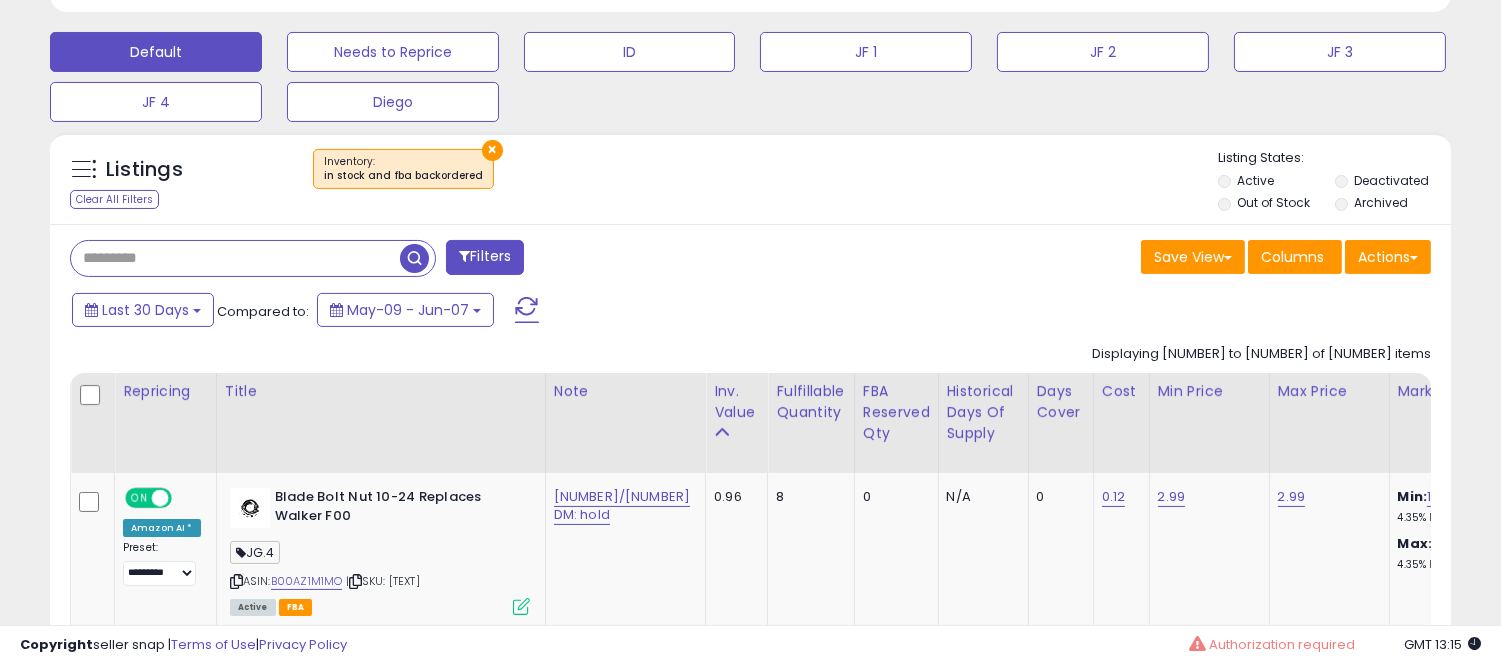 paste on "**********" 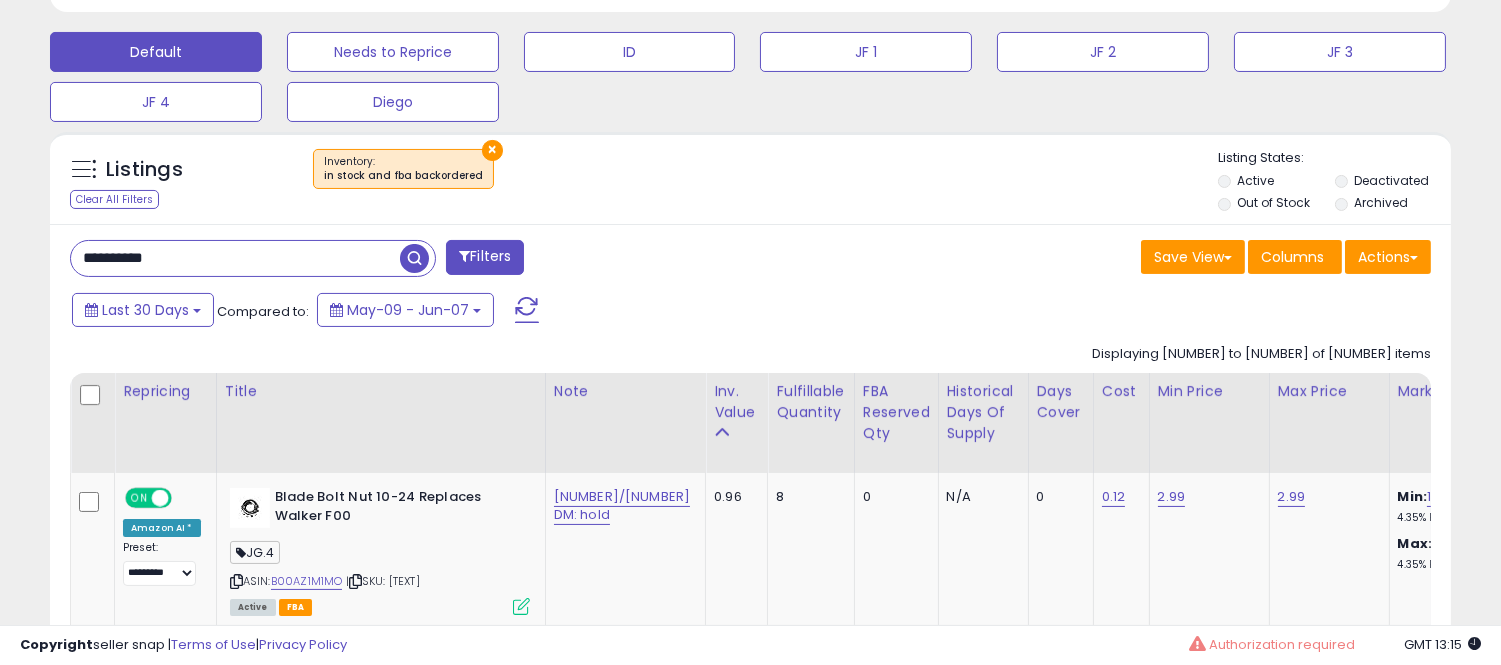 click at bounding box center [414, 258] 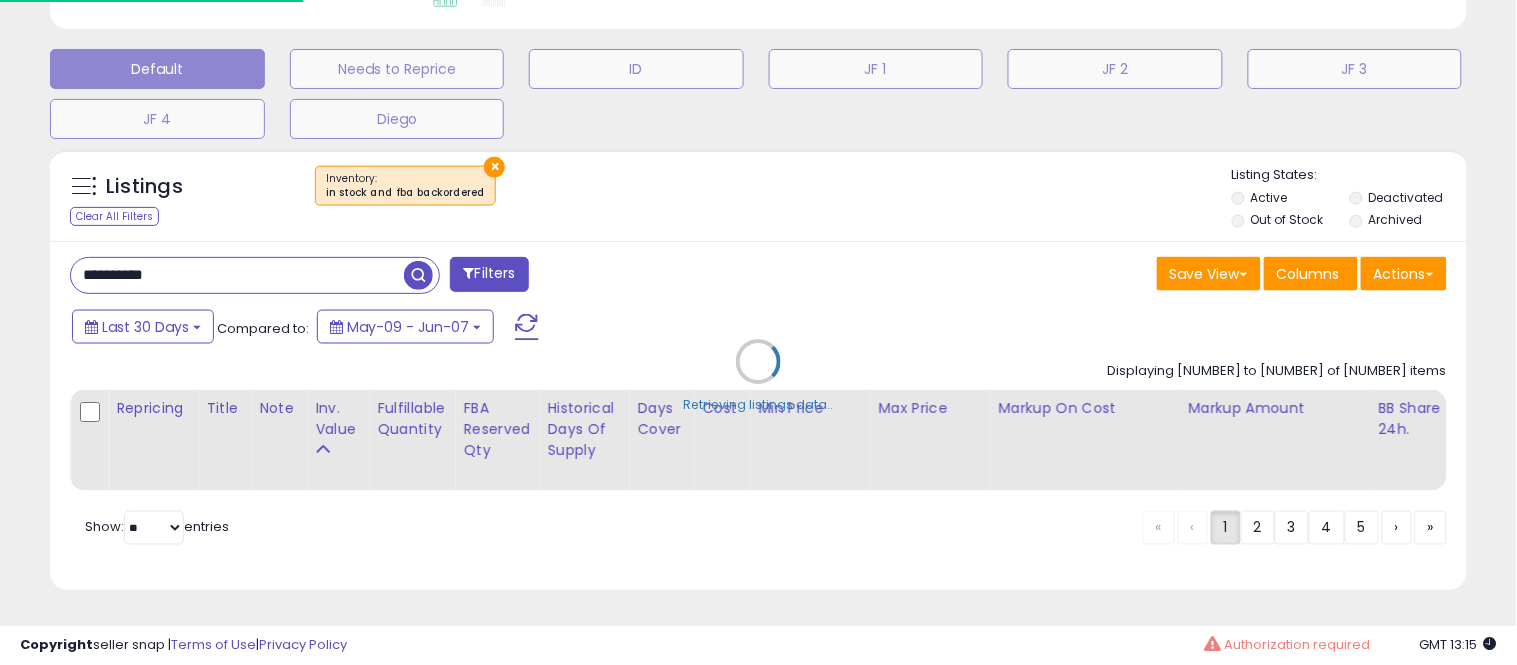 scroll, scrollTop: 999590, scrollLeft: 999178, axis: both 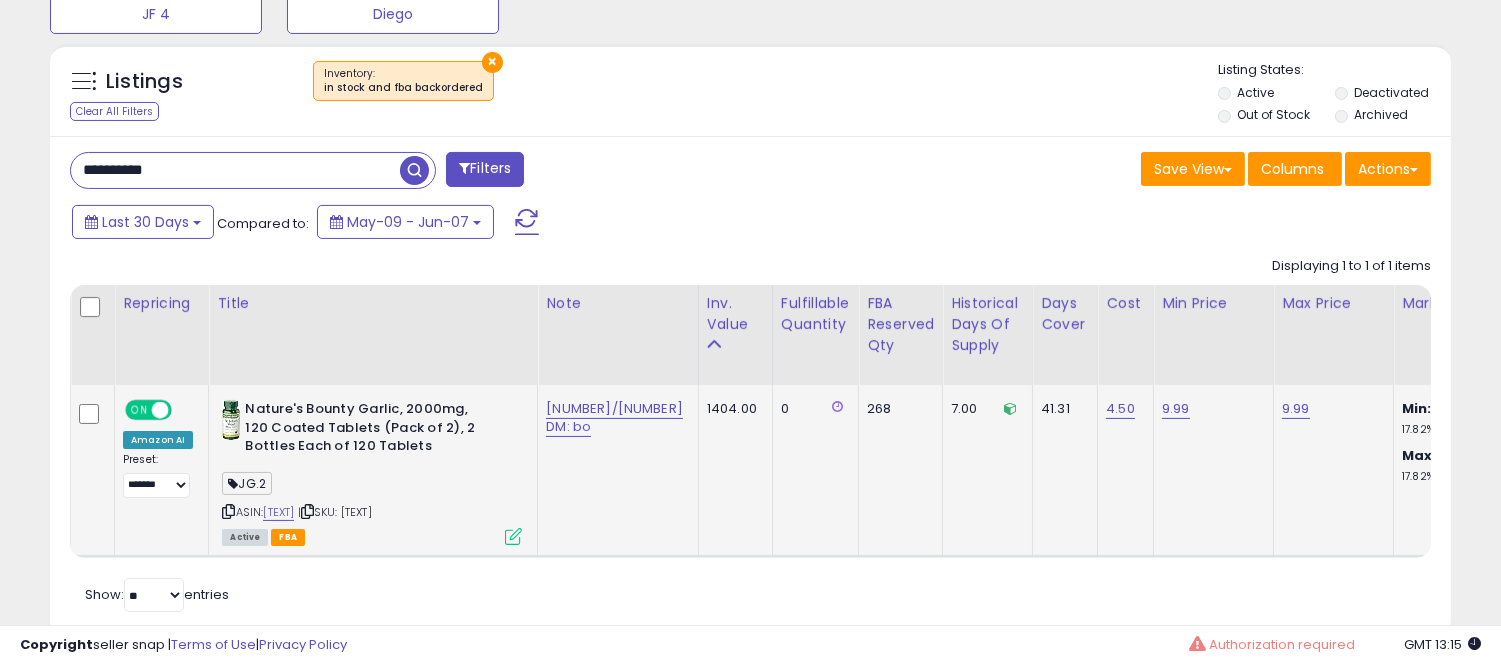 click at bounding box center [513, 536] 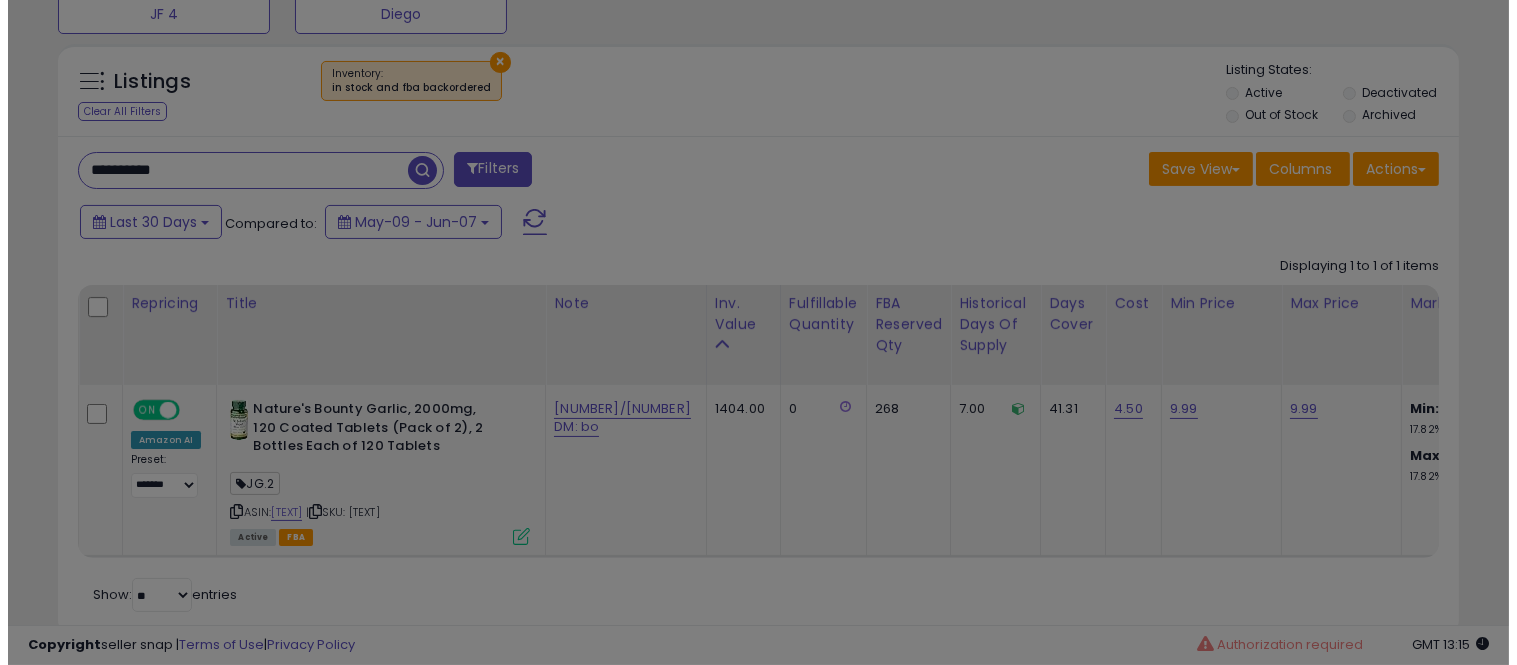 scroll, scrollTop: 999590, scrollLeft: 999178, axis: both 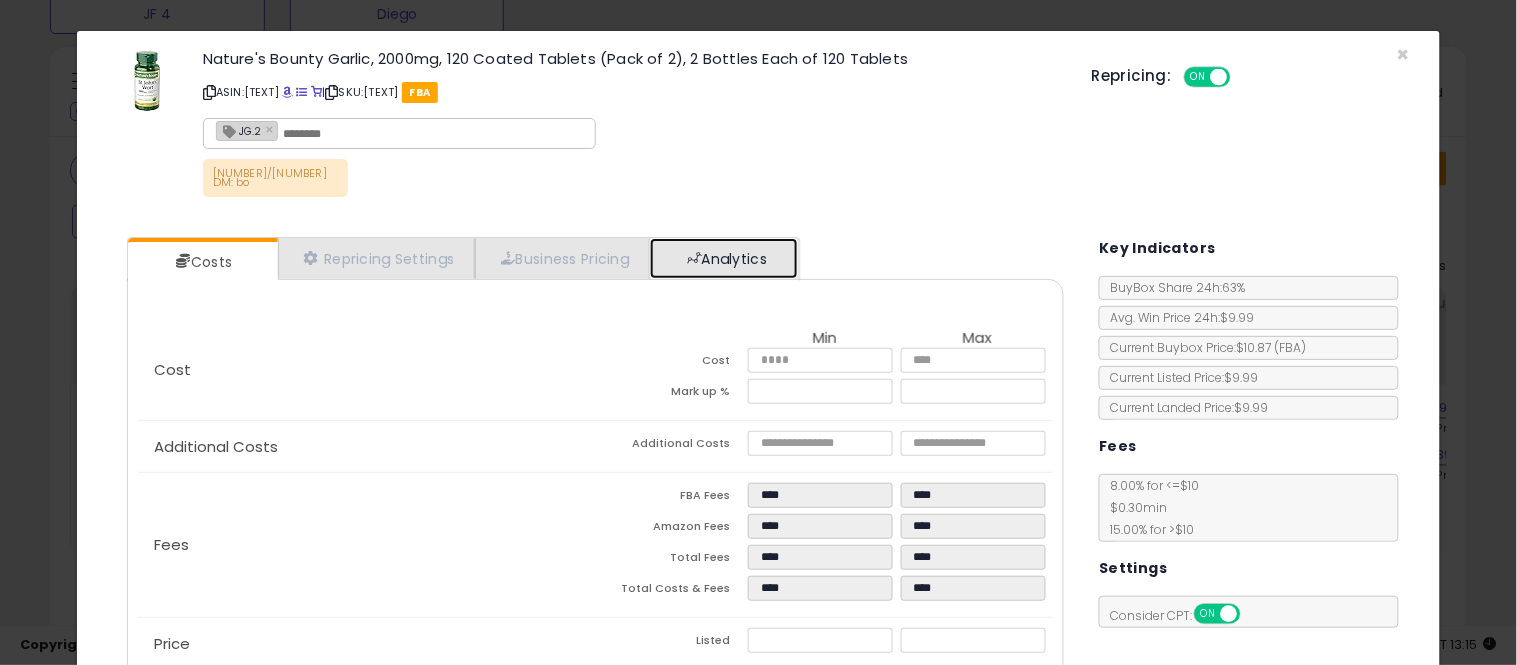 click on "Analytics" at bounding box center (724, 258) 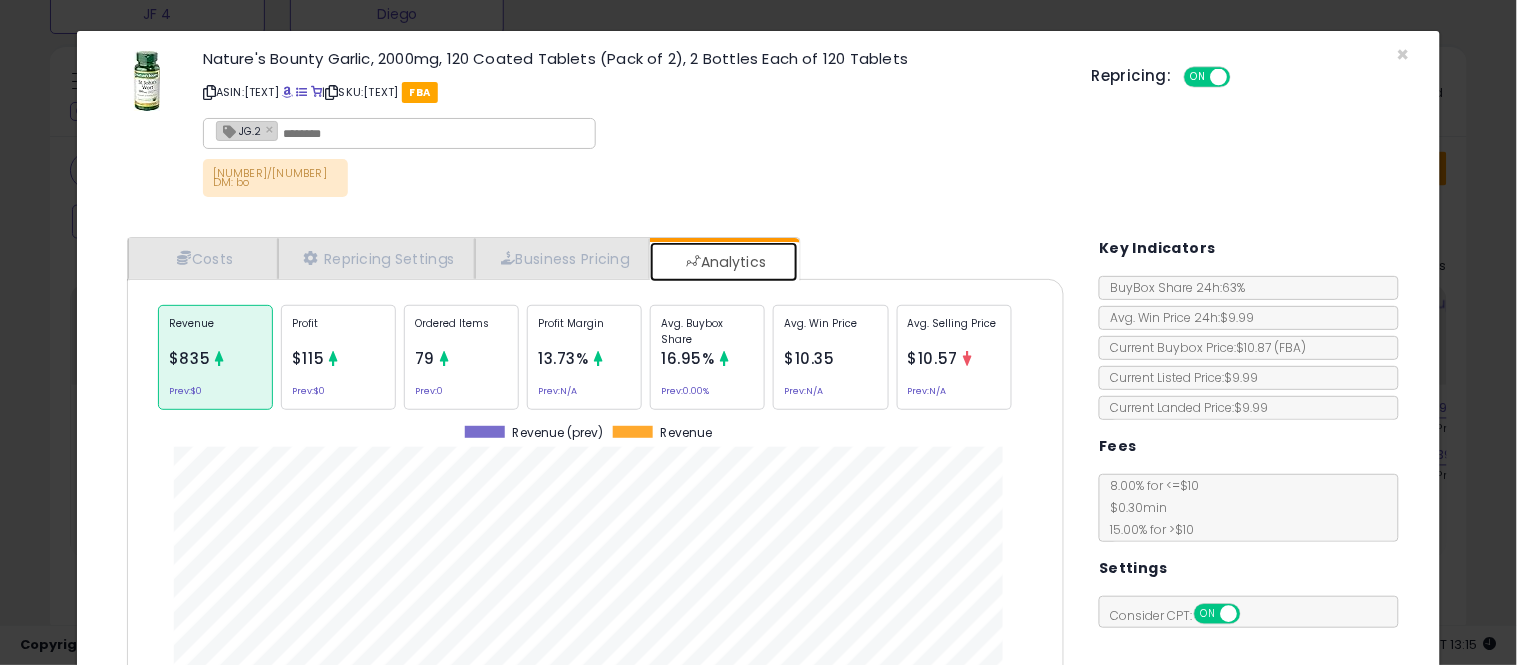 scroll, scrollTop: 999384, scrollLeft: 999033, axis: both 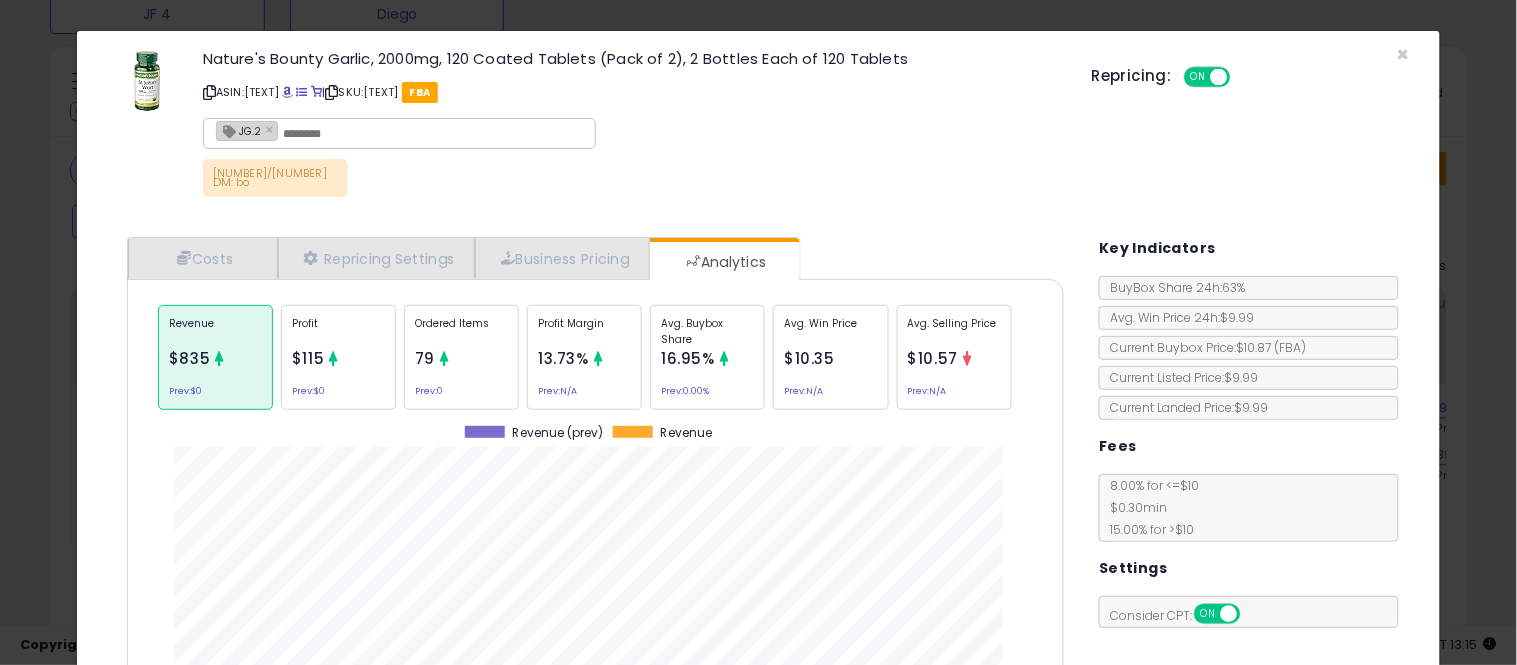 click on "Avg. Buybox Share" at bounding box center (707, 331) 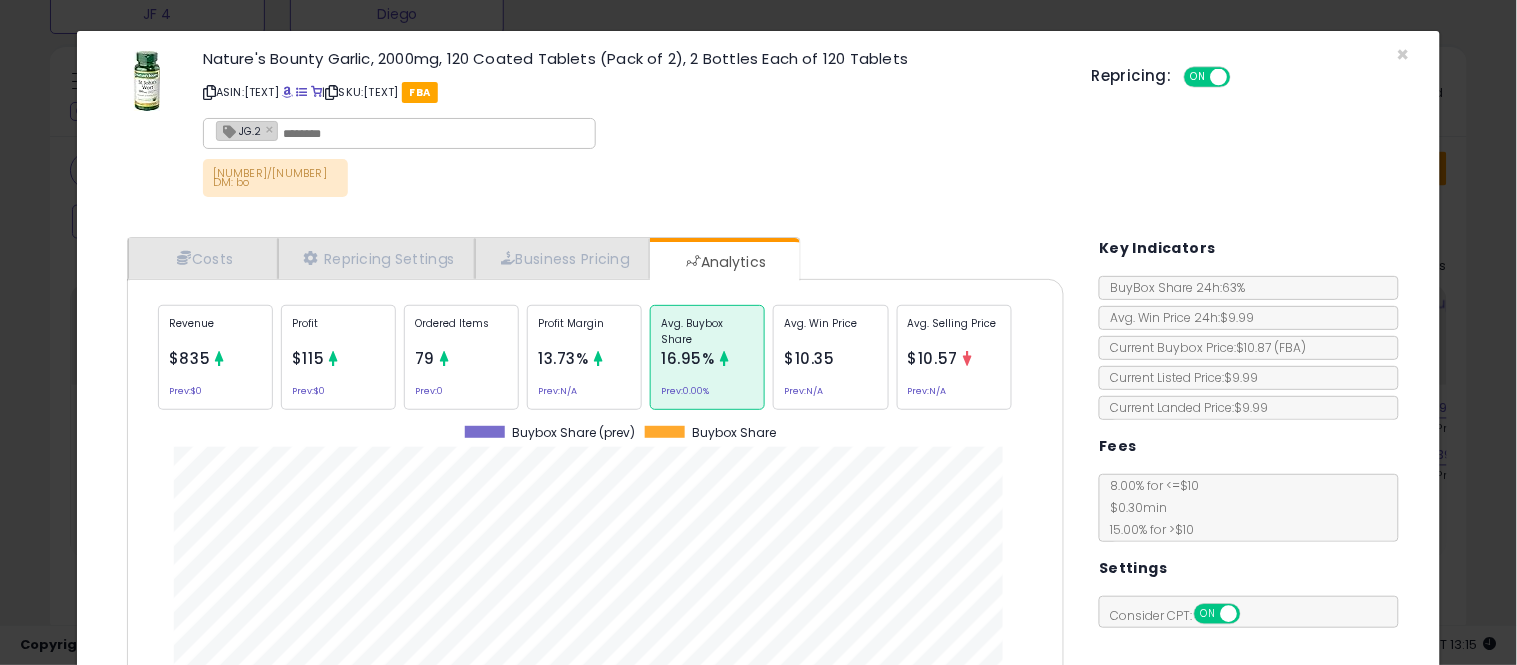 scroll, scrollTop: 999384, scrollLeft: 999033, axis: both 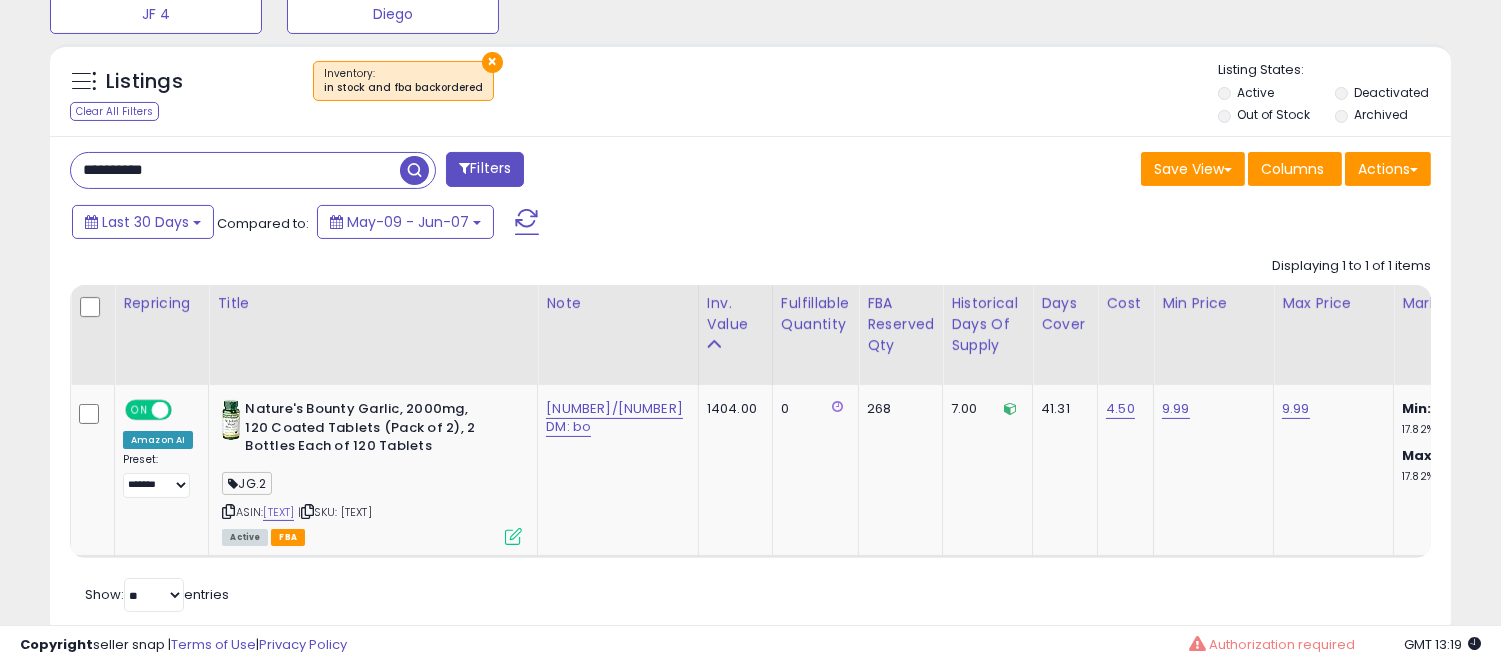 click on "**********" at bounding box center [235, 170] 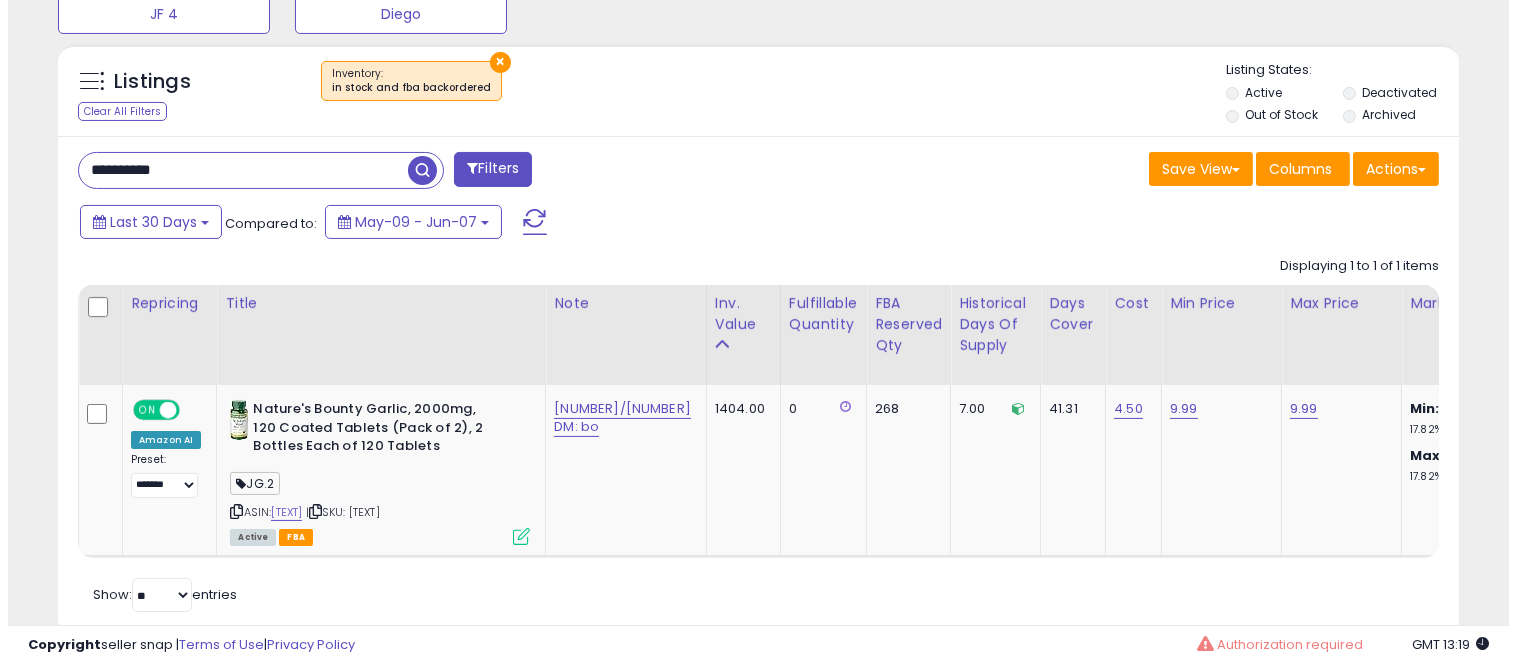 scroll, scrollTop: 578, scrollLeft: 0, axis: vertical 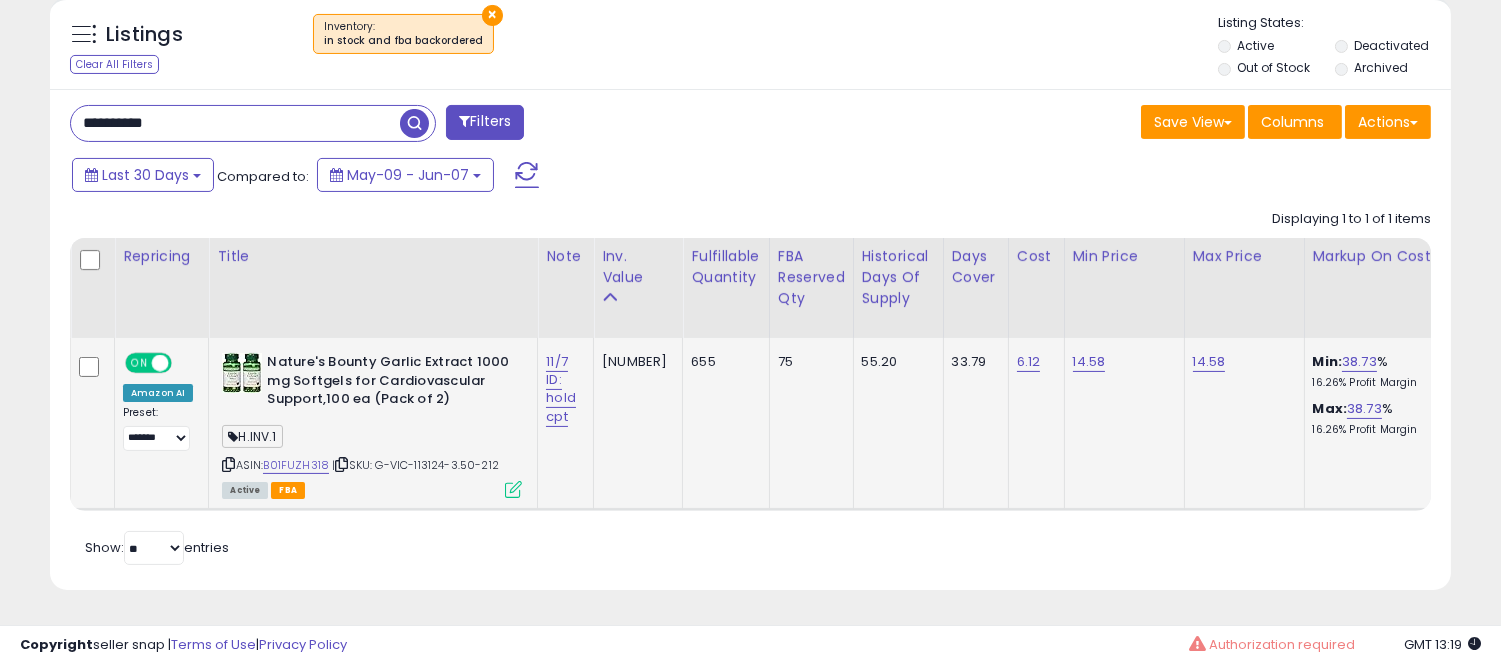 click at bounding box center (513, 489) 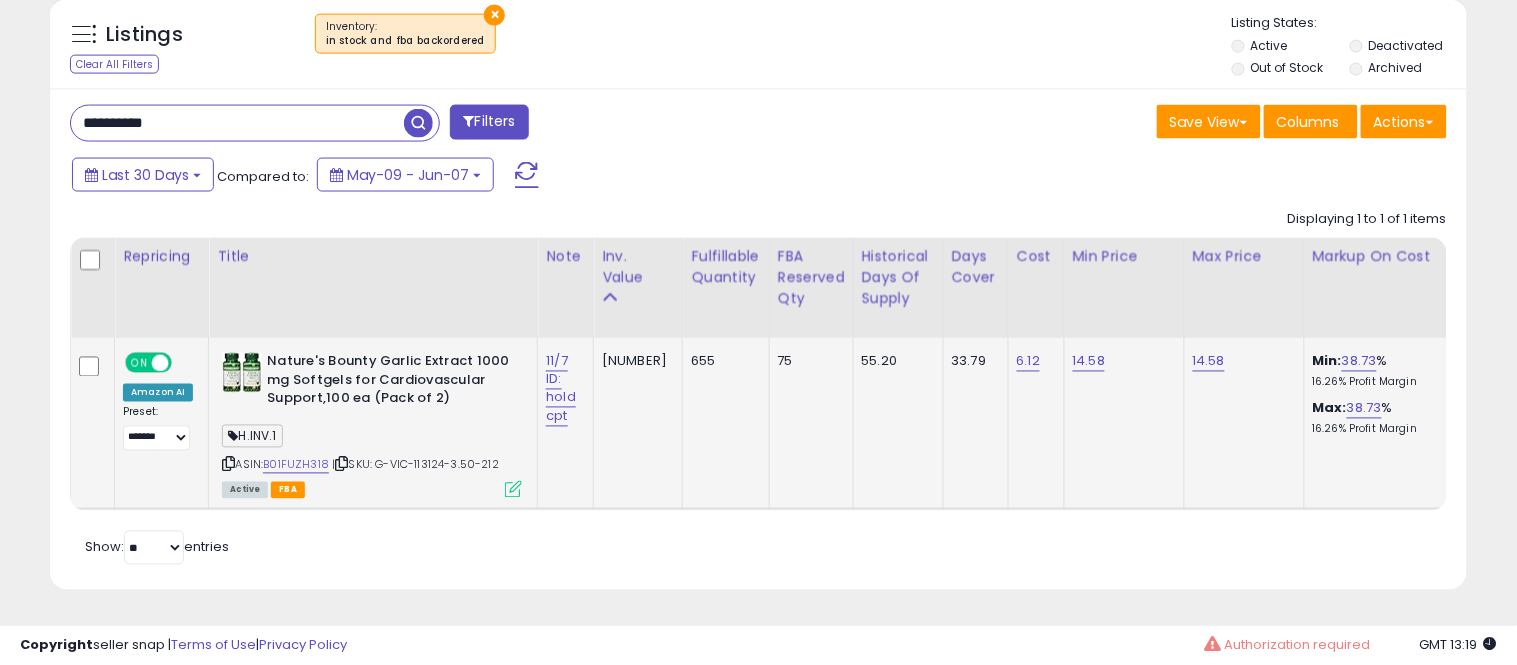 scroll, scrollTop: 999590, scrollLeft: 999178, axis: both 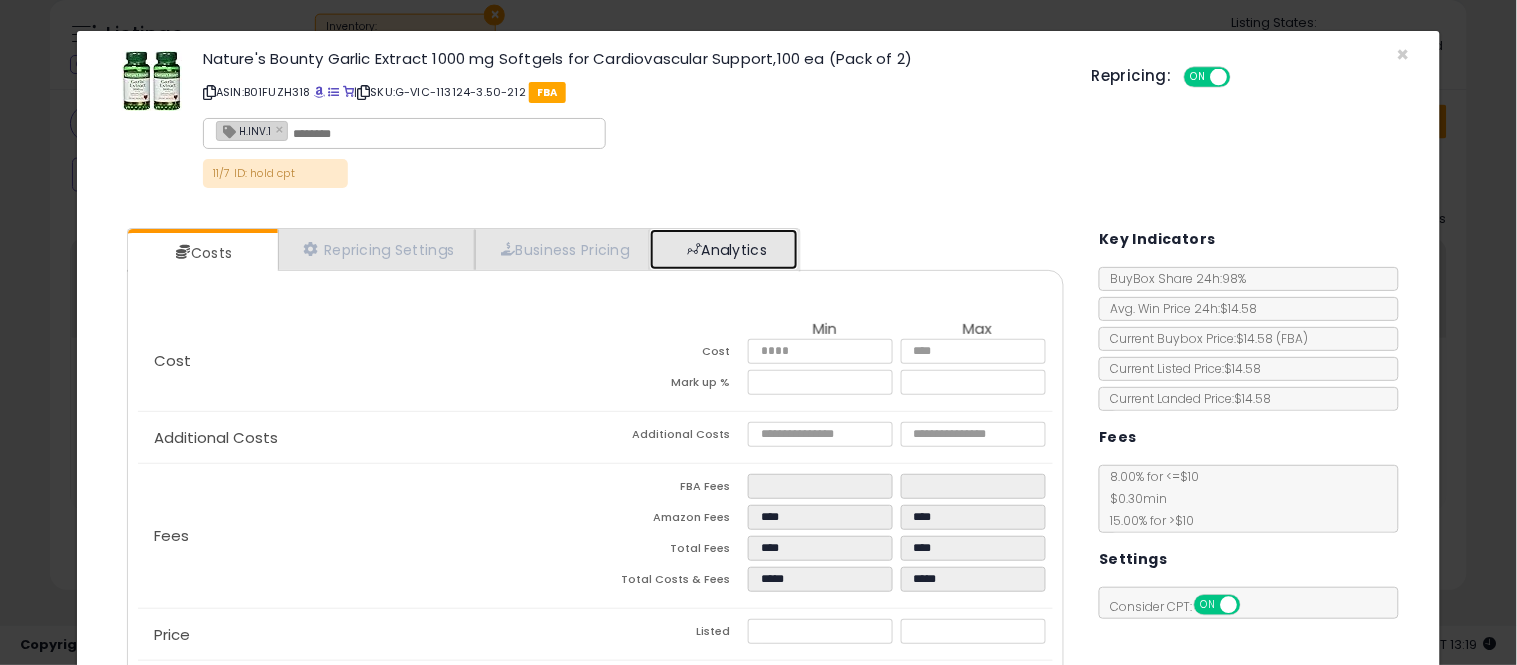 click on "Analytics" at bounding box center [724, 249] 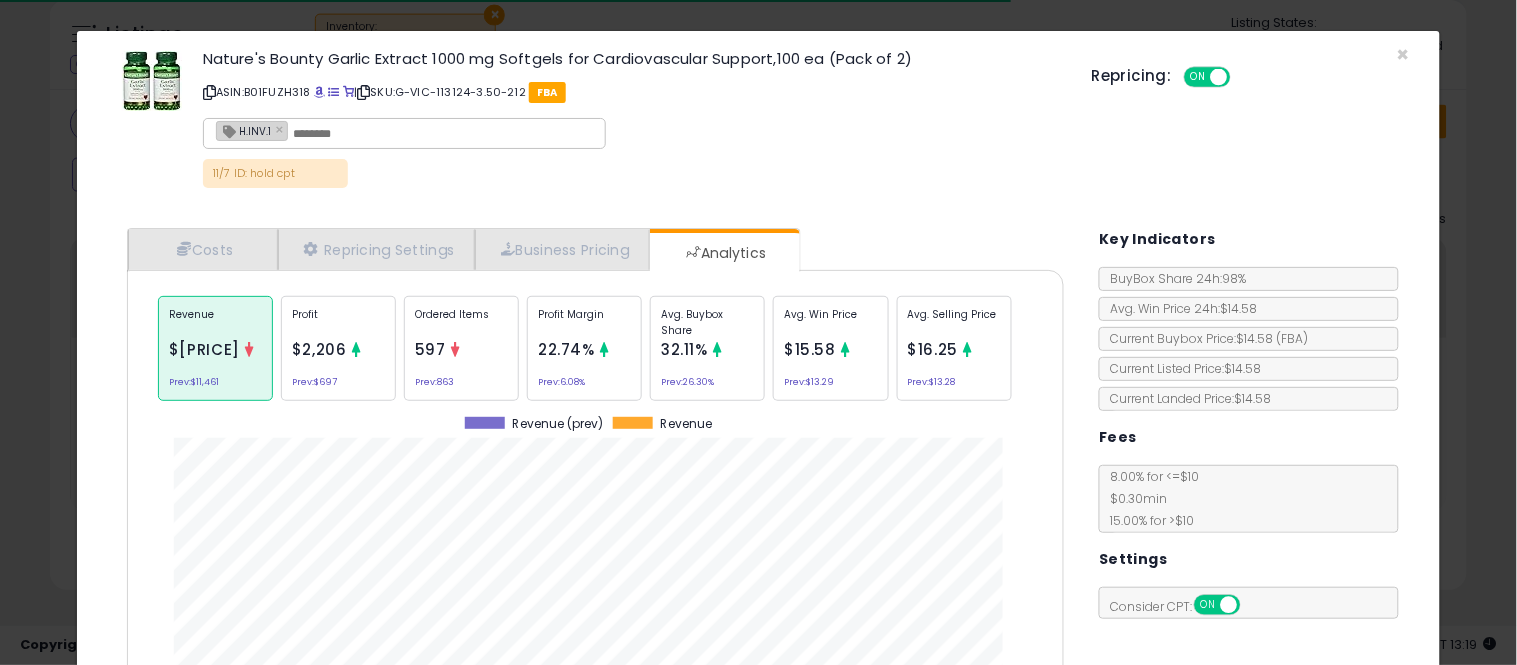 click on "Avg. Buybox Share" at bounding box center [707, 322] 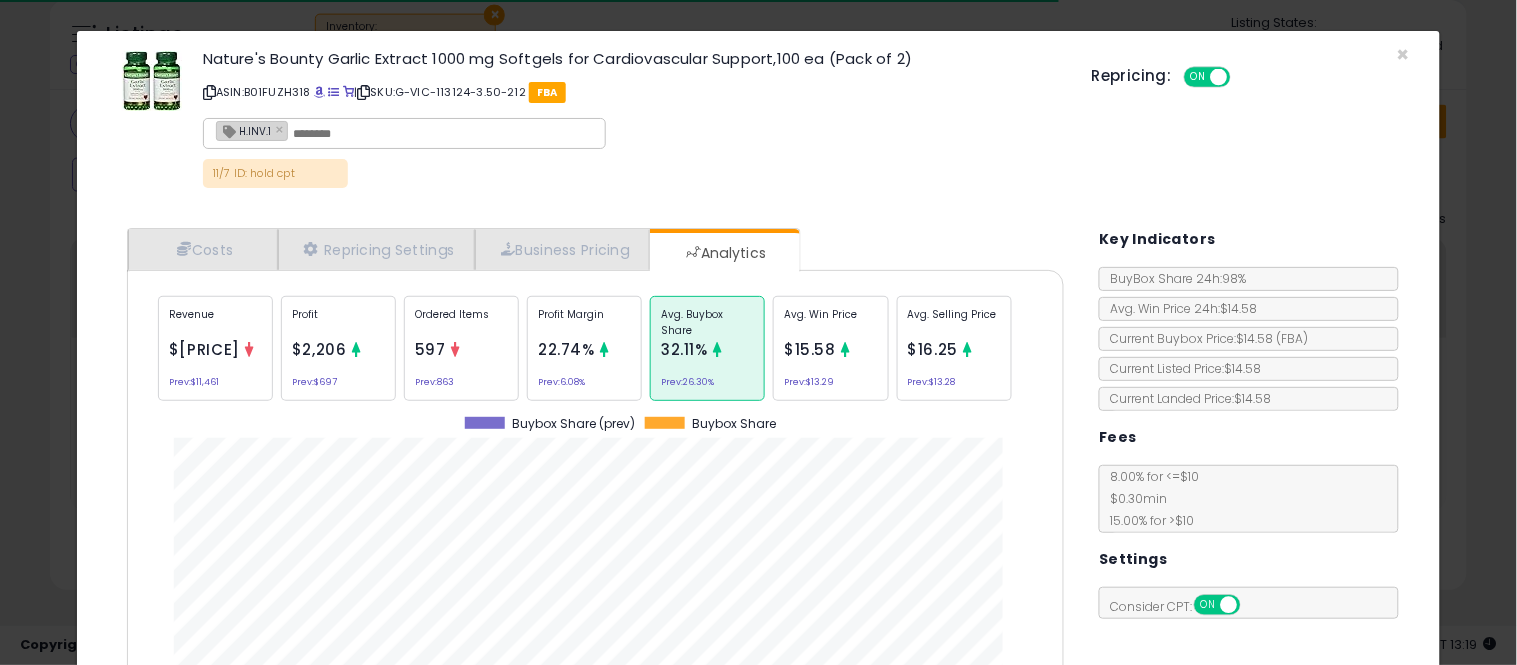 scroll, scrollTop: 999384, scrollLeft: 999033, axis: both 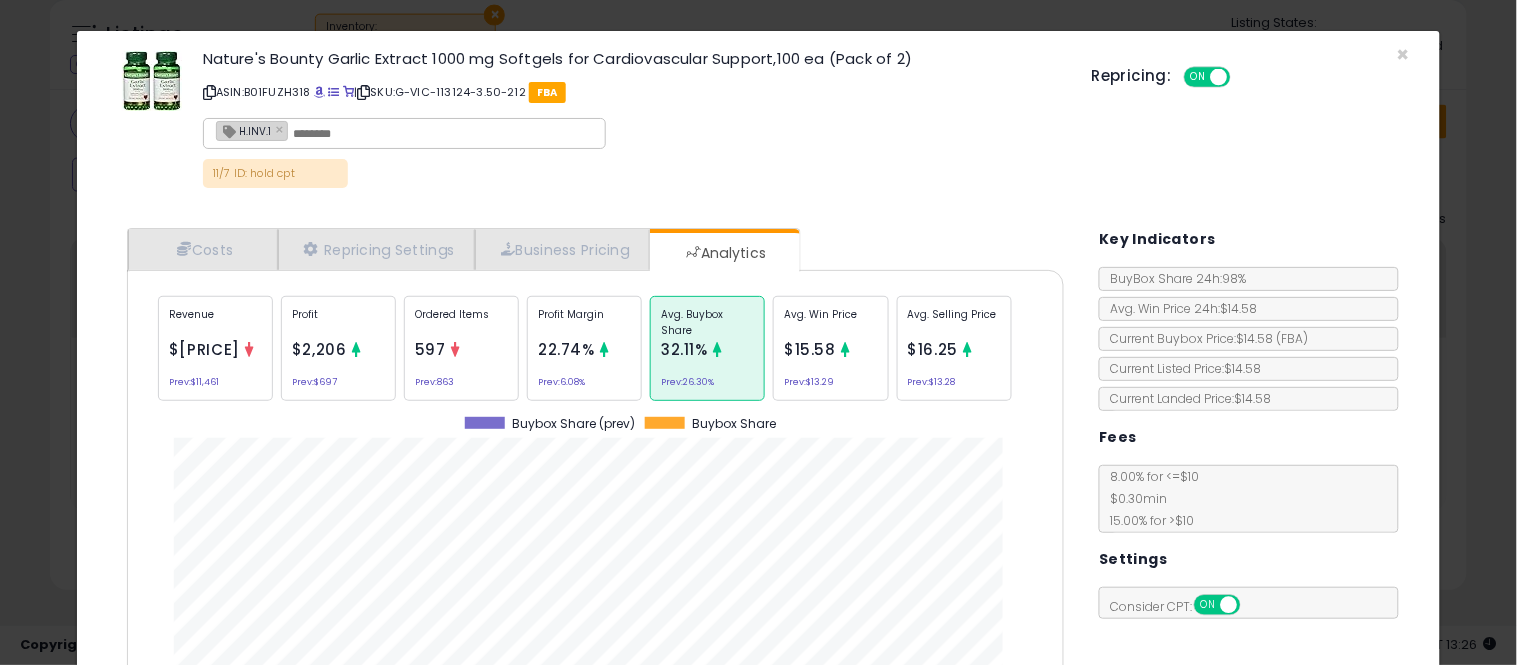 click on "× Close
Nature's Bounty Garlic Extract 1000 mg Softgels for Cardiovascular Support,100 ea (Pack of 2)
ASIN:  B01FUZH318
|
SKU:  G-VIC-113124-[NUMBER]-[NUMBER]
FBA
H.INV.1 ×
[NUMBER]/[NUMBER] ID: hold cpt
Repricing:
ON   OFF" 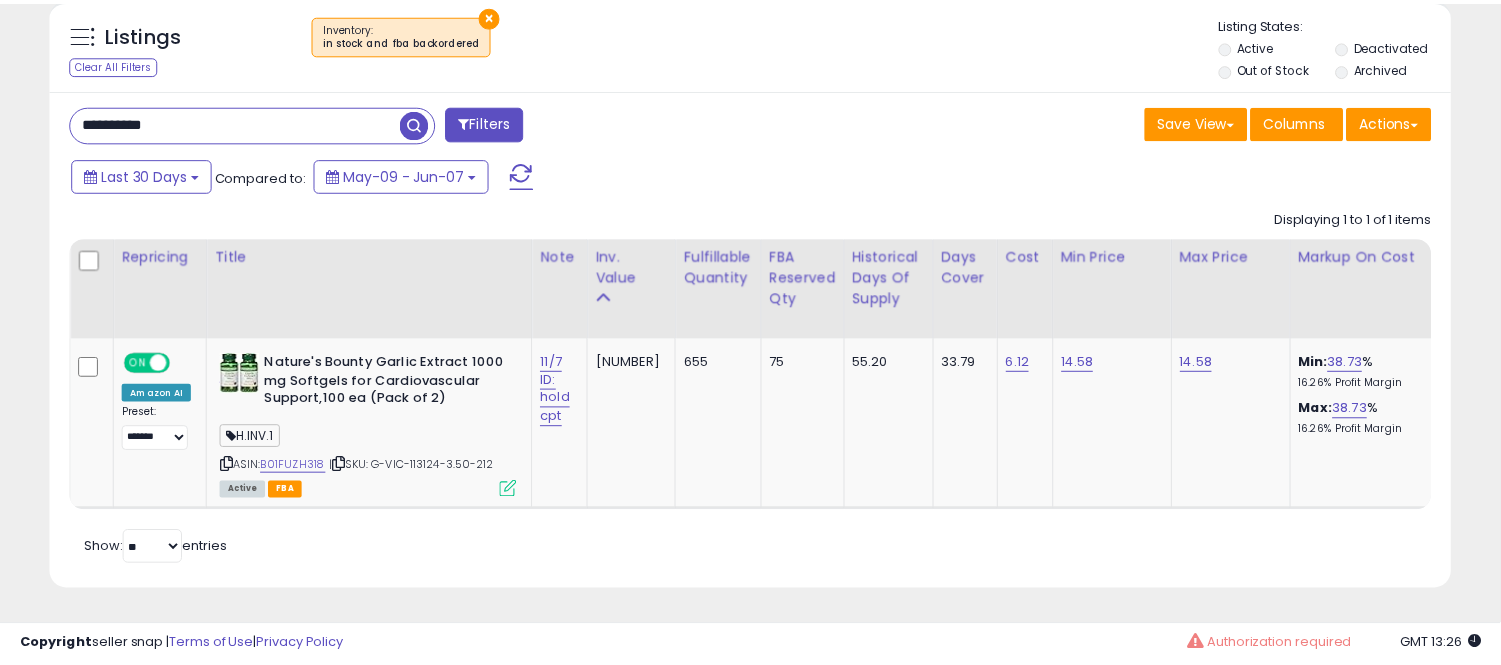 scroll, scrollTop: 410, scrollLeft: 812, axis: both 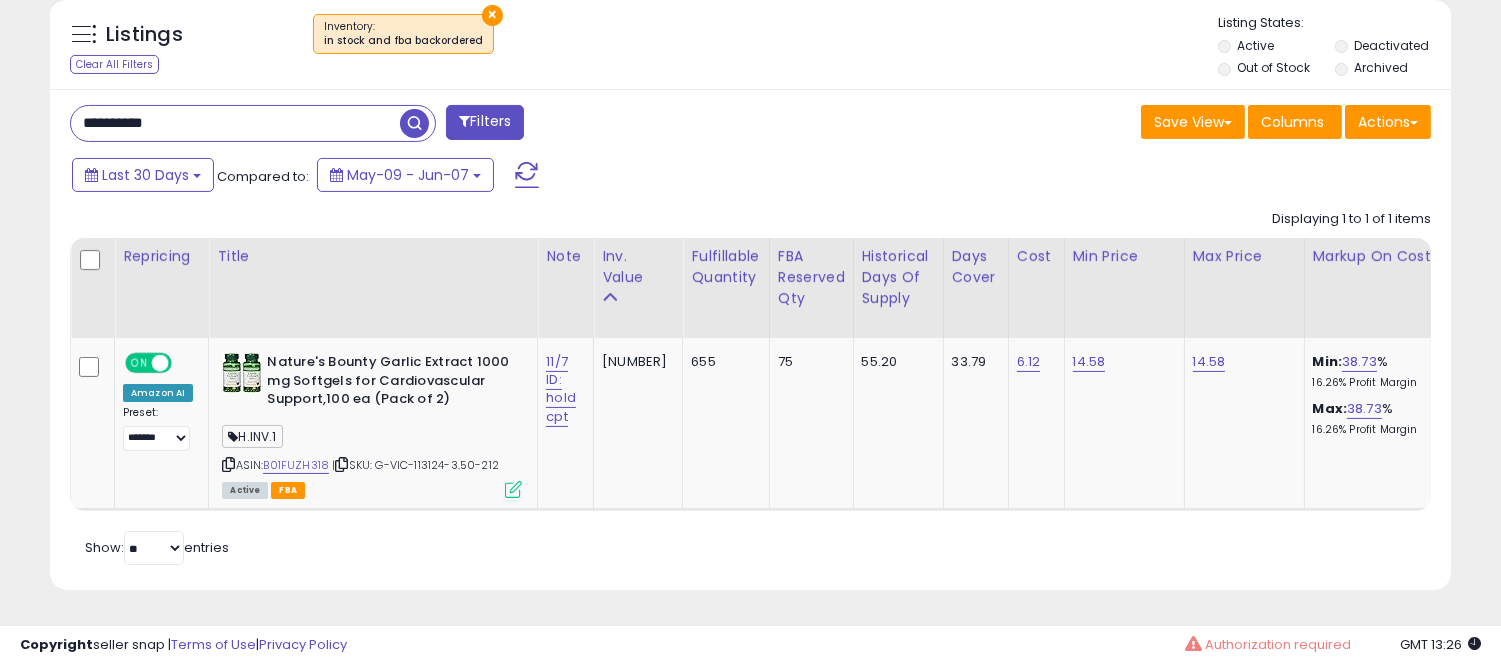 click on "**********" at bounding box center (750, 340) 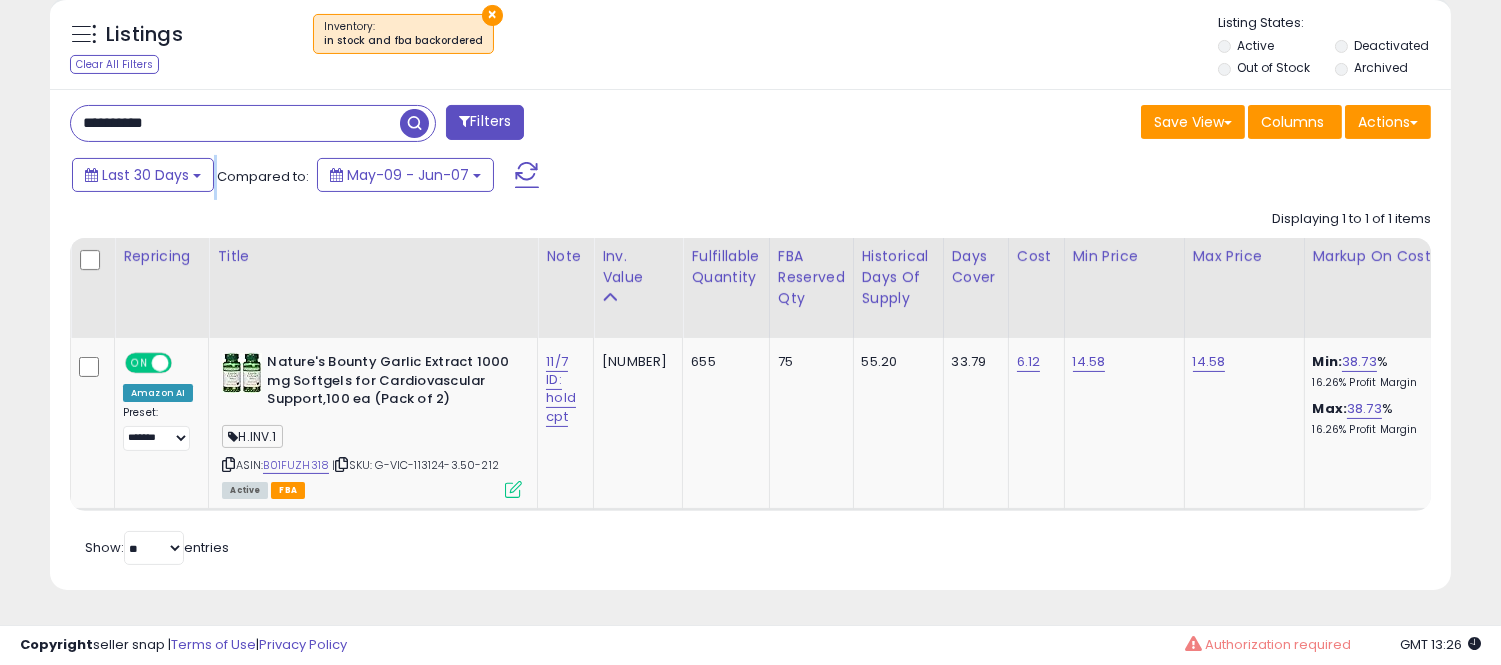 click on "**********" at bounding box center [750, 340] 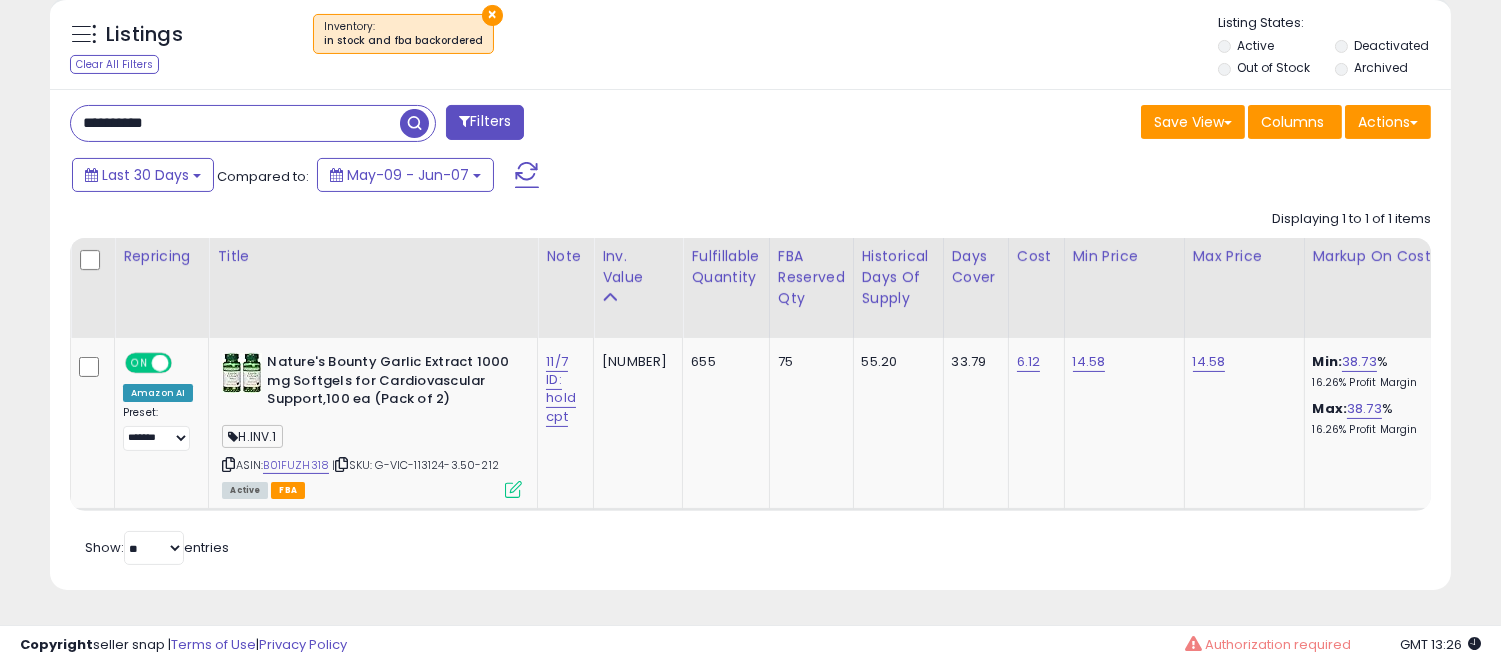 click on "**********" at bounding box center [235, 123] 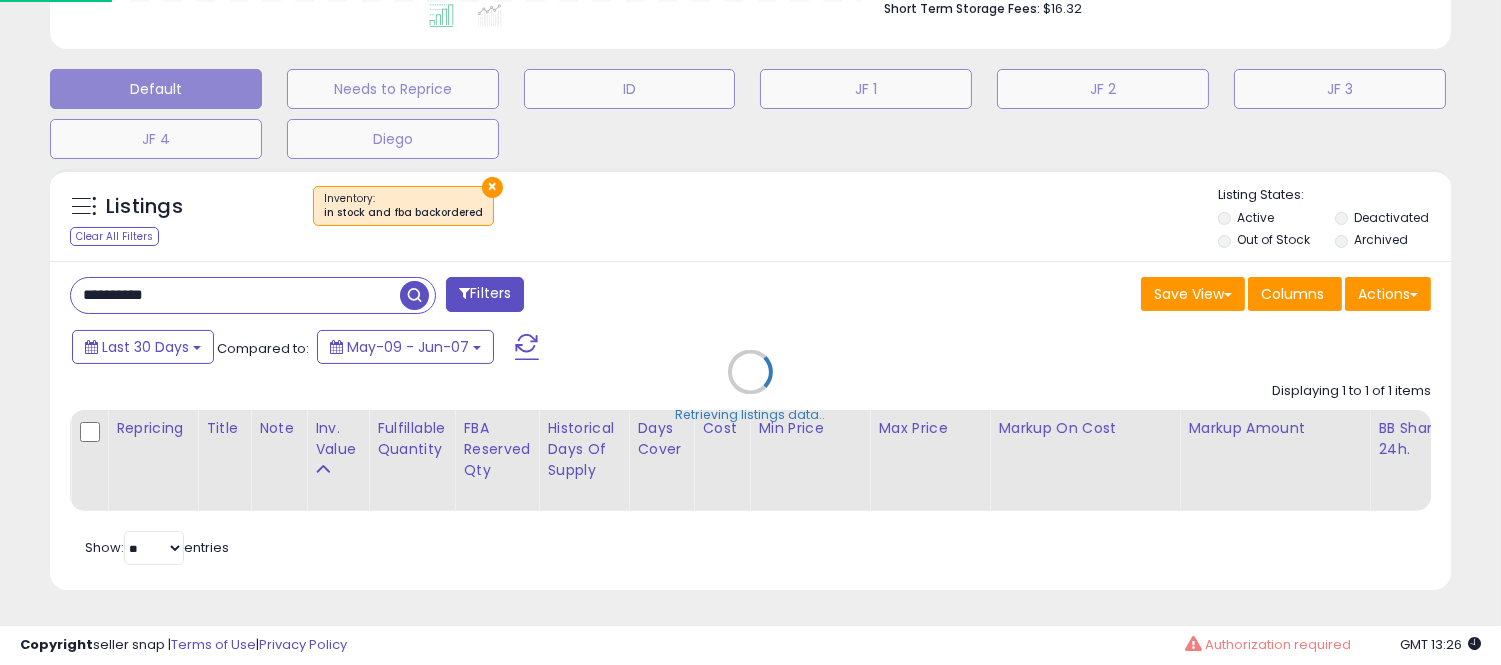scroll, scrollTop: 999590, scrollLeft: 999178, axis: both 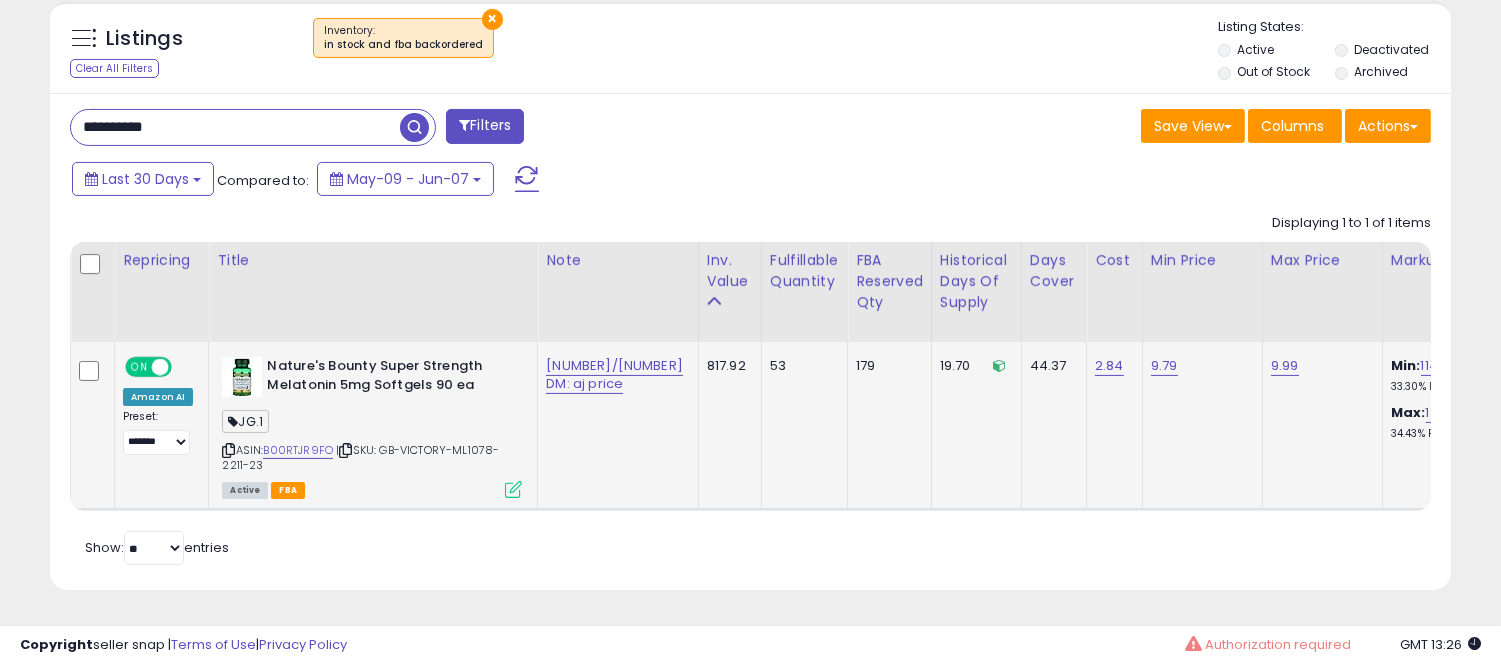 click at bounding box center [513, 489] 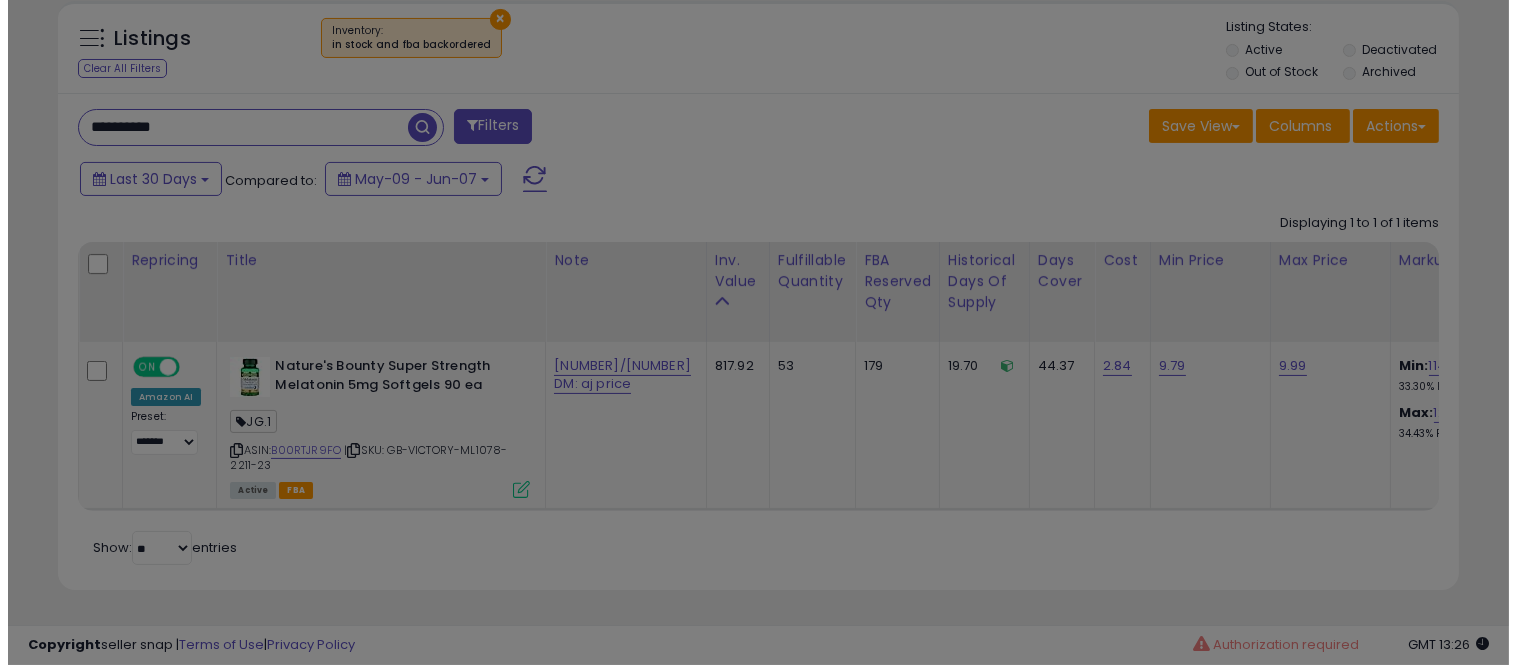 scroll, scrollTop: 999590, scrollLeft: 999178, axis: both 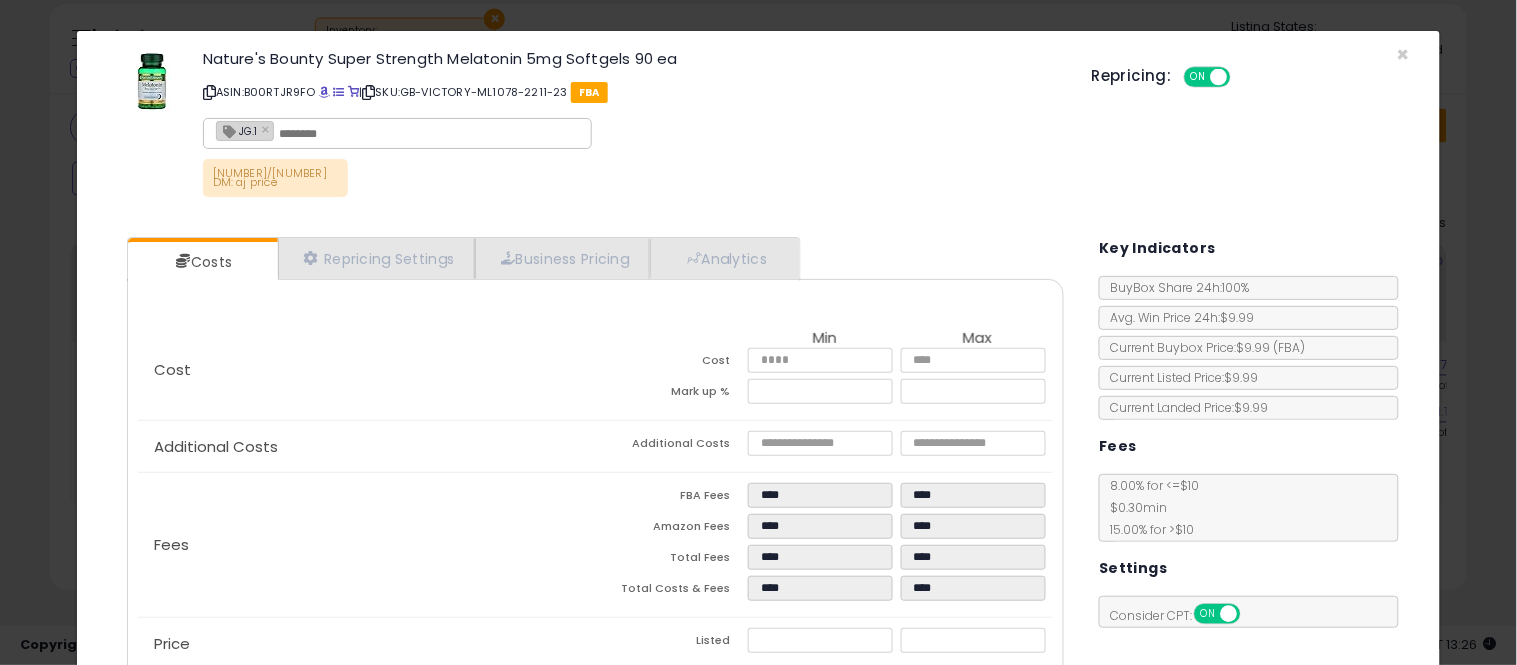 click on "Cost
Min
Max
Cost
****
****
Mark up %
******
******
Additional Costs
Additional Costs" at bounding box center [595, 526] 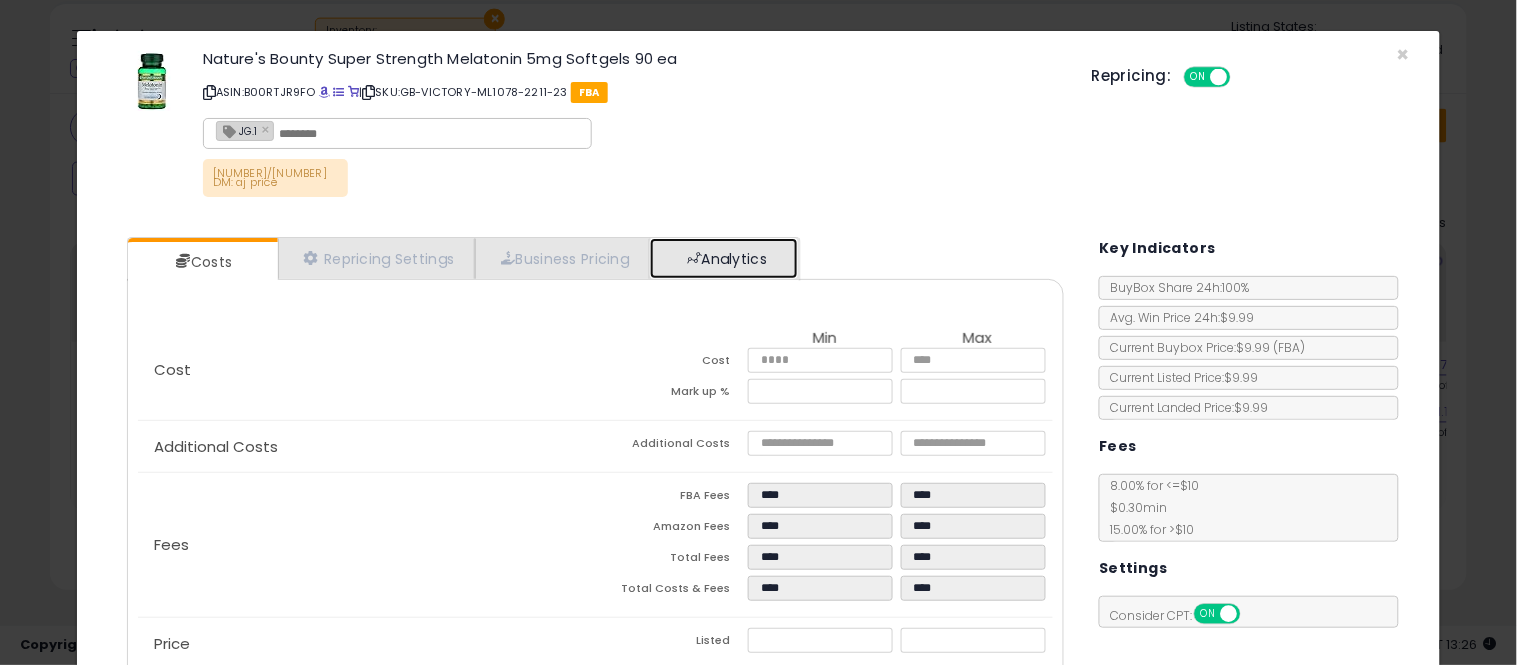 click on "Analytics" at bounding box center [724, 258] 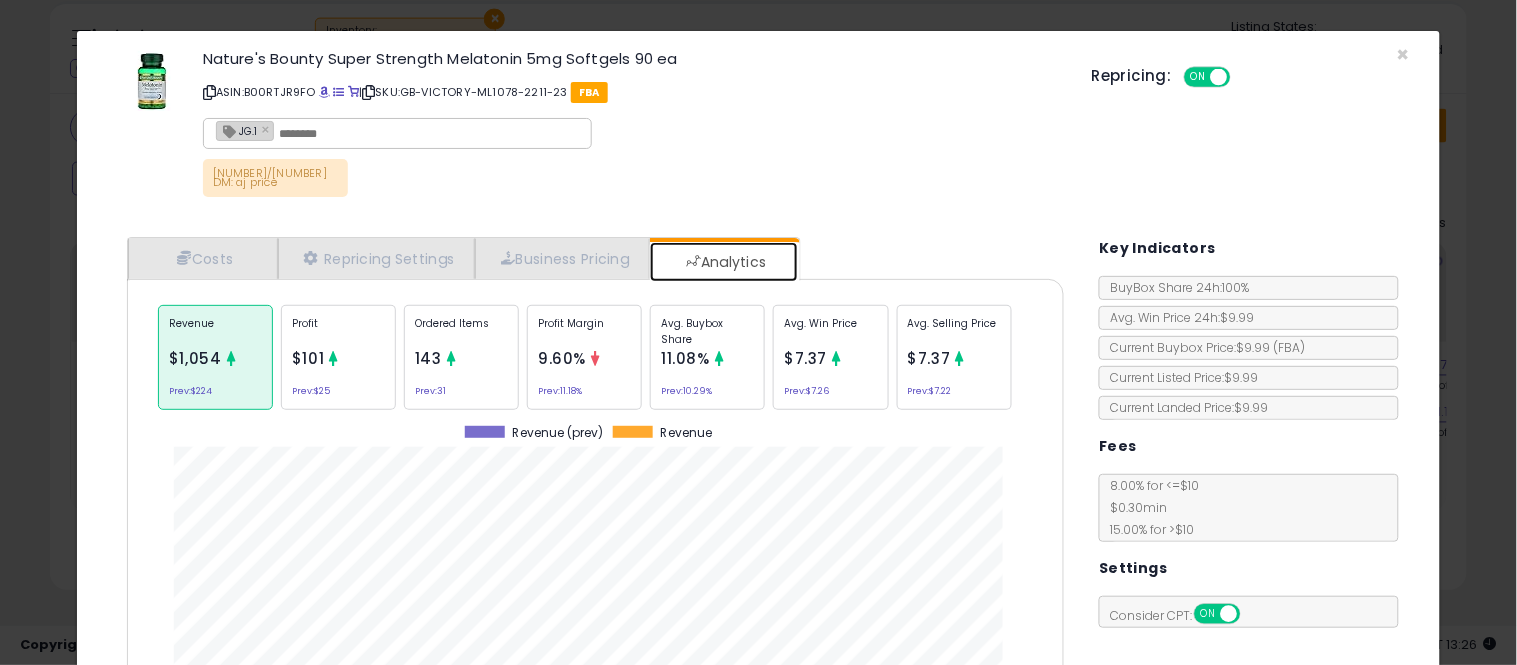 scroll, scrollTop: 999384, scrollLeft: 999033, axis: both 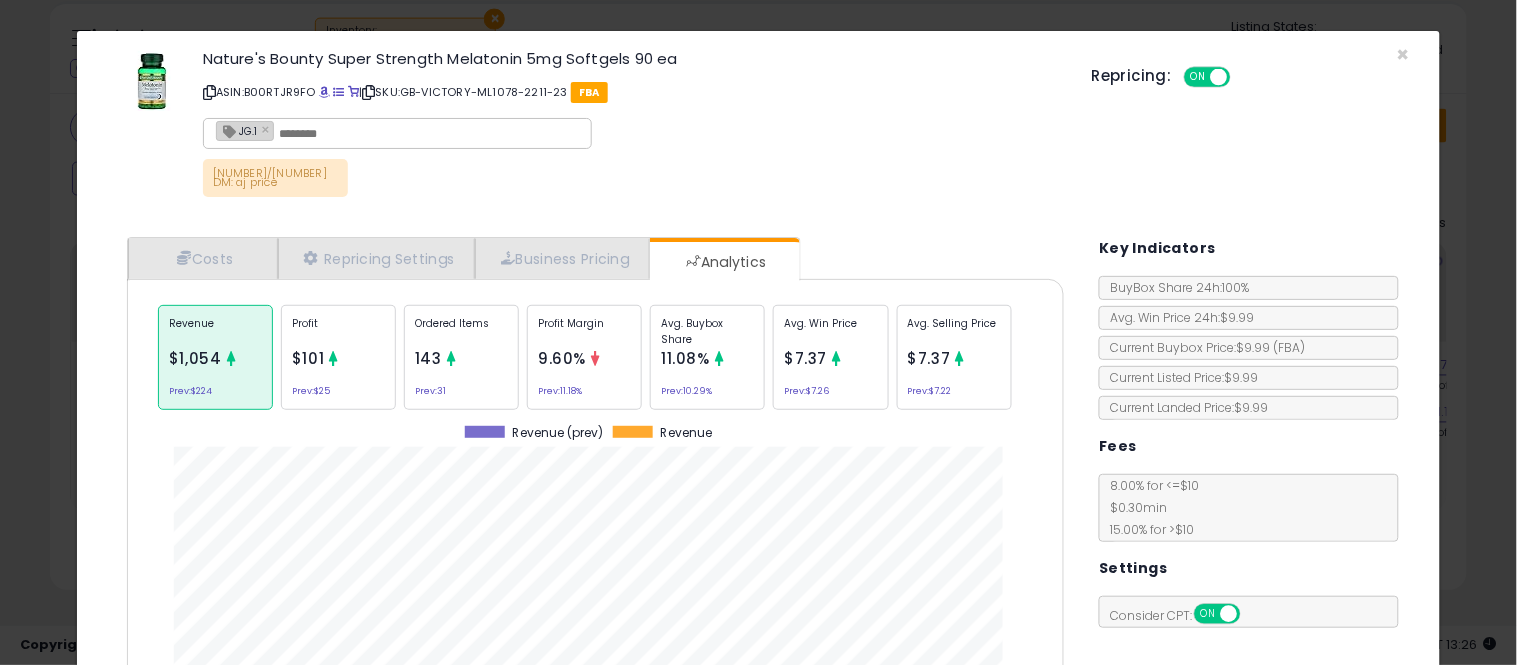 click on "Avg. Buybox Share" at bounding box center [707, 331] 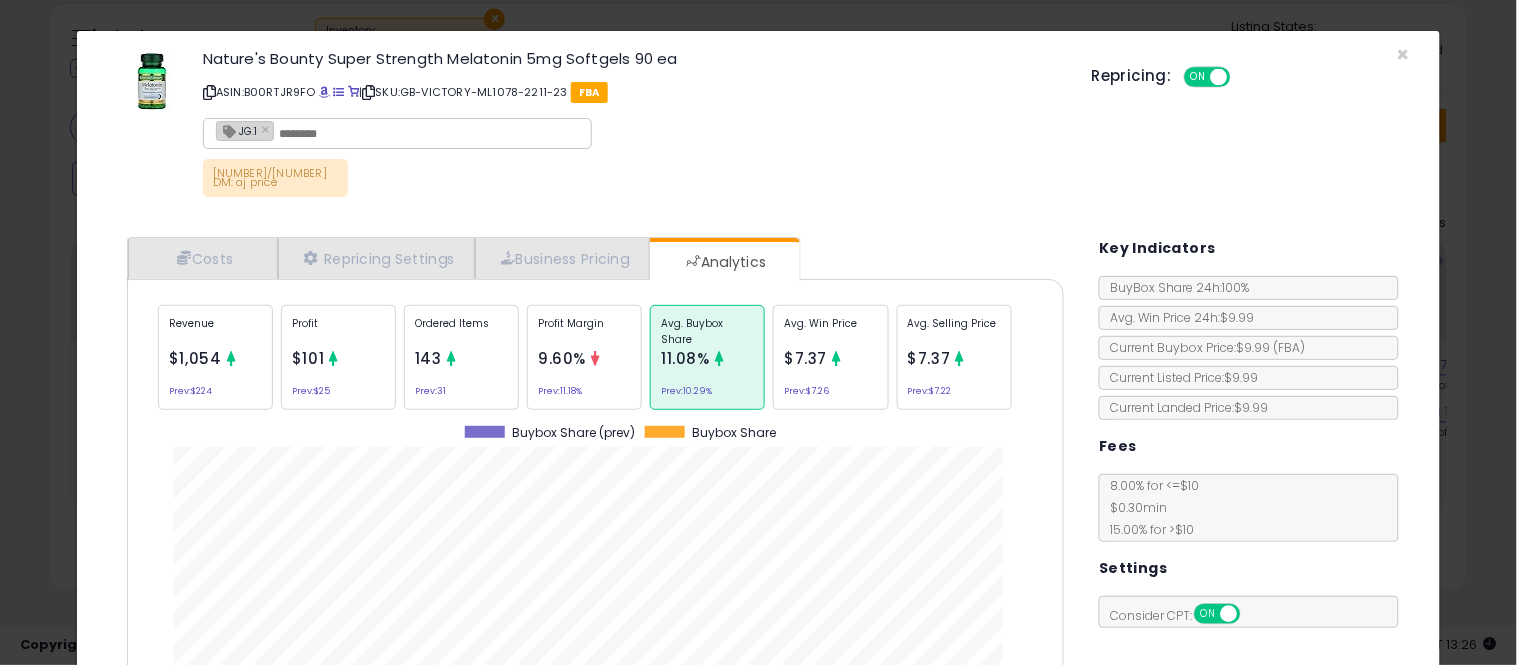 scroll, scrollTop: 999384, scrollLeft: 999033, axis: both 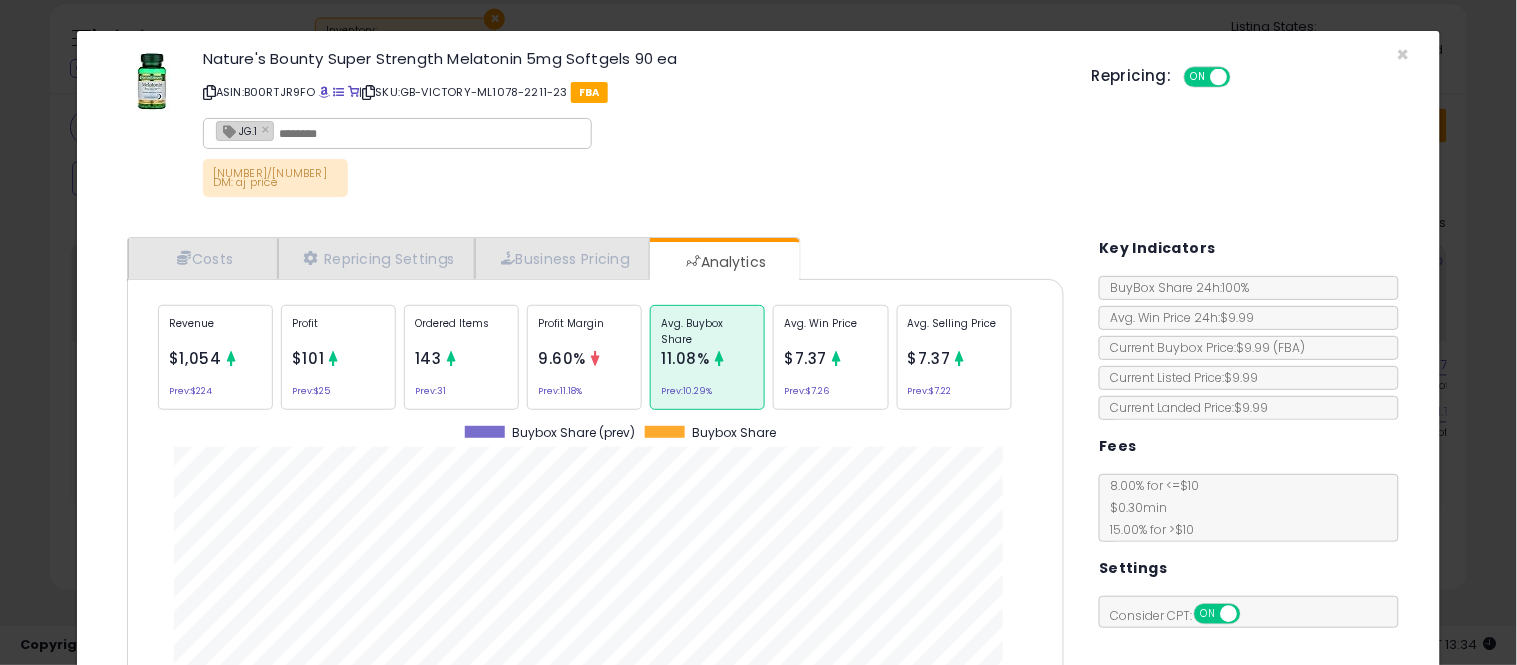 click on "Nature's Bounty Super Strength Melatonin 5mg Softgels 90 ea
ASIN:  B00RTJR9FO
|
SKU:  GB-VICTORY-ML1078-2211-23
FBA
JG.1 ×
[NUMBER]/[NUMBER] DM: aj price" at bounding box center [592, 126] 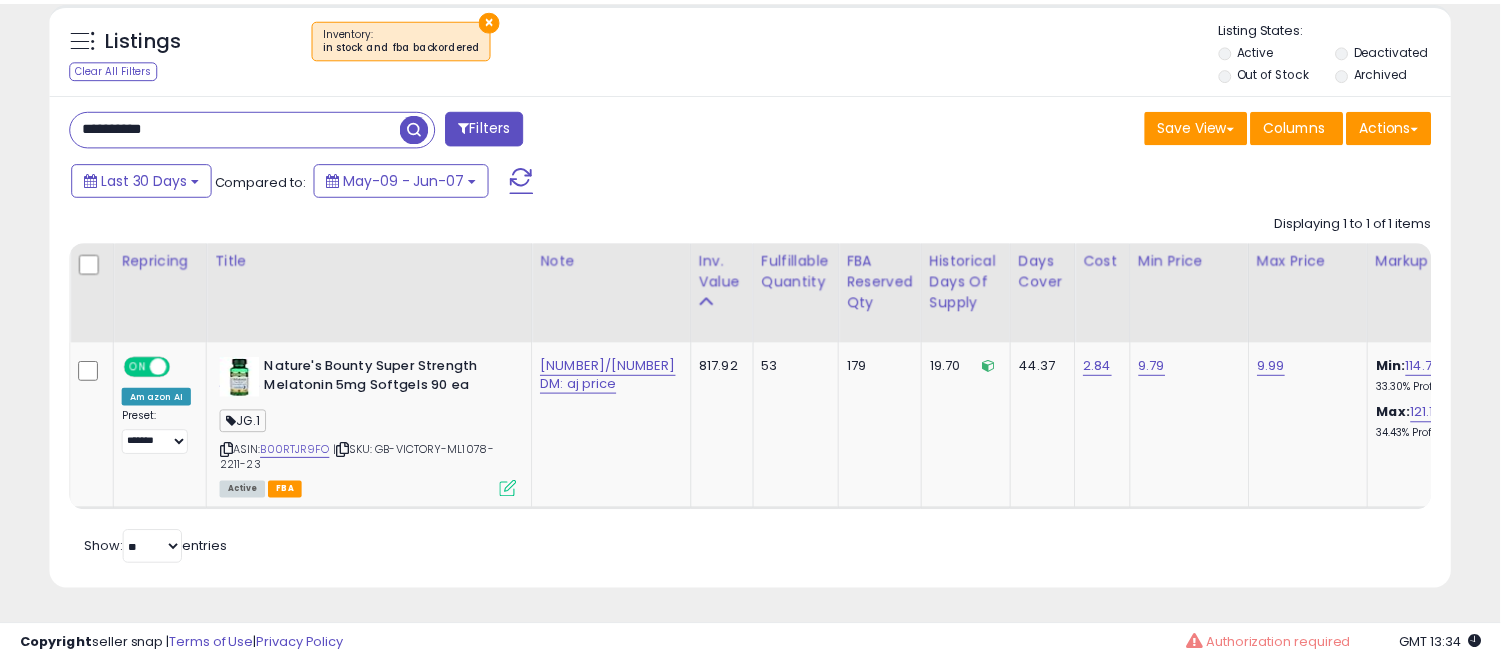scroll, scrollTop: 410, scrollLeft: 812, axis: both 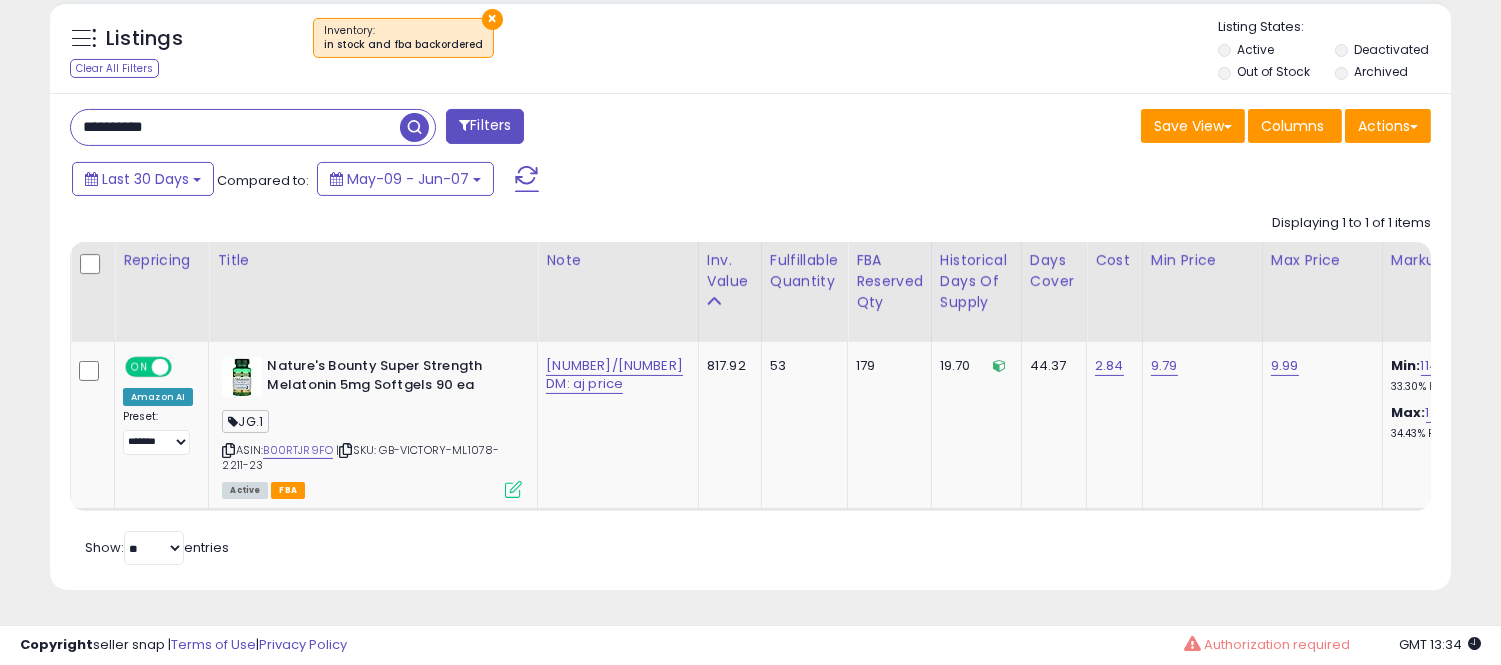 click on "**********" at bounding box center (403, 129) 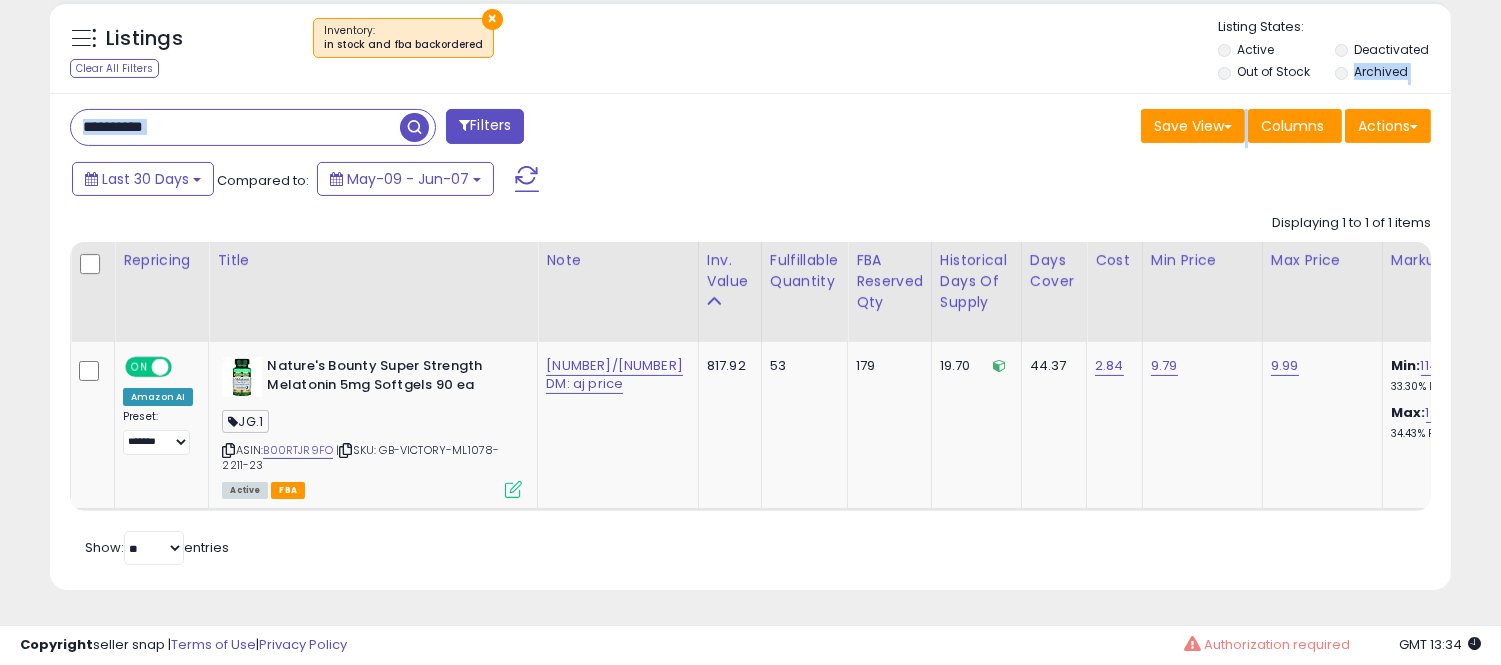 click on "**********" at bounding box center [403, 129] 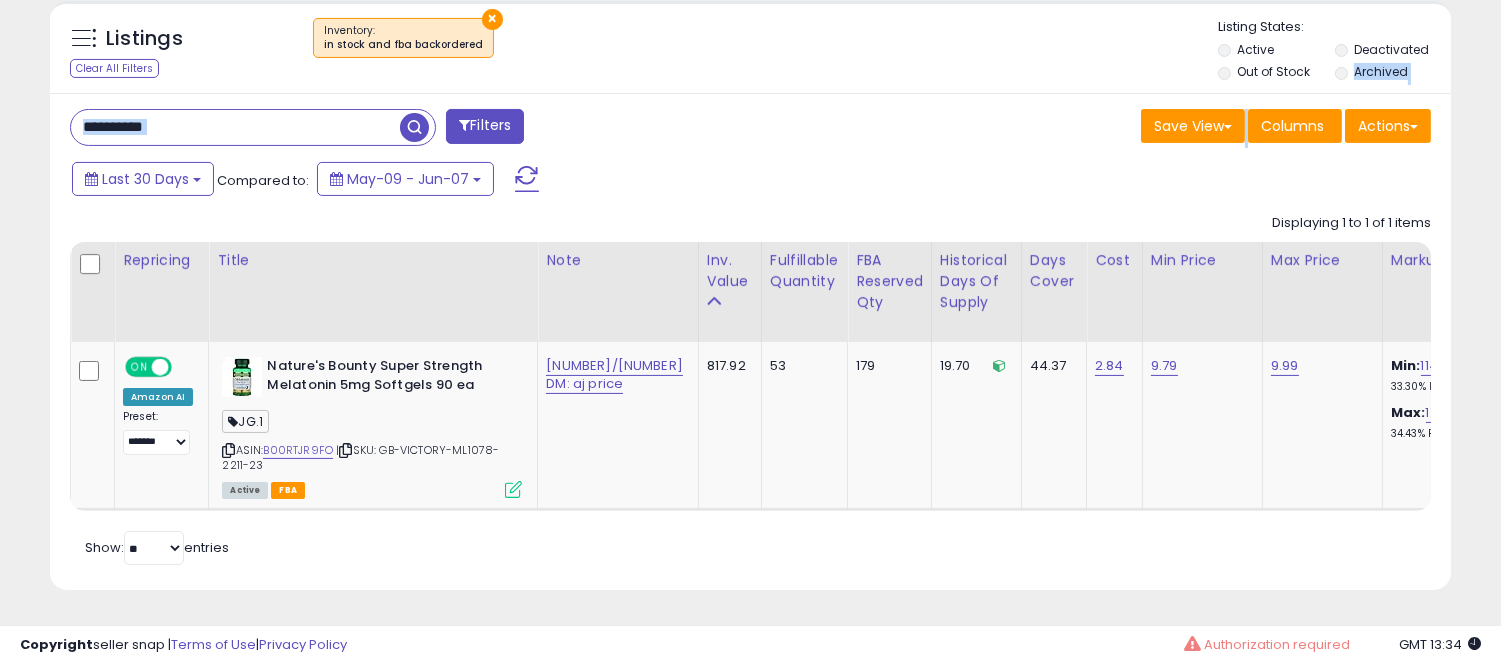 click on "**********" at bounding box center [235, 127] 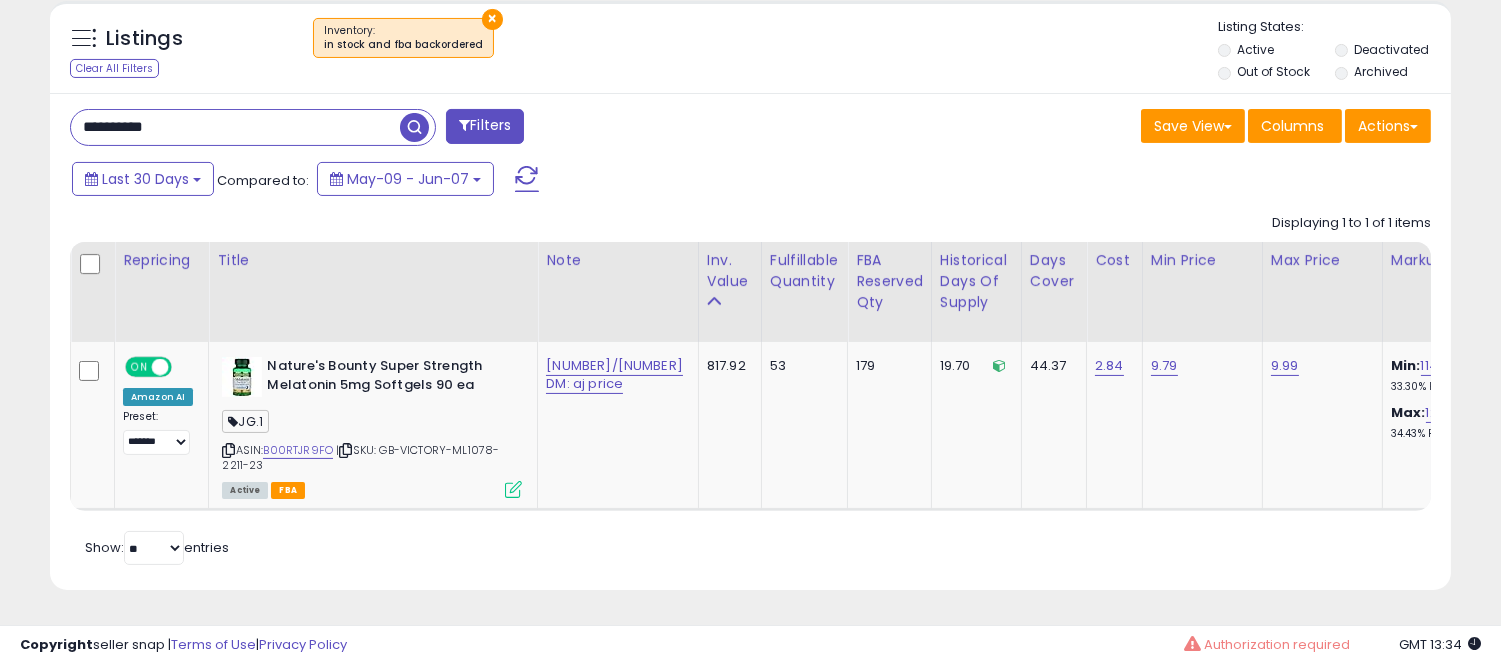 click on "**********" at bounding box center (235, 127) 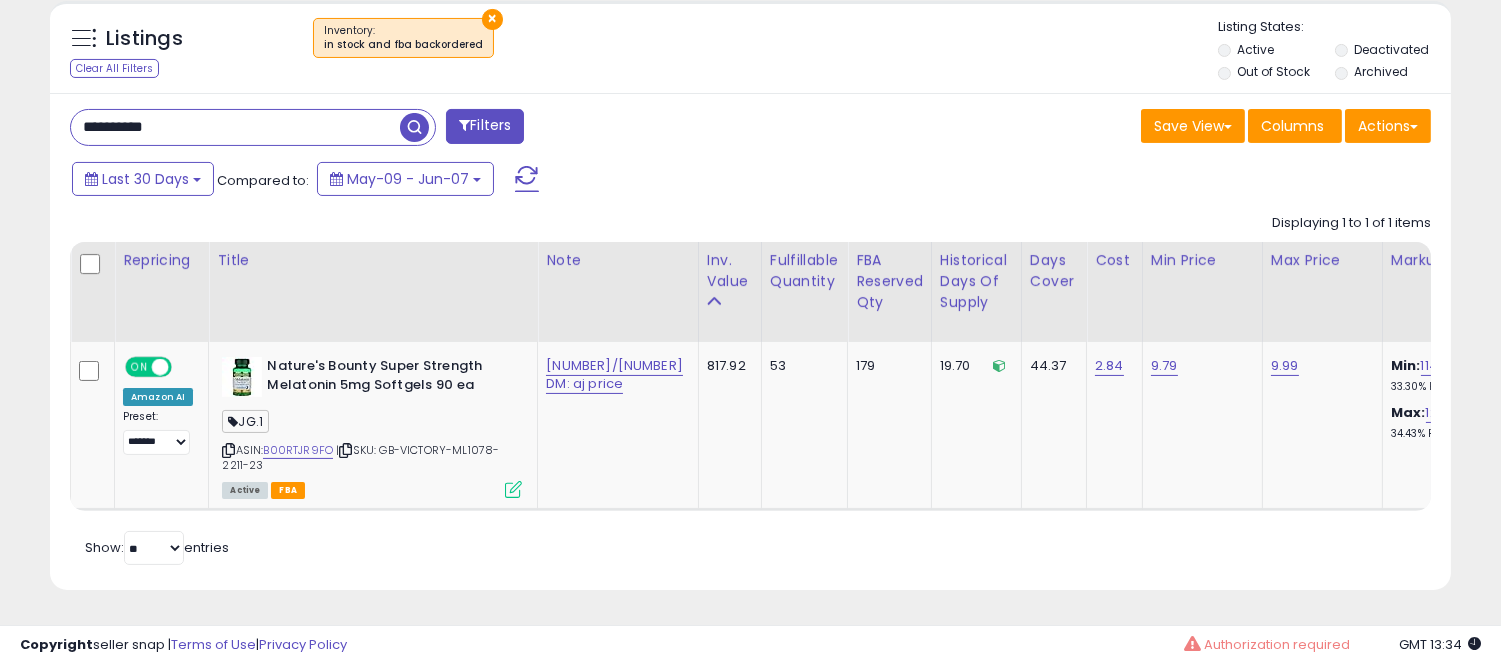 paste 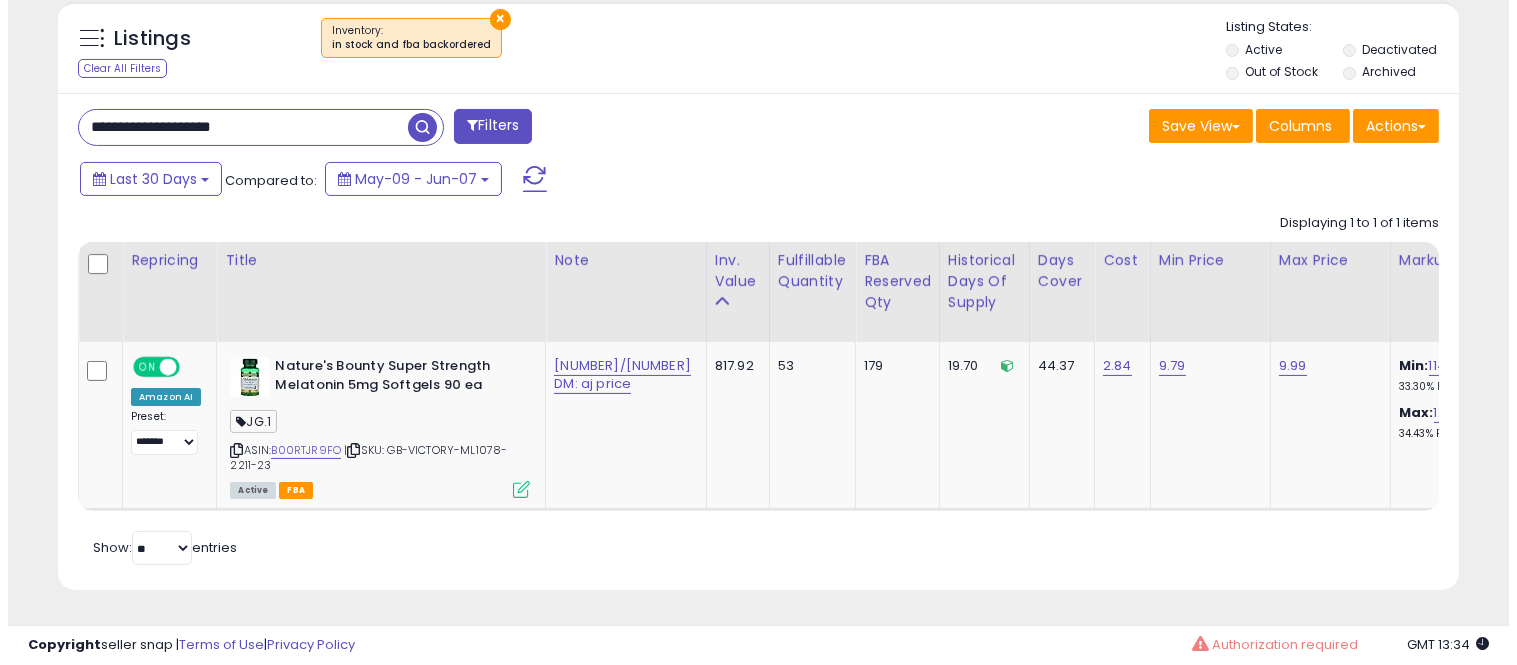 scroll, scrollTop: 578, scrollLeft: 0, axis: vertical 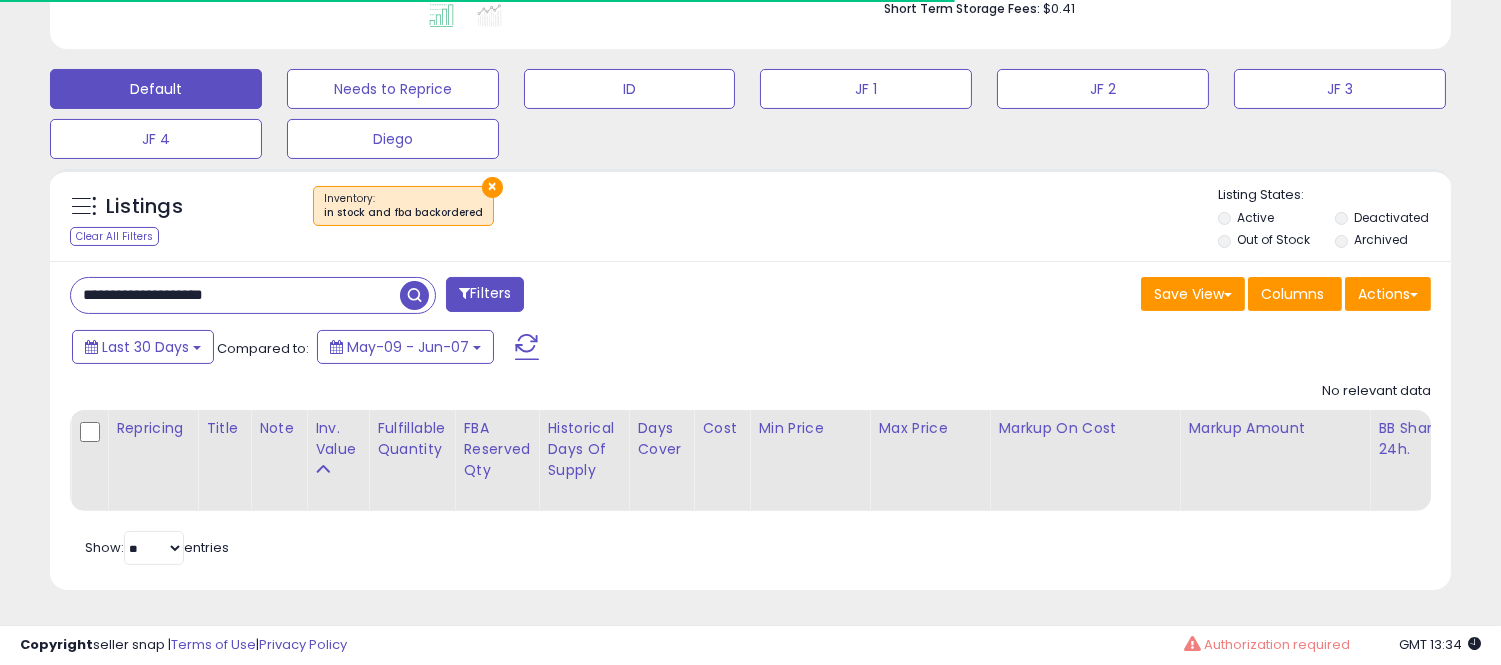 click on "**********" at bounding box center [235, 295] 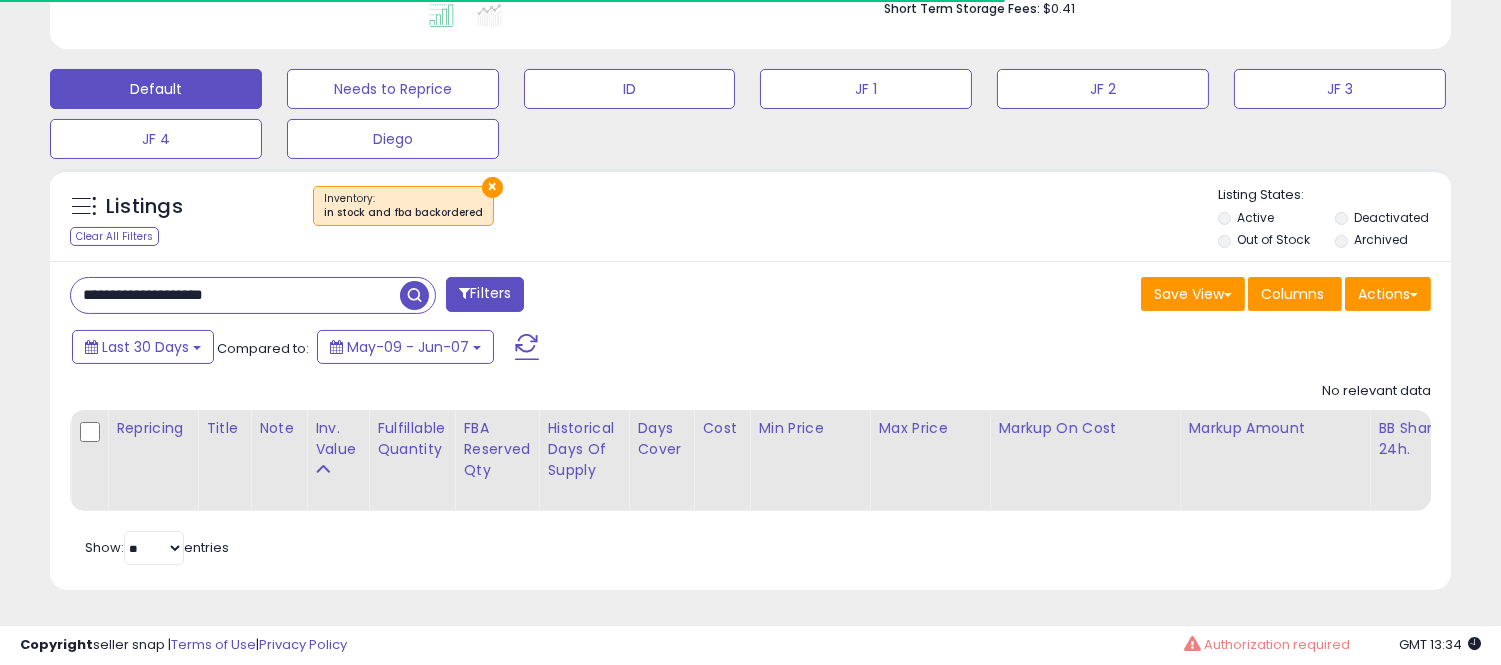 click on "**********" at bounding box center [235, 295] 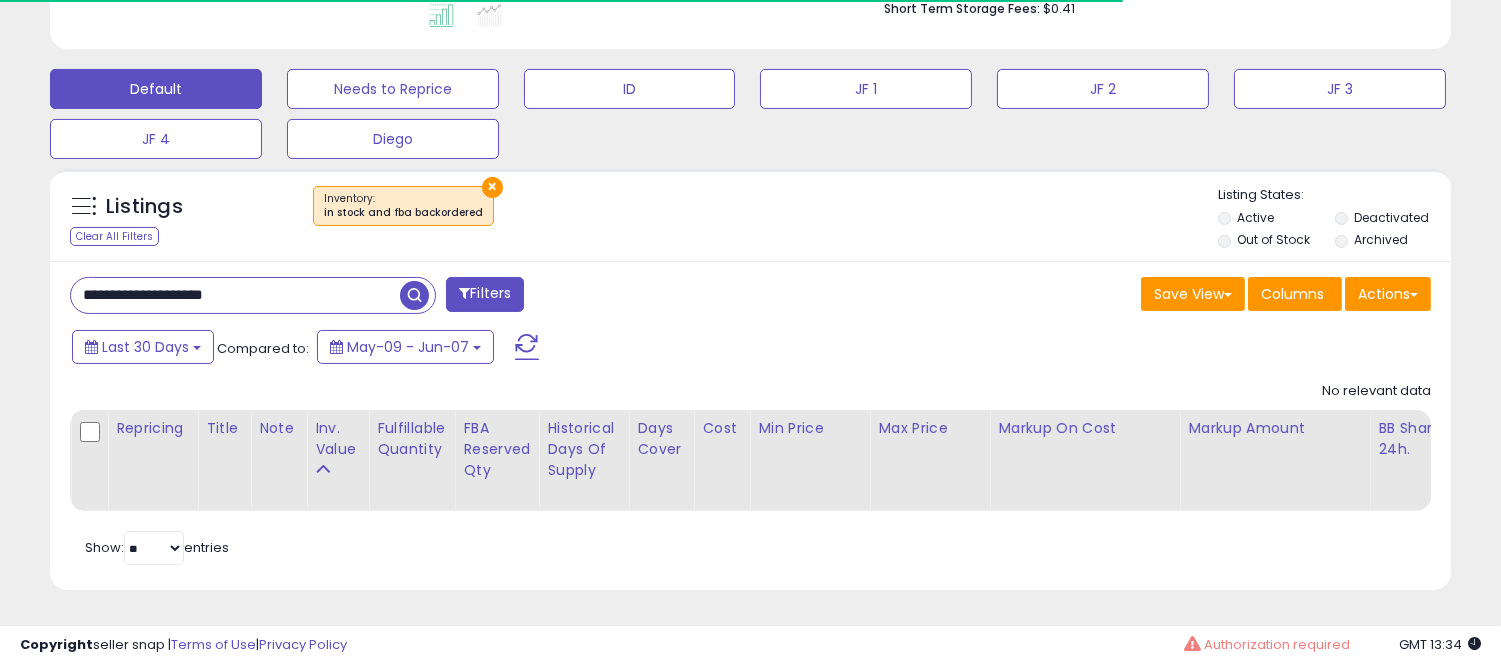 scroll, scrollTop: 999590, scrollLeft: 999188, axis: both 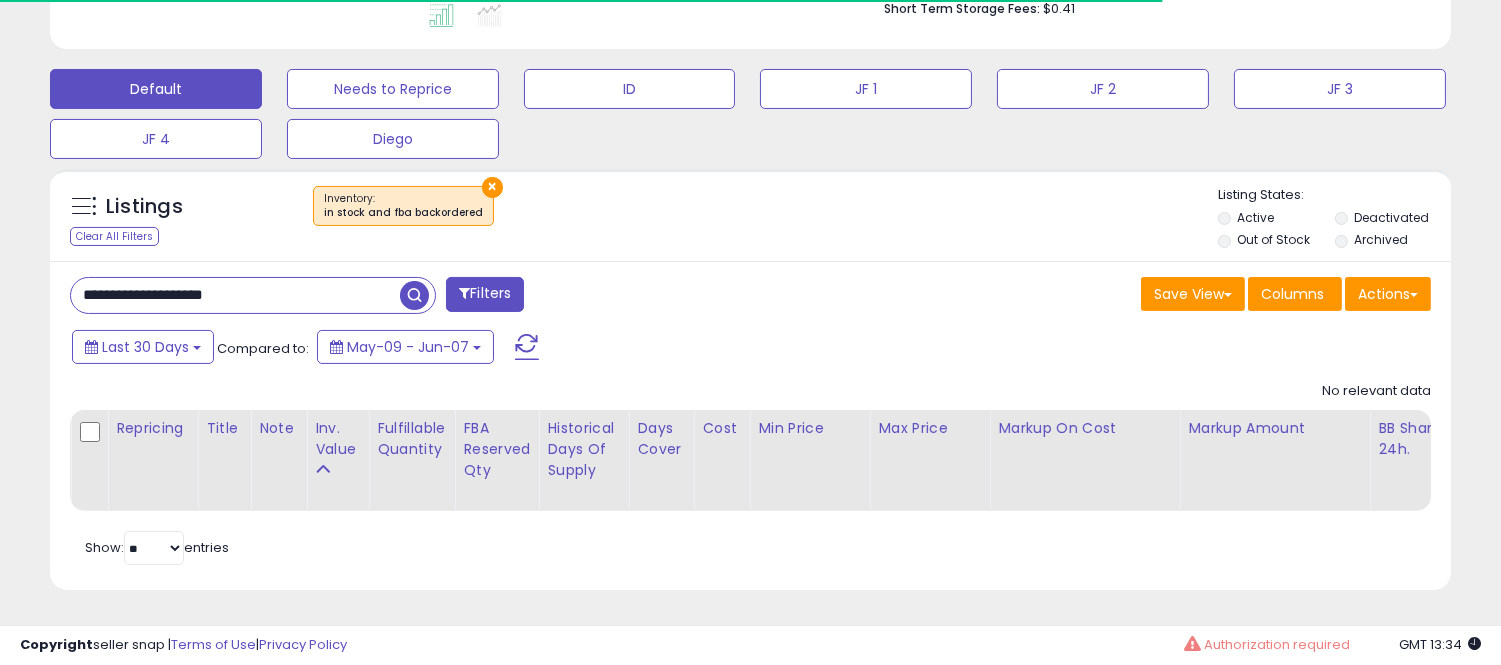 paste 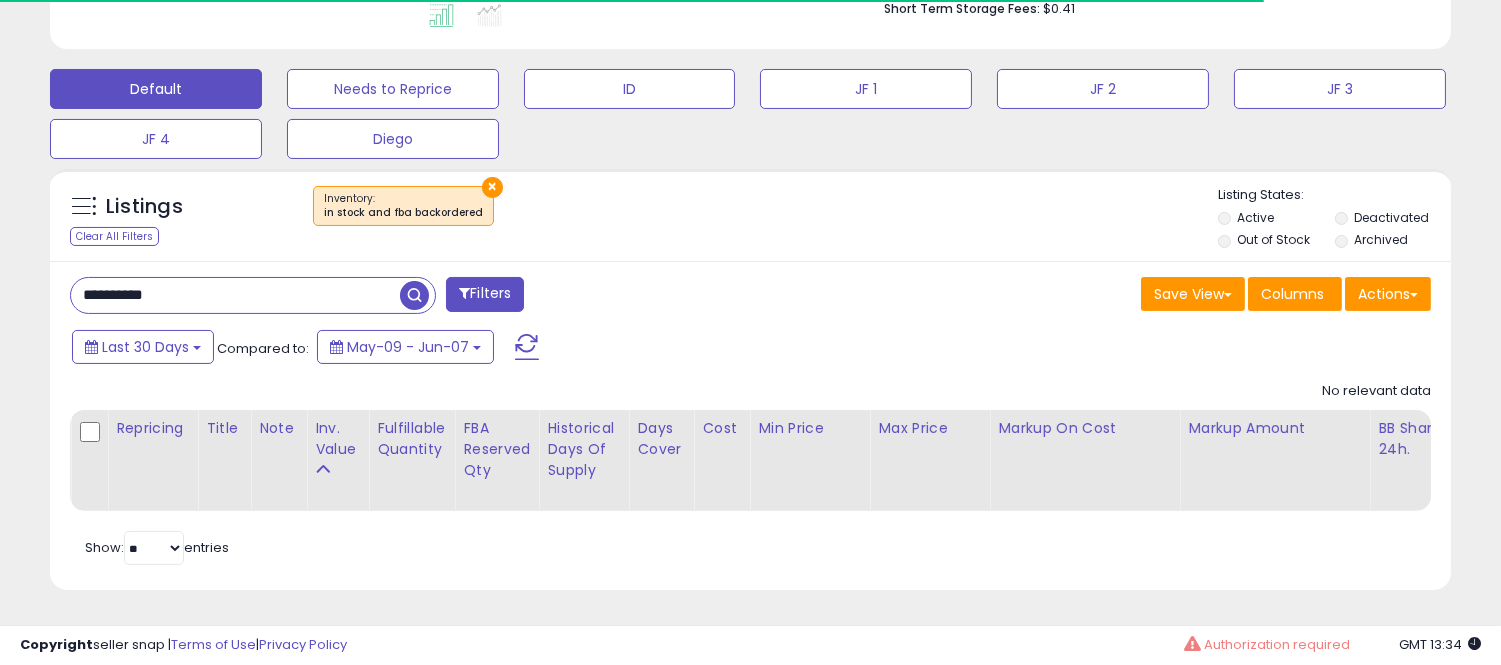 scroll, scrollTop: 999590, scrollLeft: 999178, axis: both 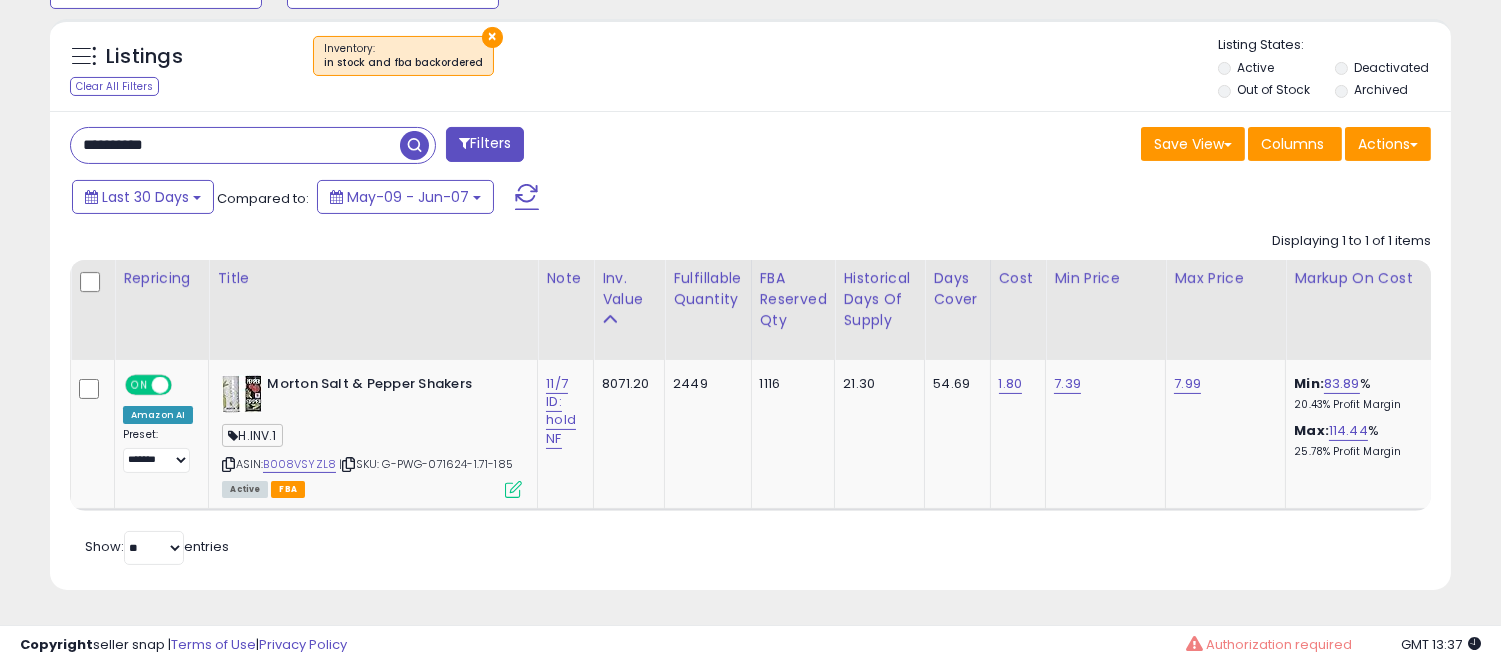click on "**********" at bounding box center [235, 145] 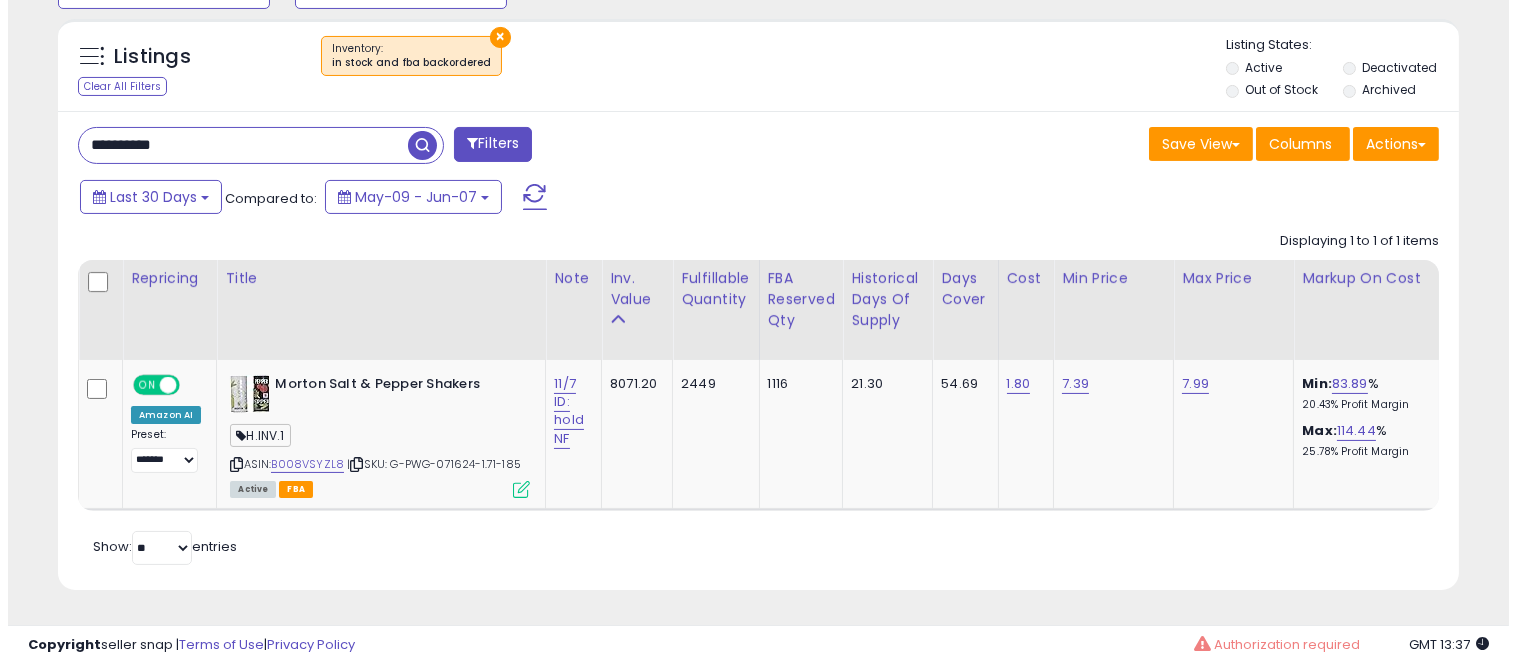 scroll, scrollTop: 578, scrollLeft: 0, axis: vertical 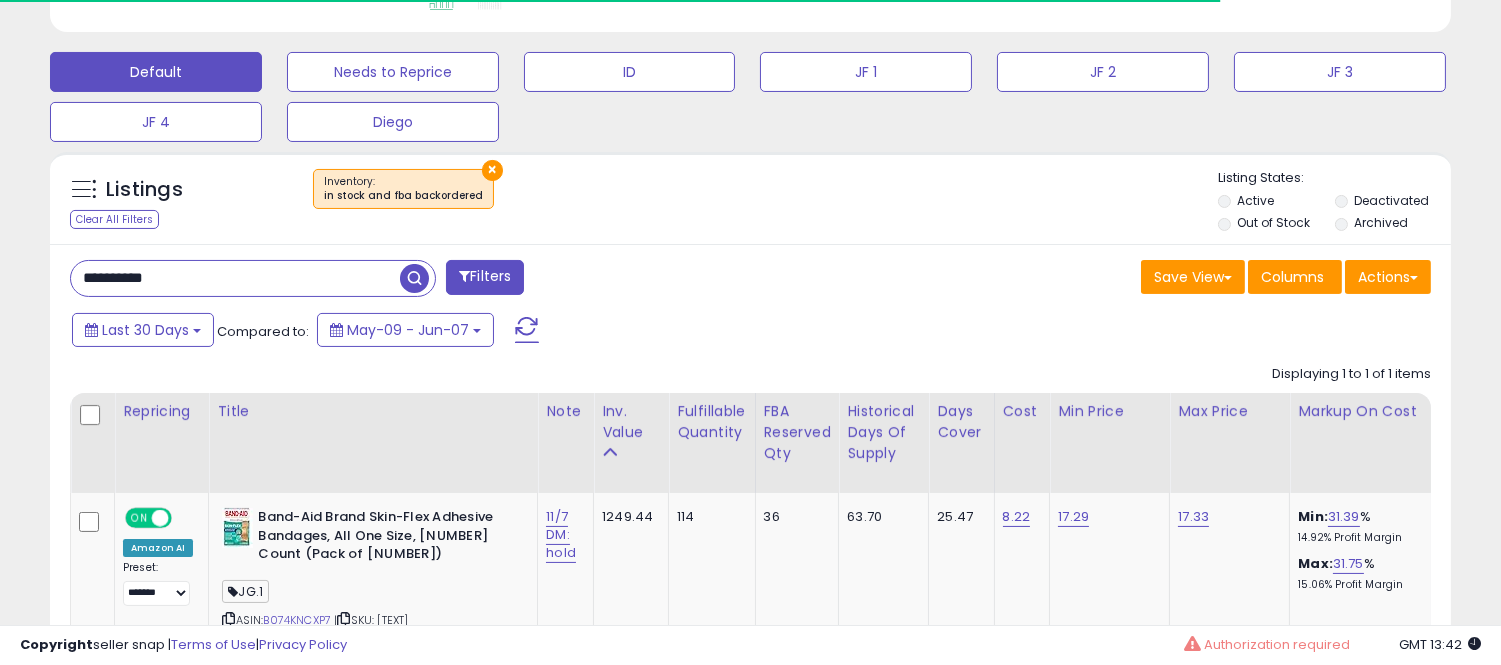 type 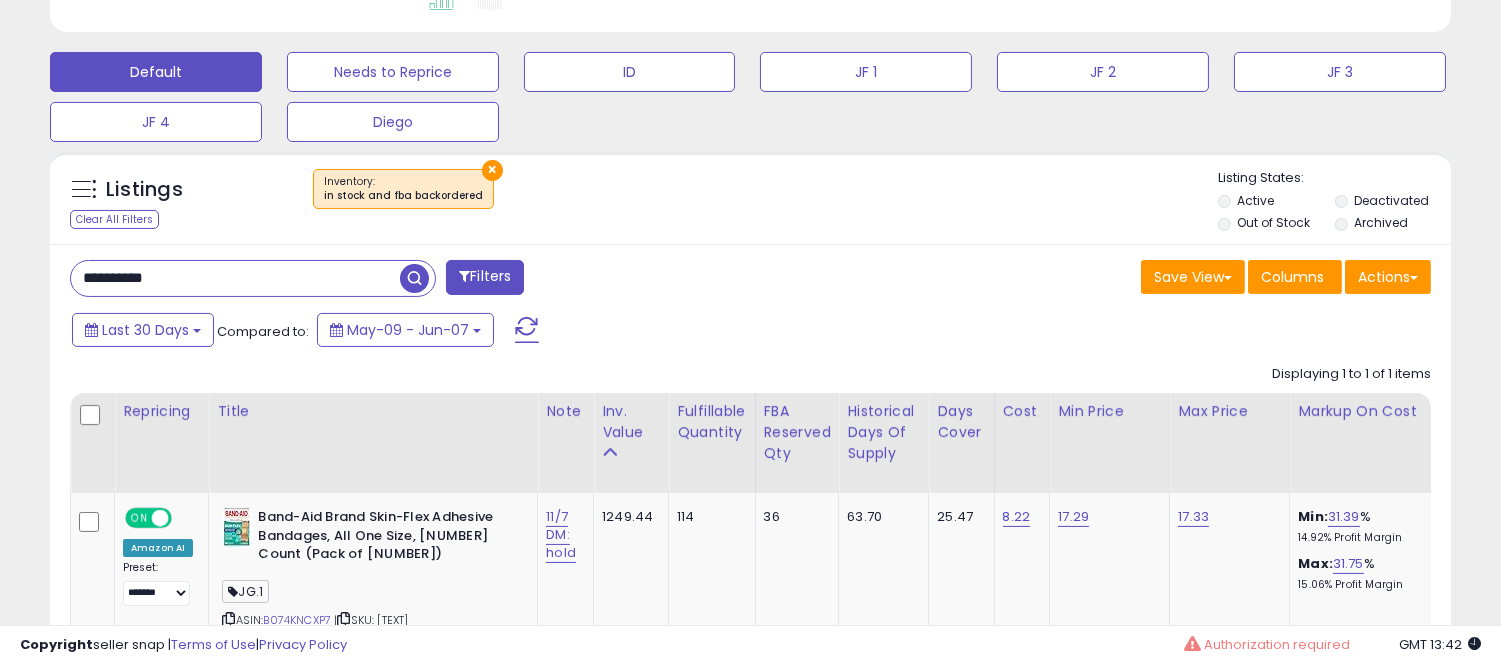click on "**********" at bounding box center [235, 278] 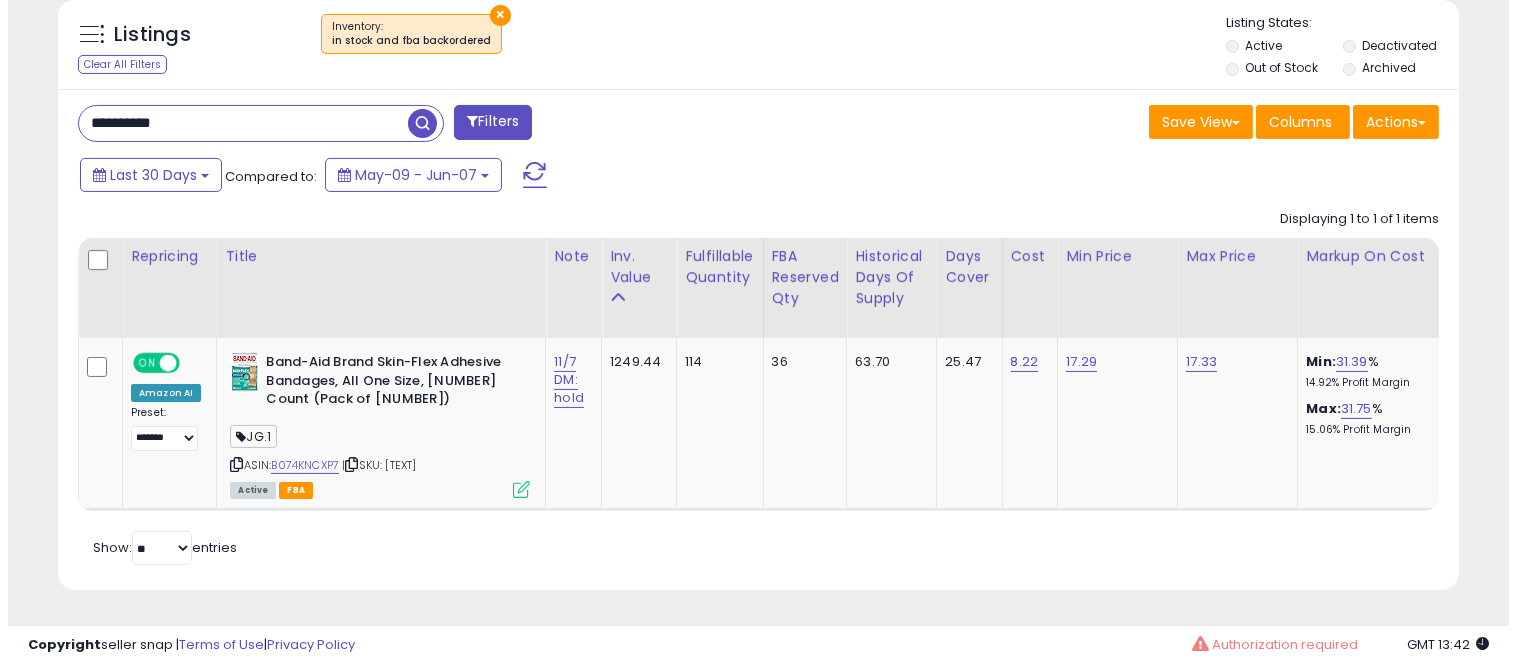 scroll, scrollTop: 753, scrollLeft: 0, axis: vertical 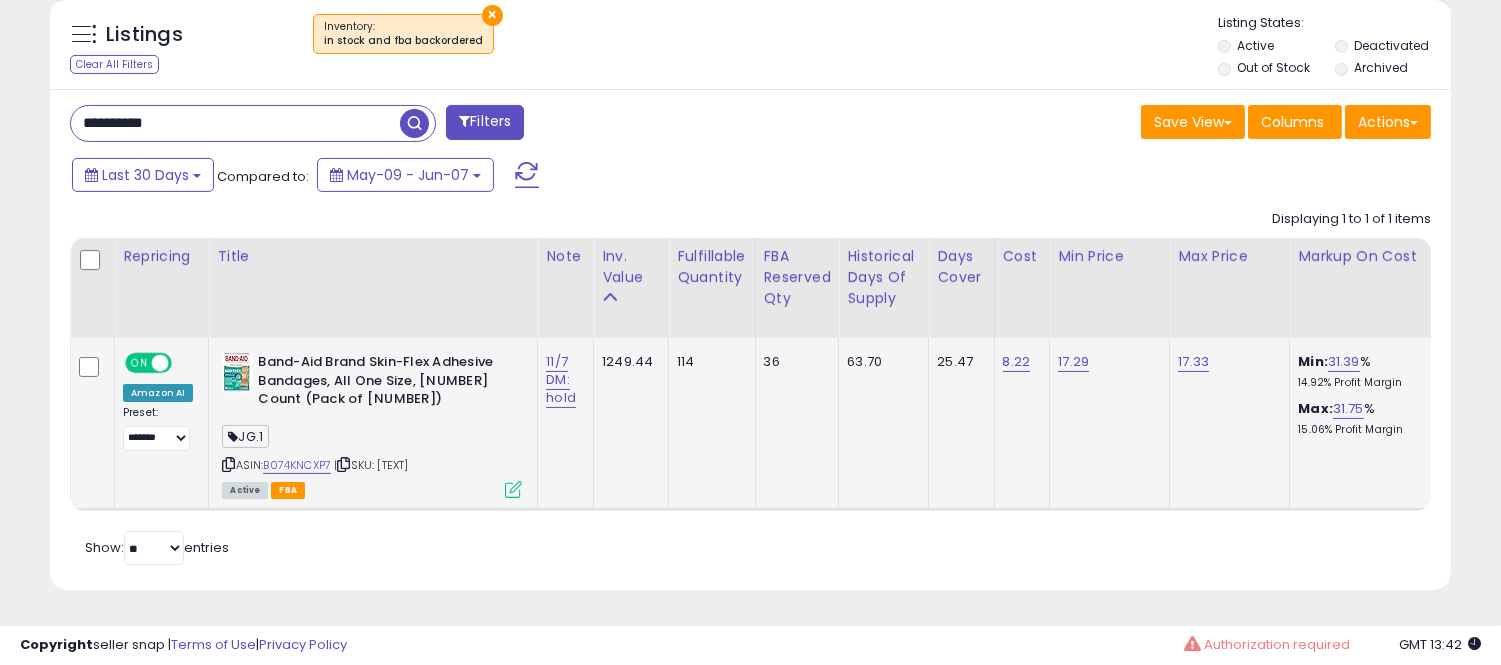 click at bounding box center (513, 489) 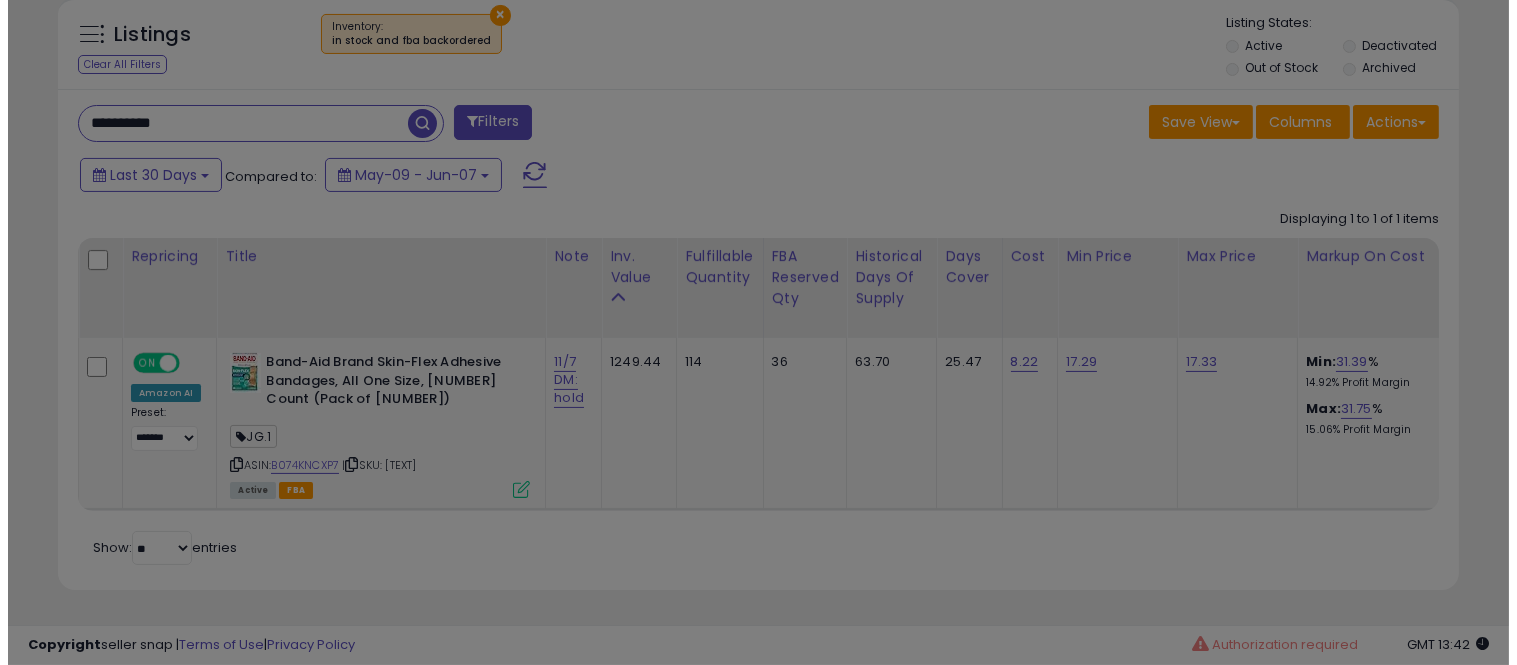 scroll, scrollTop: 999590, scrollLeft: 999178, axis: both 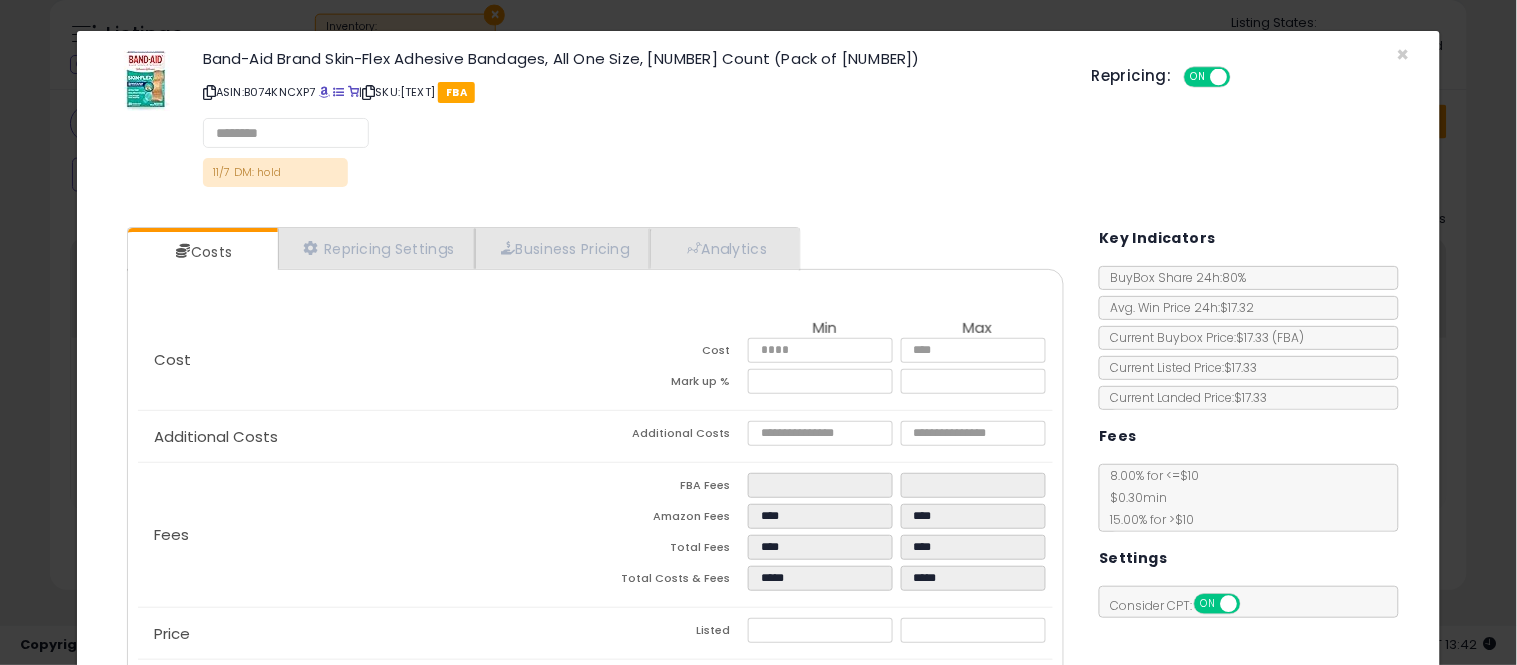 click on "Cost
Min
Max
Cost
****
****
Mark up %
*****
*****
Additional Costs
Additional Costs
Fees" at bounding box center (595, 511) 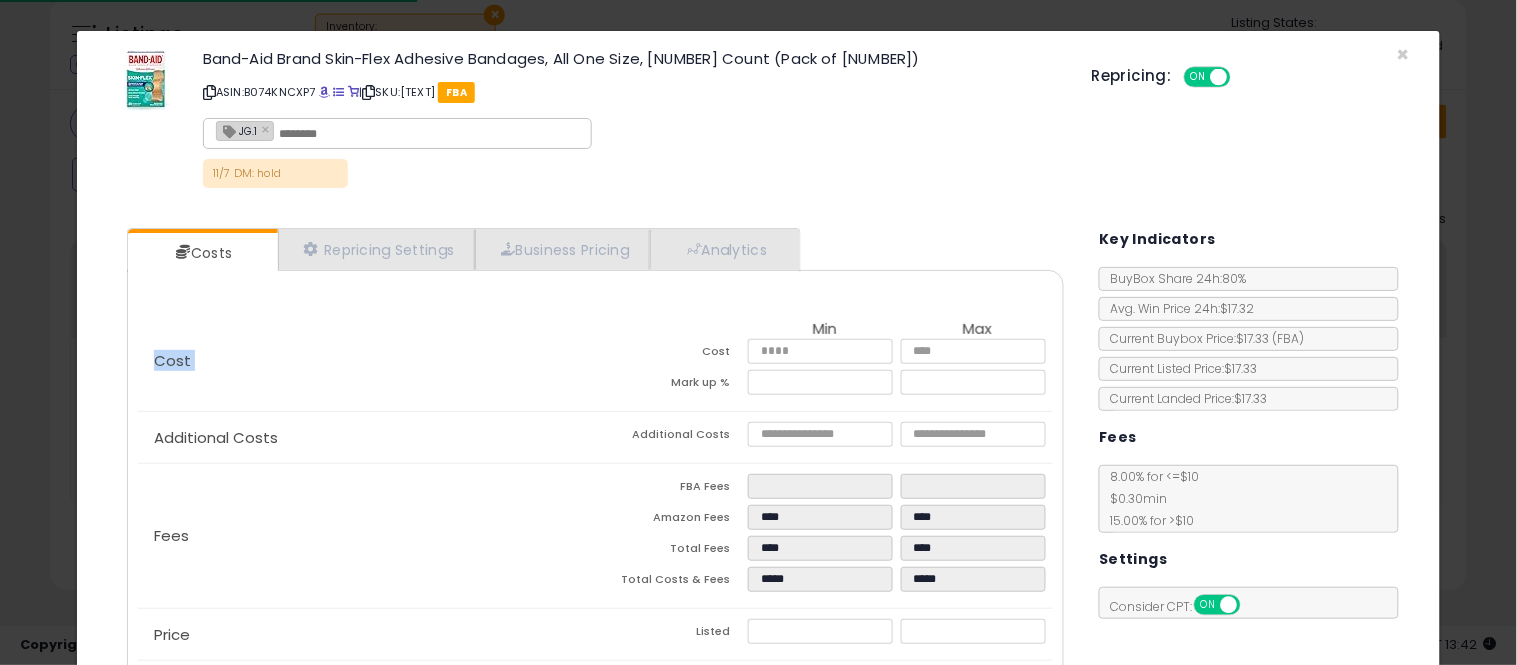 click on "Cost
Min
Max
Cost
****
****
Mark up %
*****
*****
Additional Costs
Additional Costs
Fees" at bounding box center [595, 512] 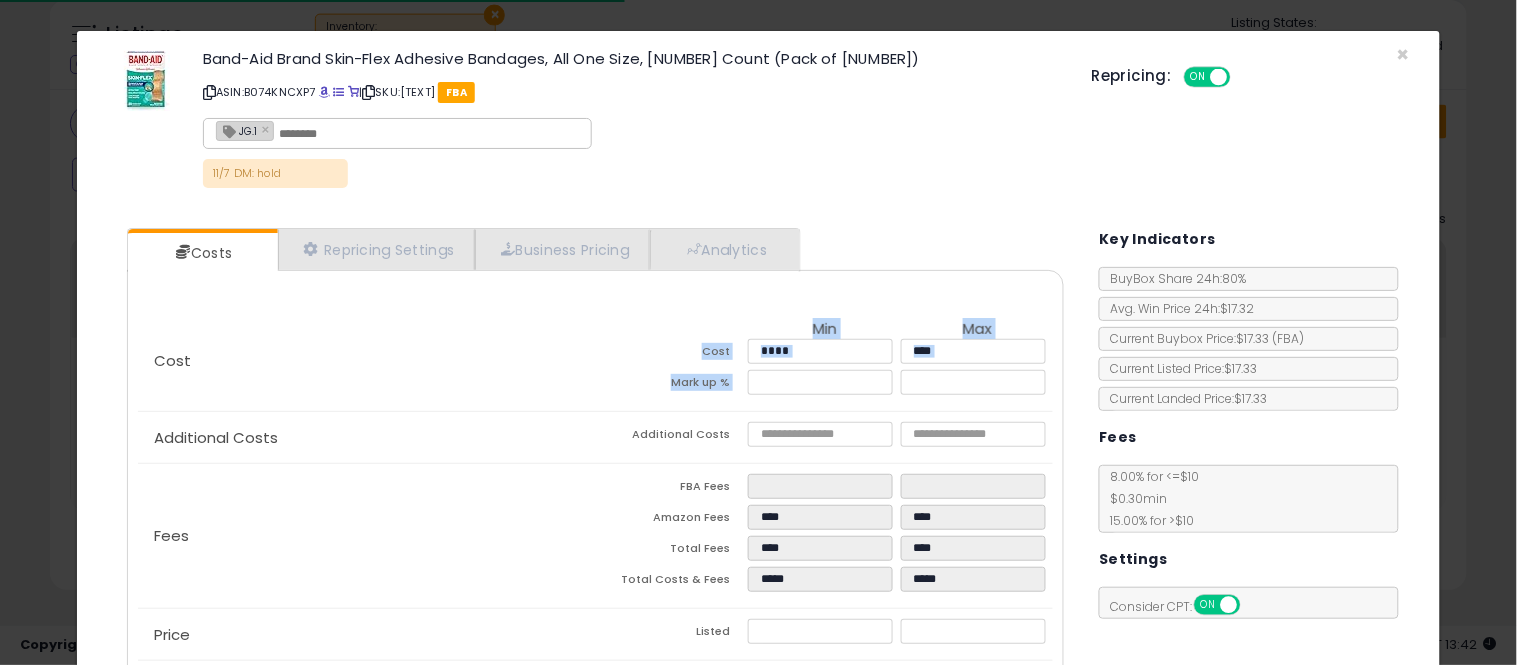 click on "Cost
Min
Max
Cost
****
****
Mark up %
*****
*****
Additional Costs
Additional Costs
Fees" at bounding box center [595, 512] 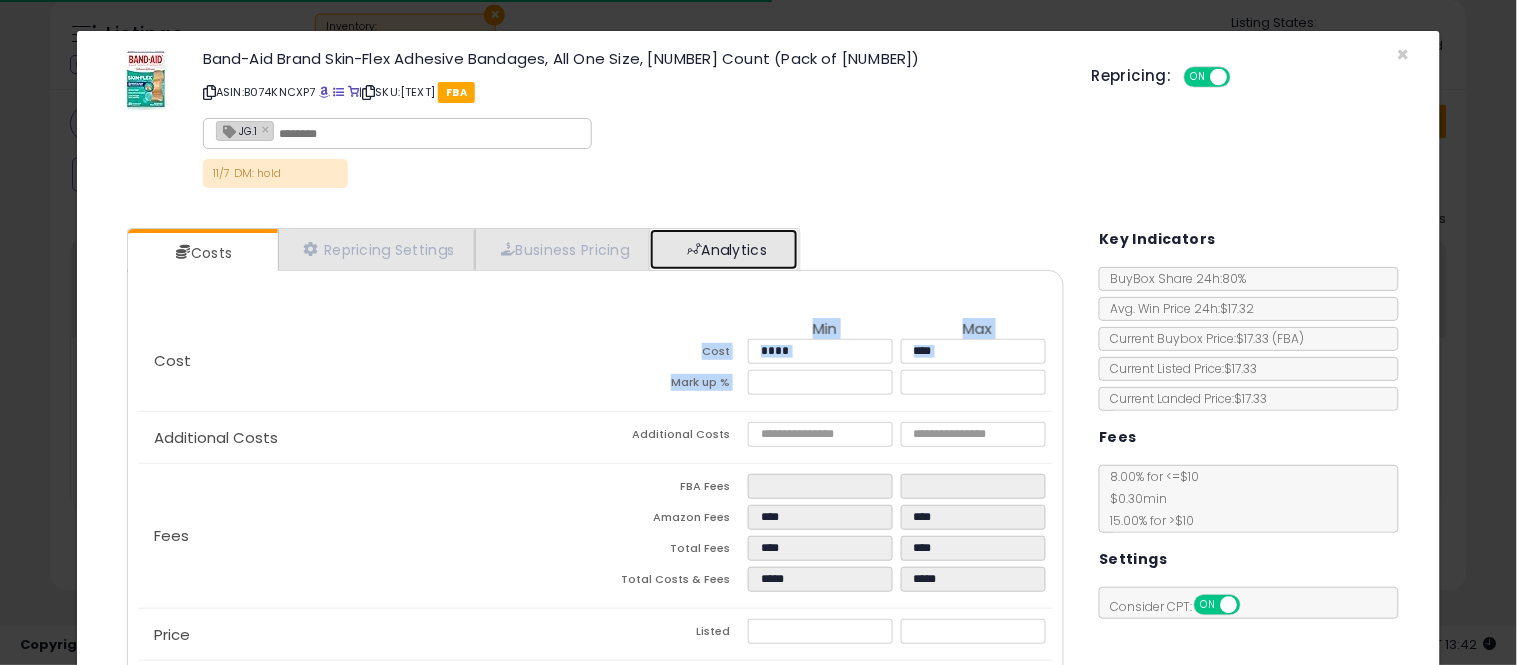 click on "Analytics" at bounding box center (724, 249) 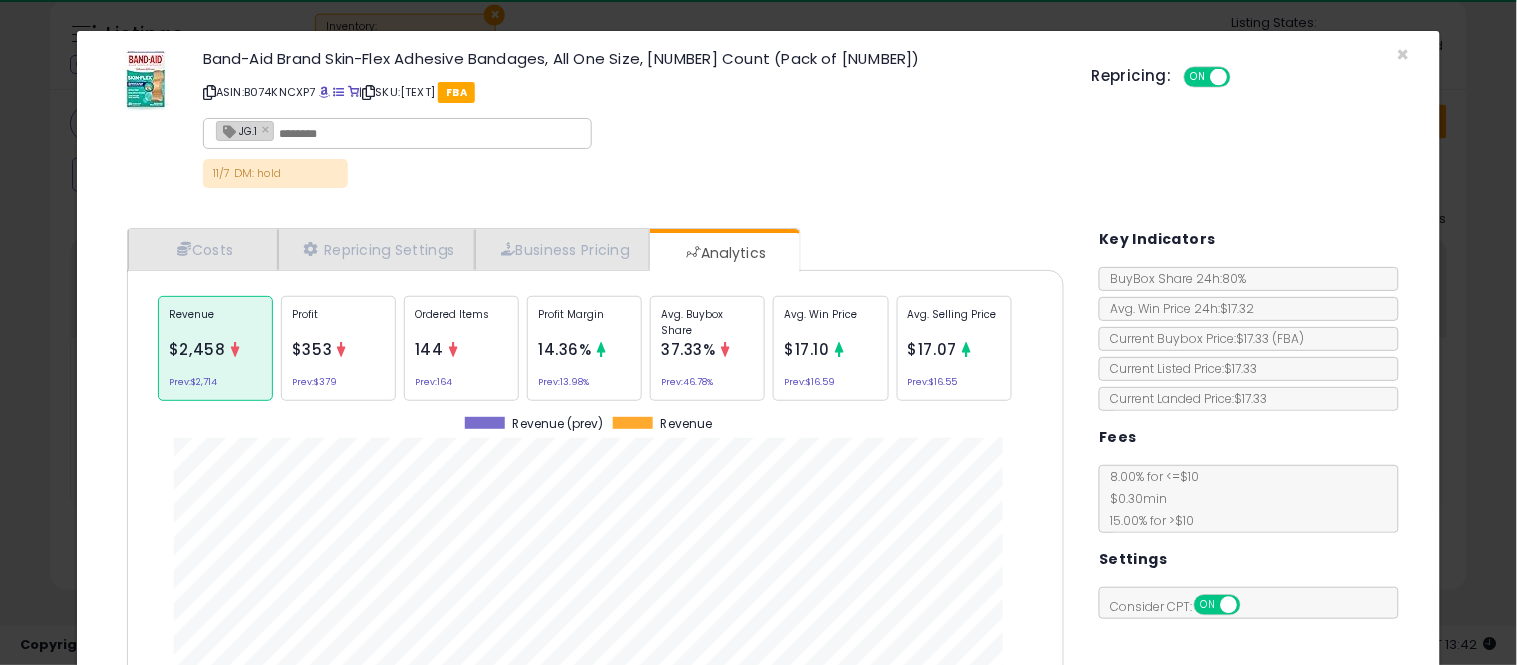 scroll, scrollTop: 999384, scrollLeft: 999033, axis: both 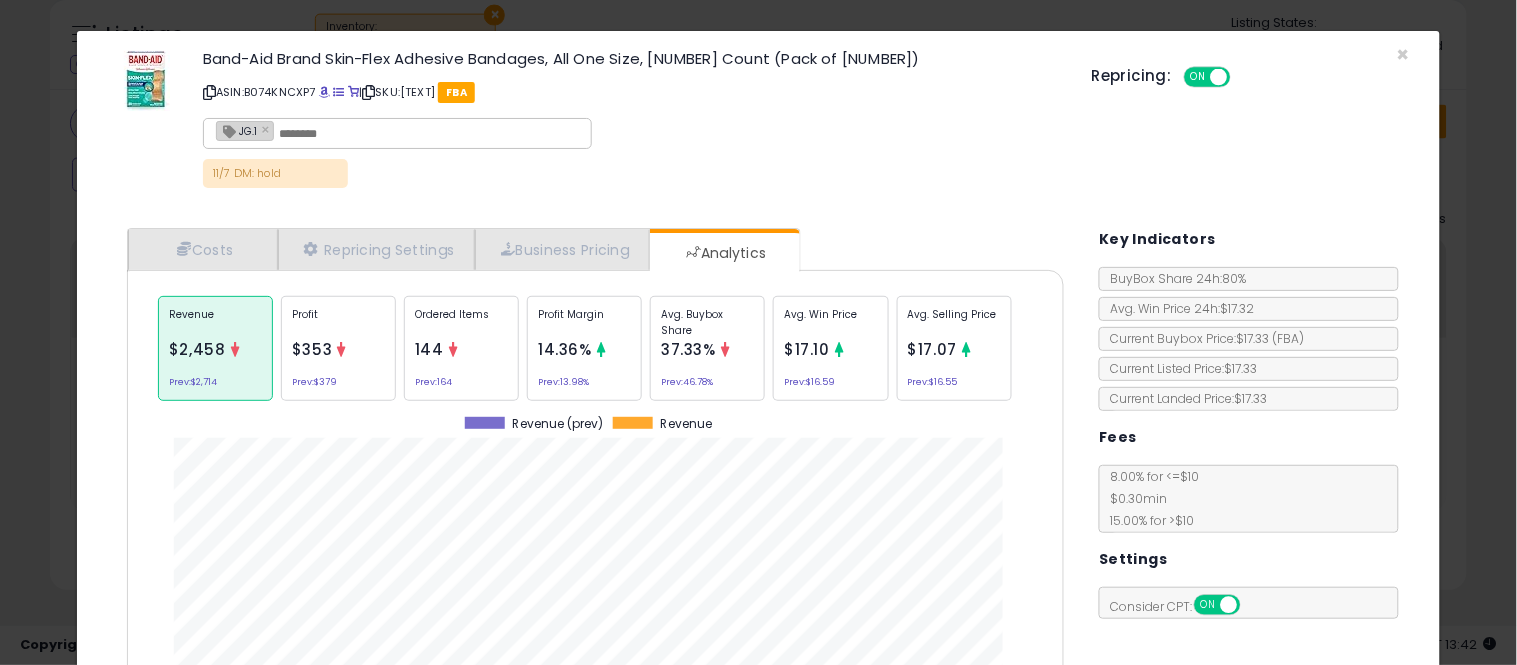 click on "Avg. Buybox Share
[PERCENTAGE]
Prev:  [PERCENTAGE]" 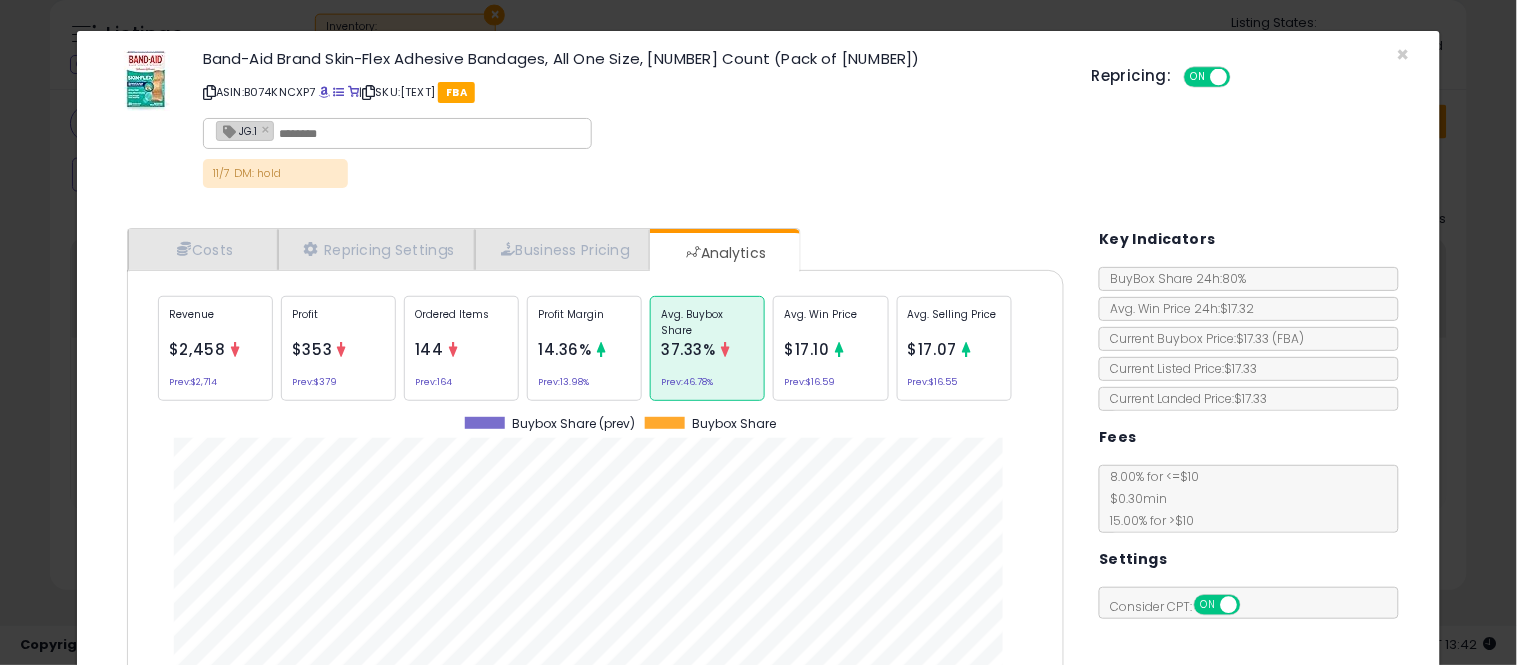 scroll, scrollTop: 999384, scrollLeft: 999033, axis: both 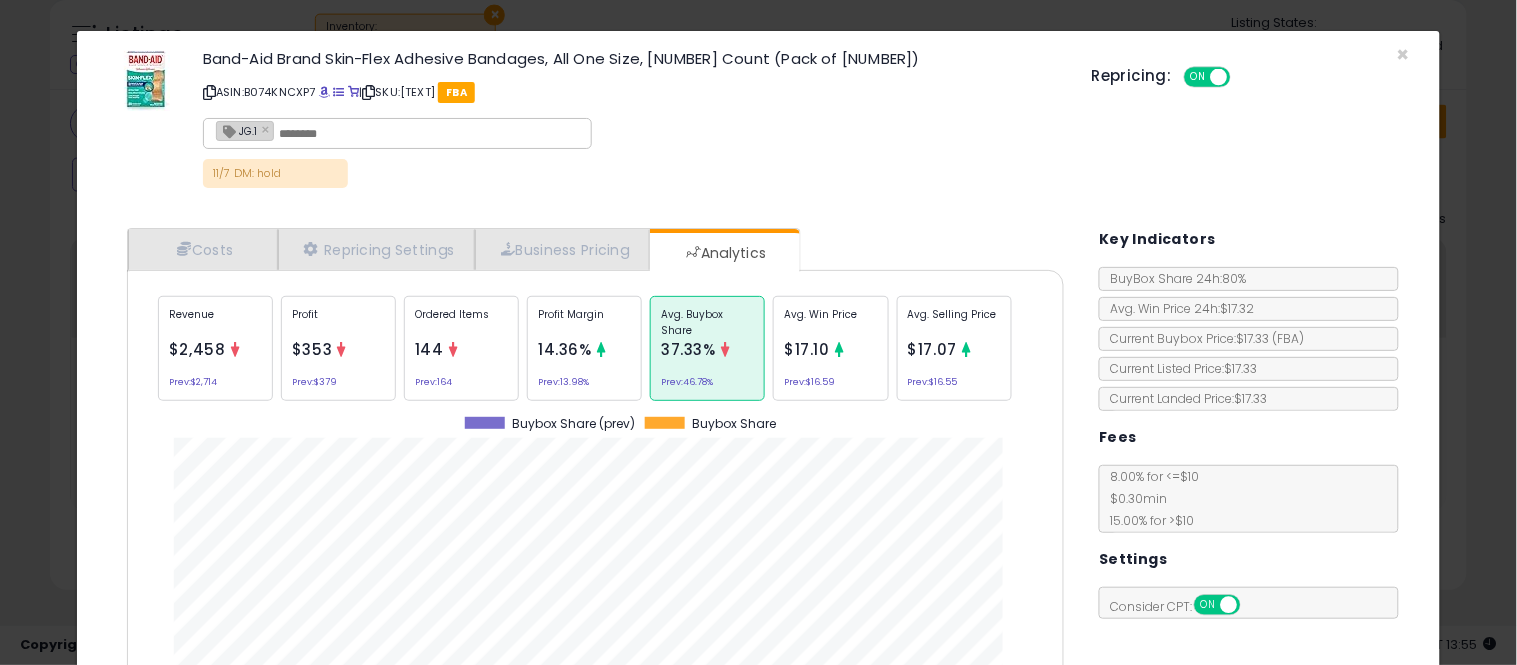 click on "× Close
Band-Aid Brand Skin-Flex Adhesive Bandages, All One Size, 25 Count (Pack of 3)
ASIN:  B074KNCXP7
|
SKU:  G-QKD-051123-[NUMBER]([NUMBER])-[NUMBER]
FBA
JG.1 ×
[NUMBER]/[NUMBER] DM: hold
Repricing:
ON   OFF" 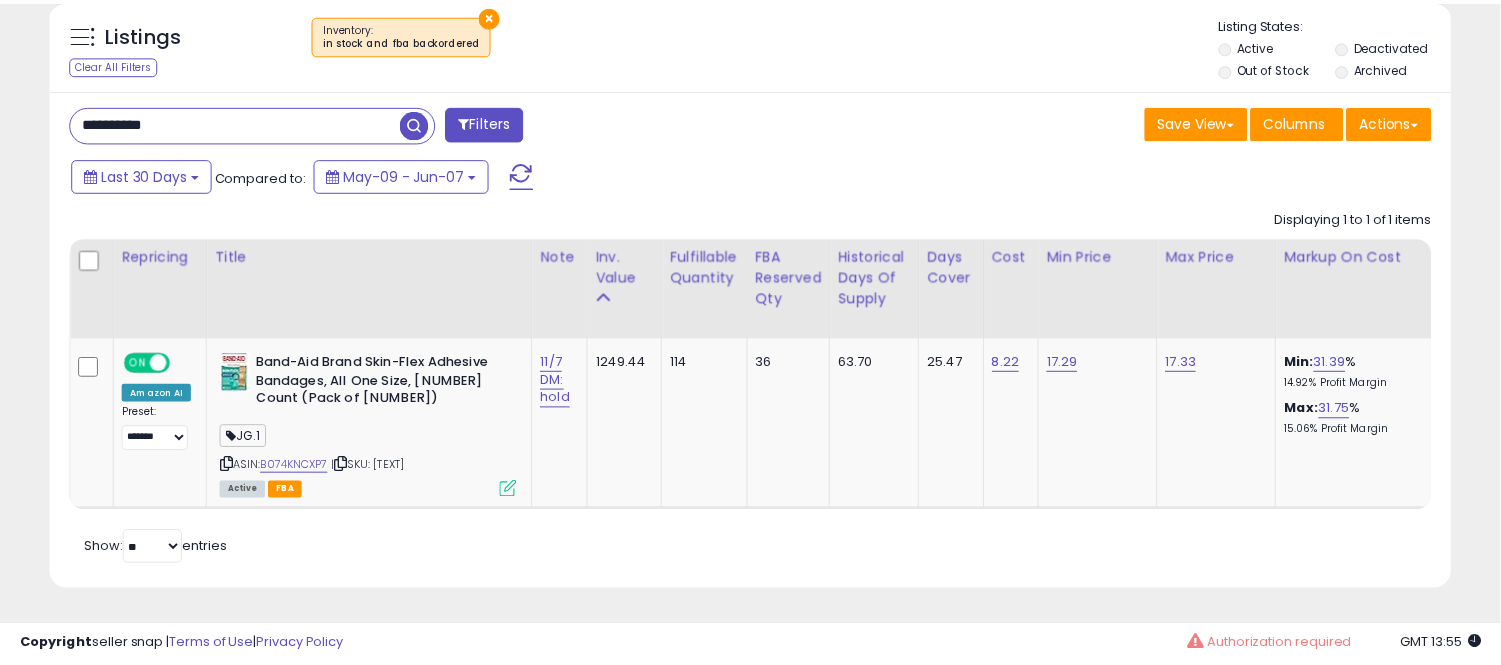 scroll, scrollTop: 410, scrollLeft: 812, axis: both 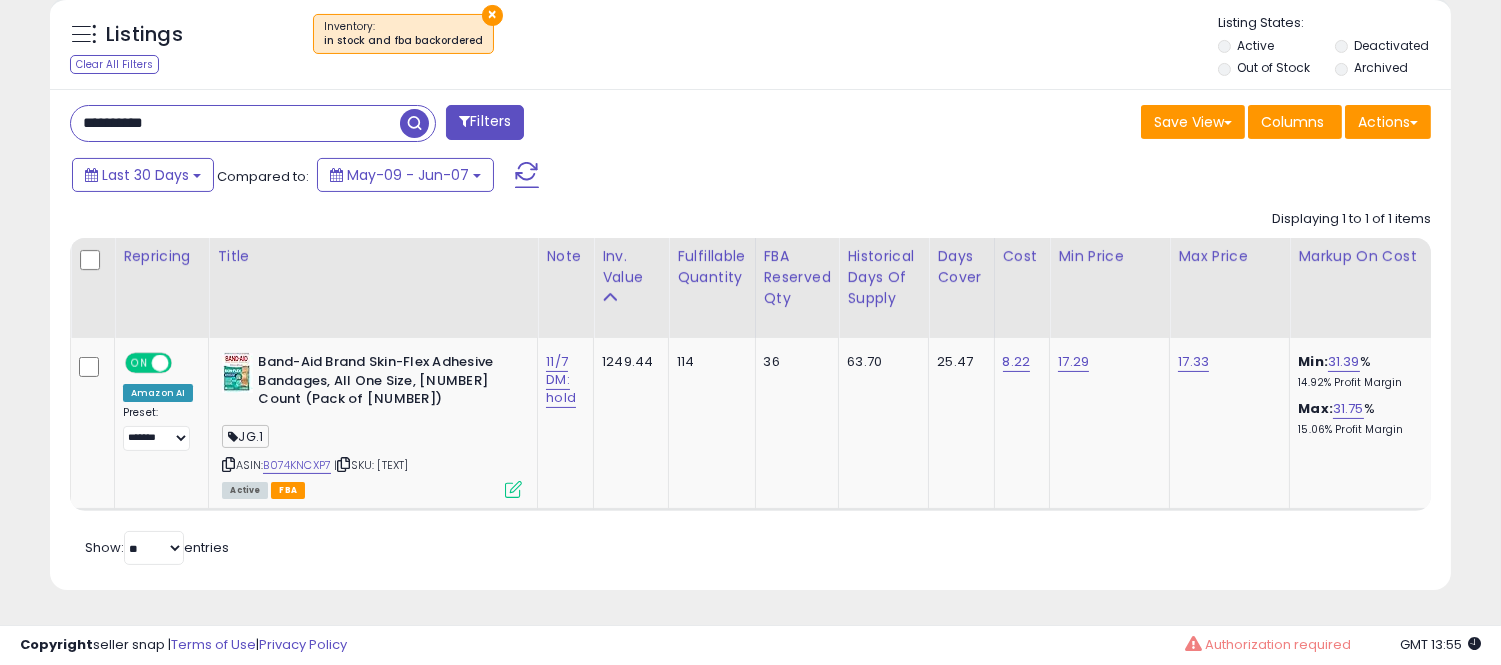 click on "**********" at bounding box center (235, 123) 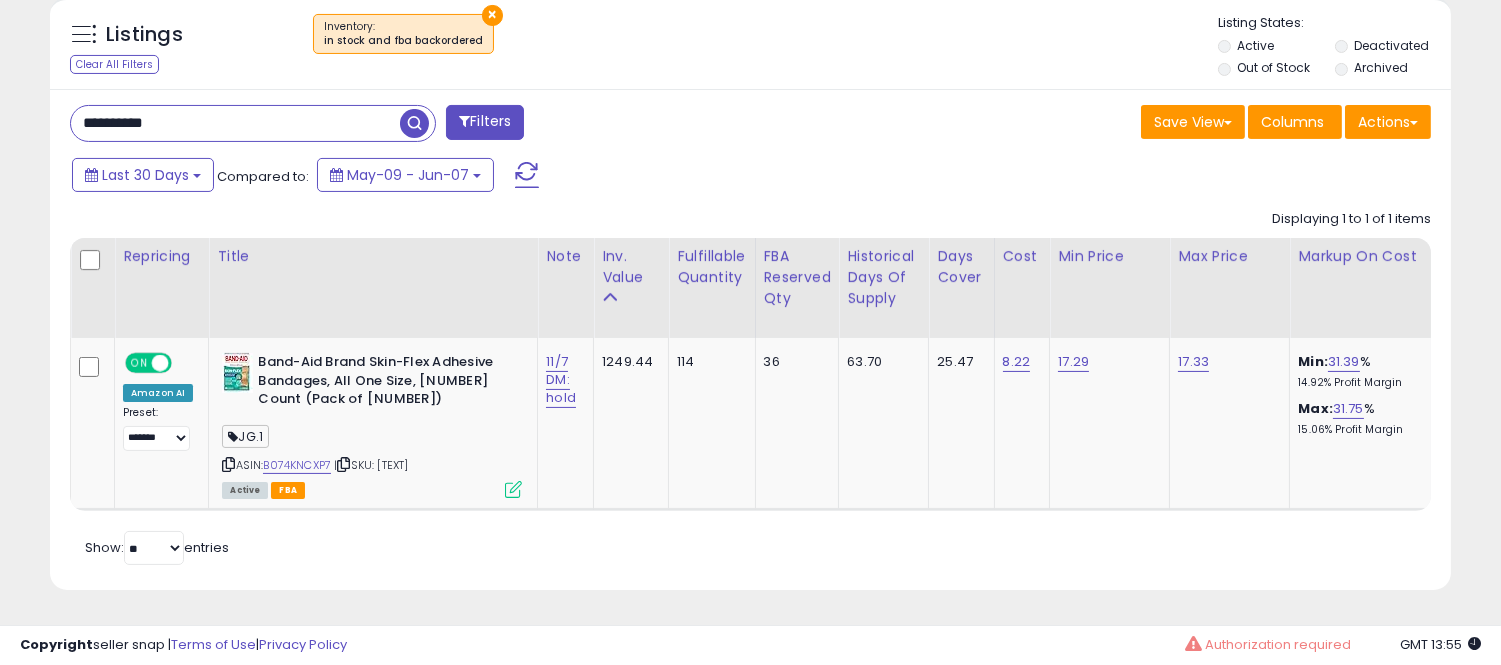 click on "**********" at bounding box center (235, 123) 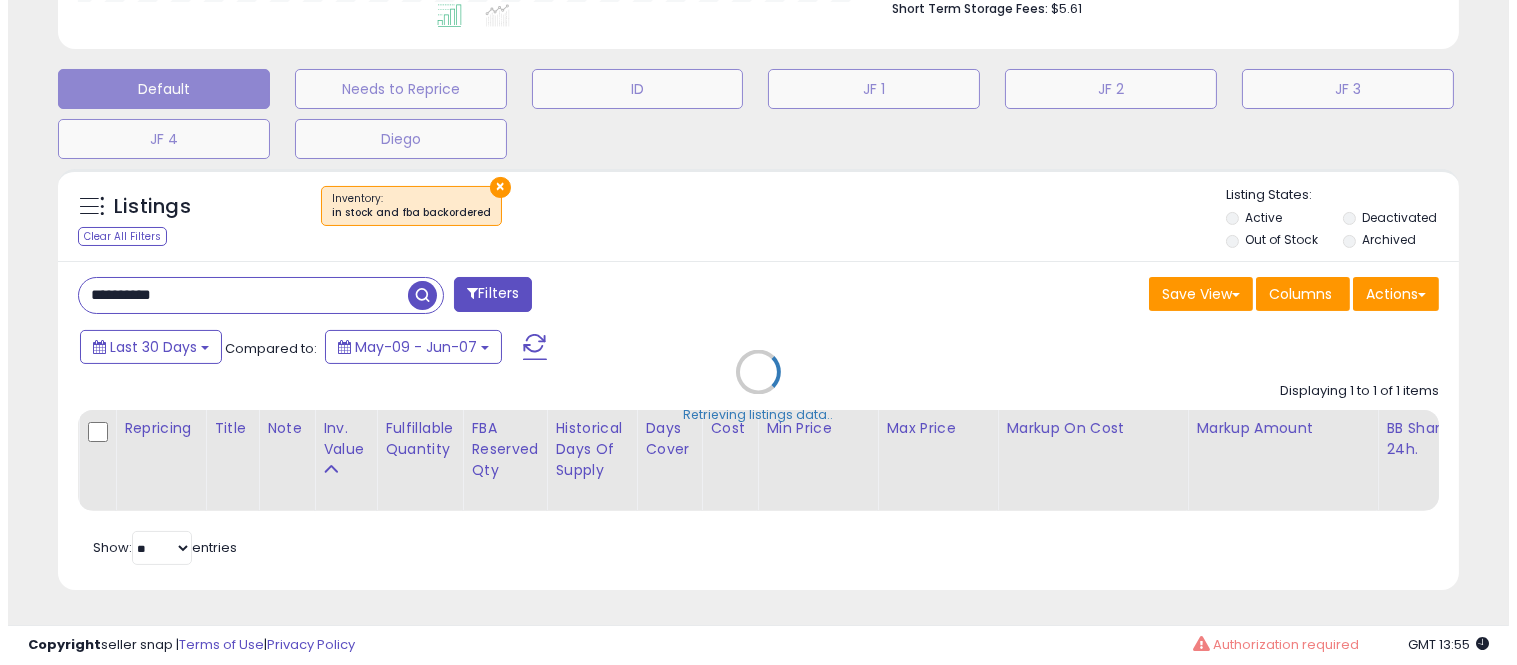 scroll, scrollTop: 578, scrollLeft: 0, axis: vertical 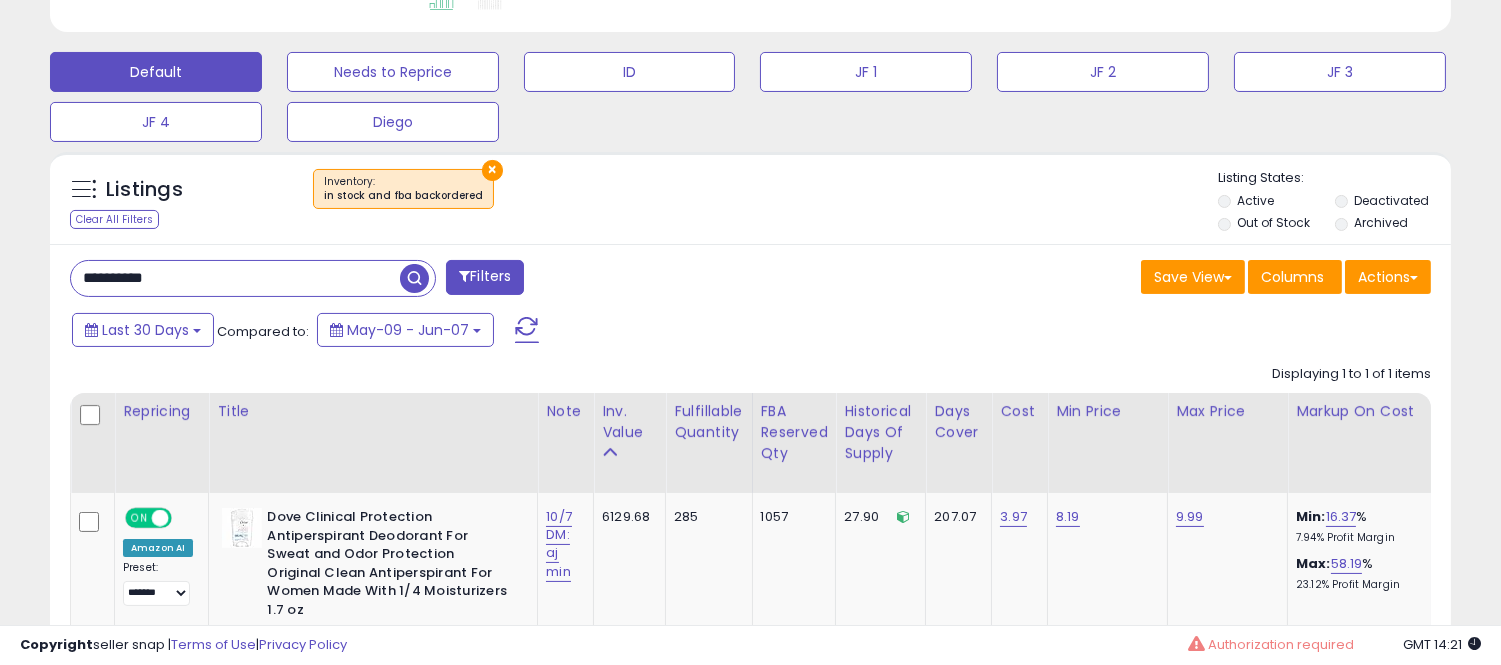 click on "**********" at bounding box center (235, 278) 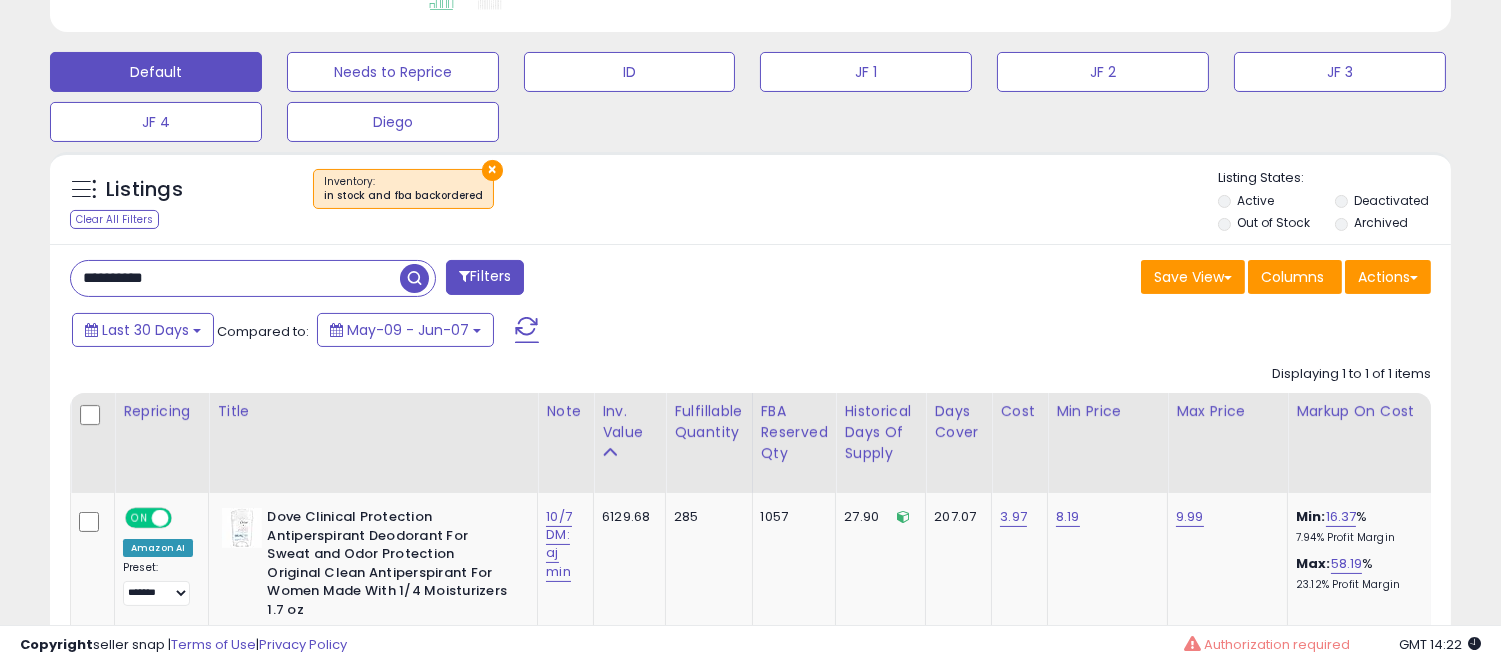 type on "**********" 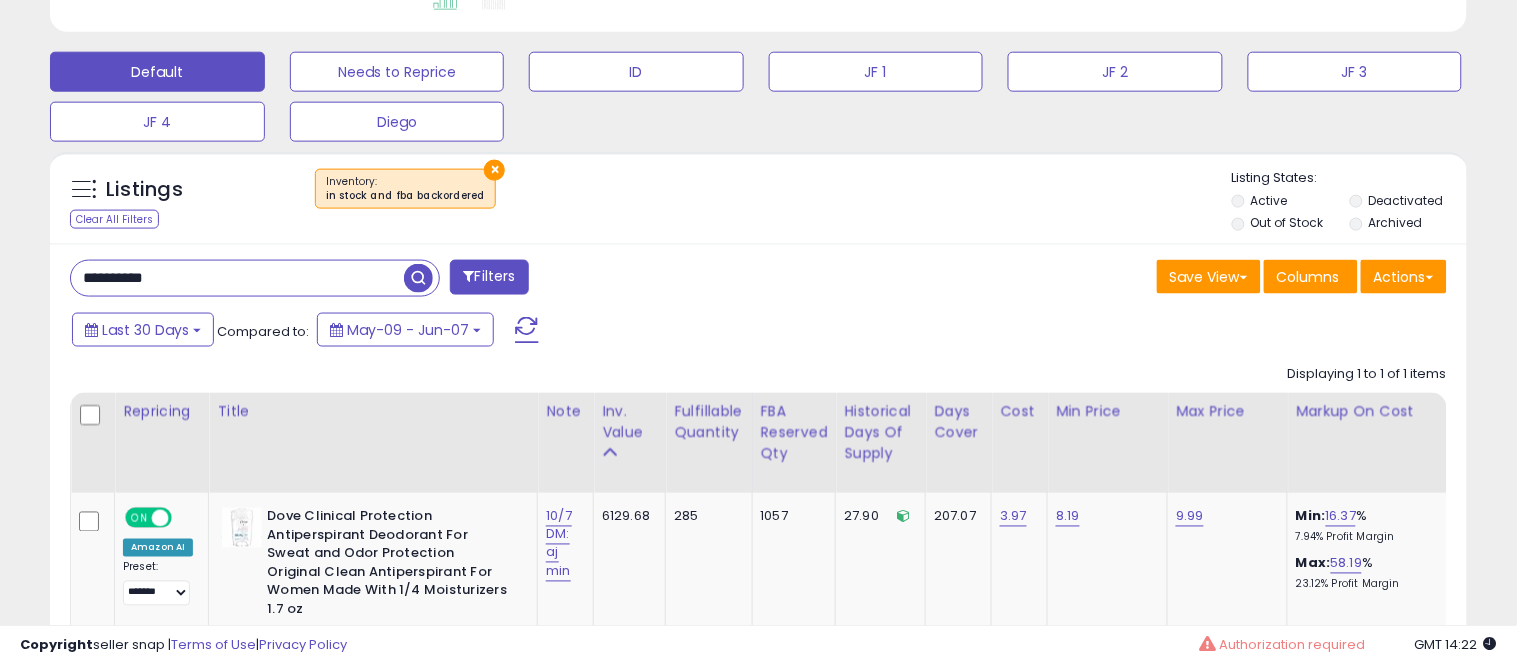 scroll, scrollTop: 999590, scrollLeft: 999178, axis: both 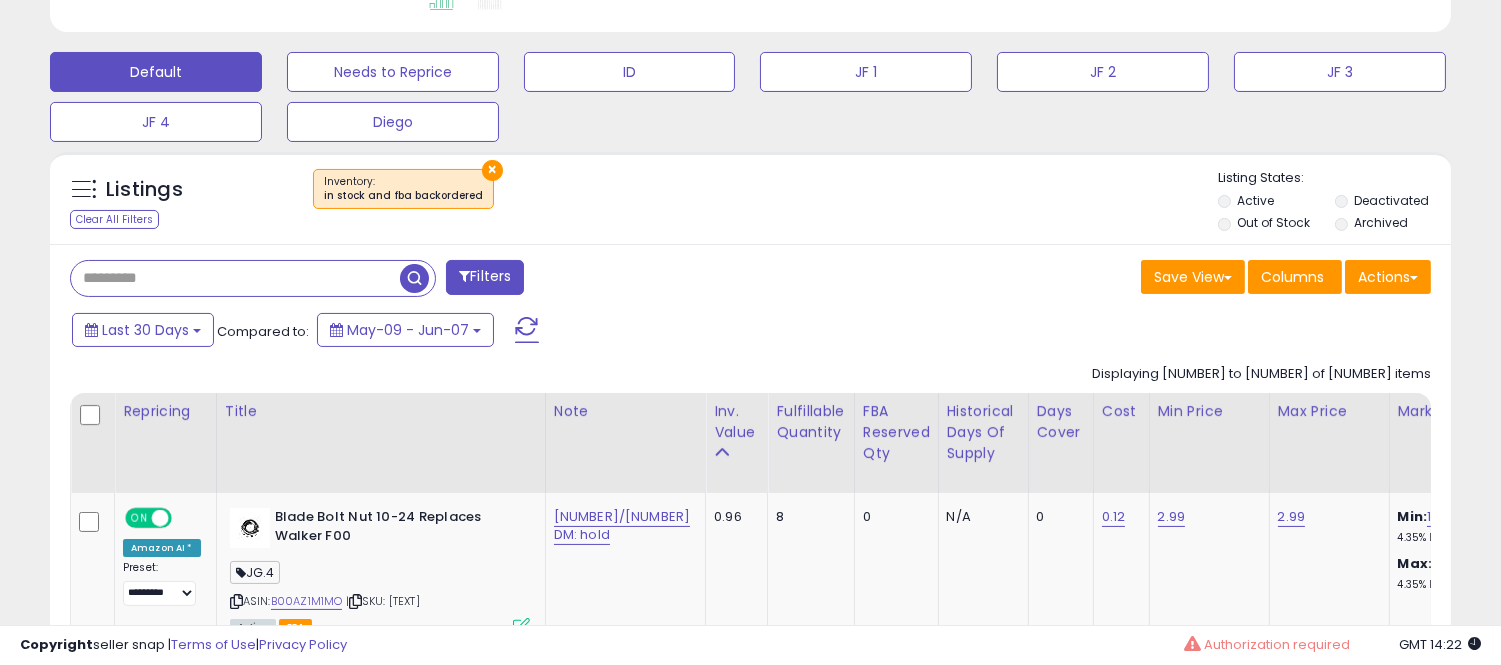 click at bounding box center (235, 278) 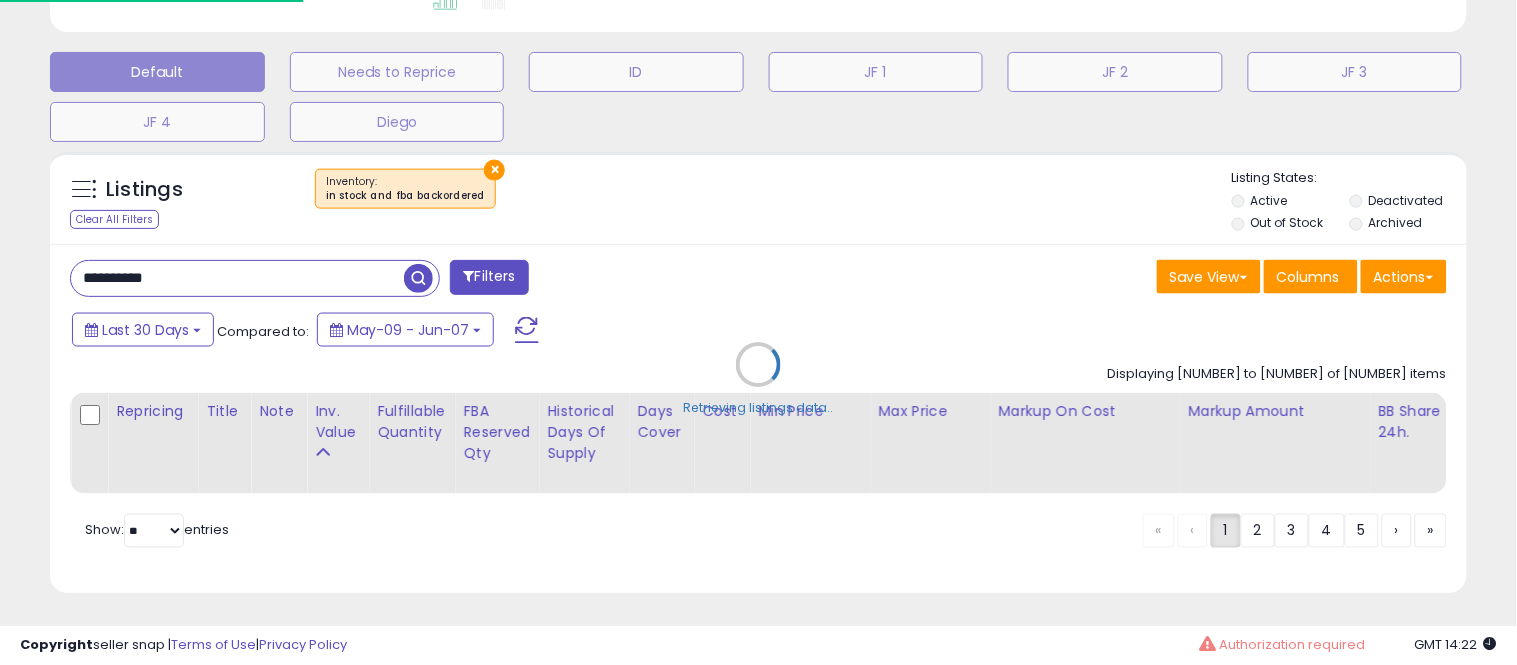 scroll, scrollTop: 999590, scrollLeft: 999178, axis: both 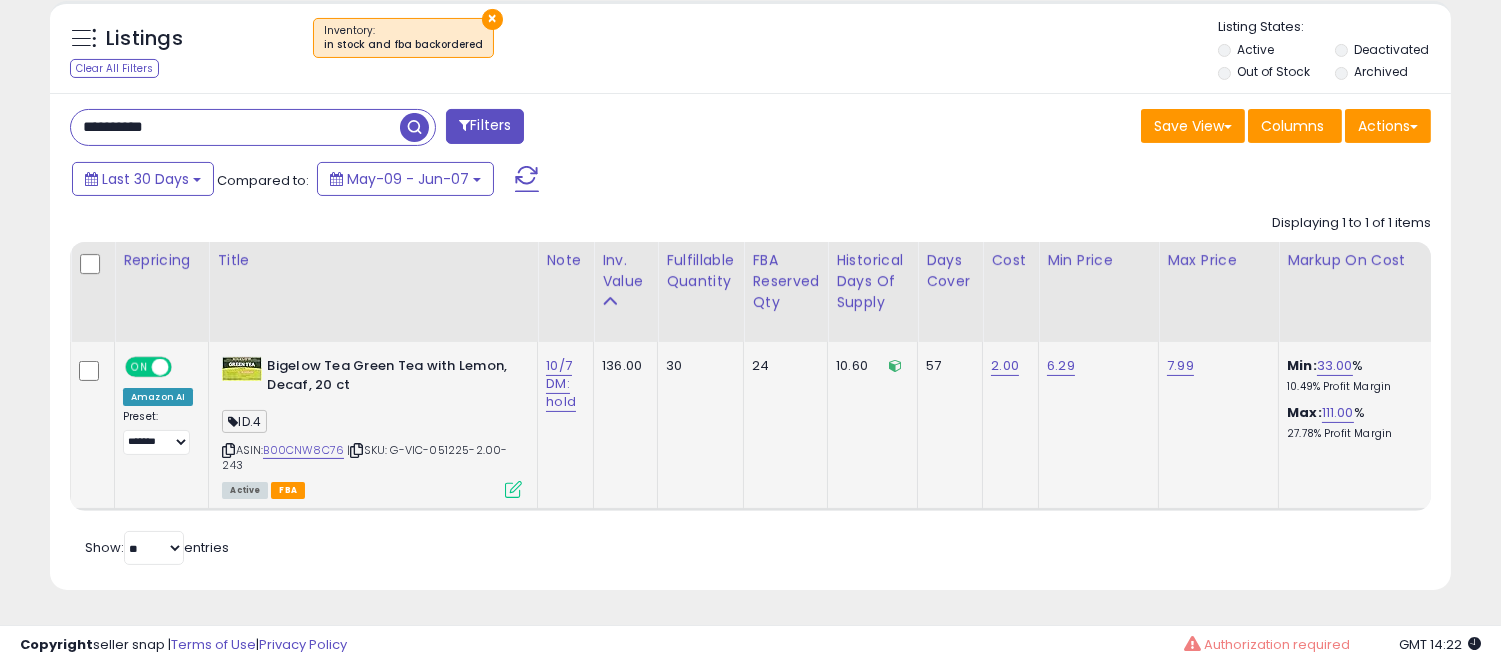 click at bounding box center (513, 489) 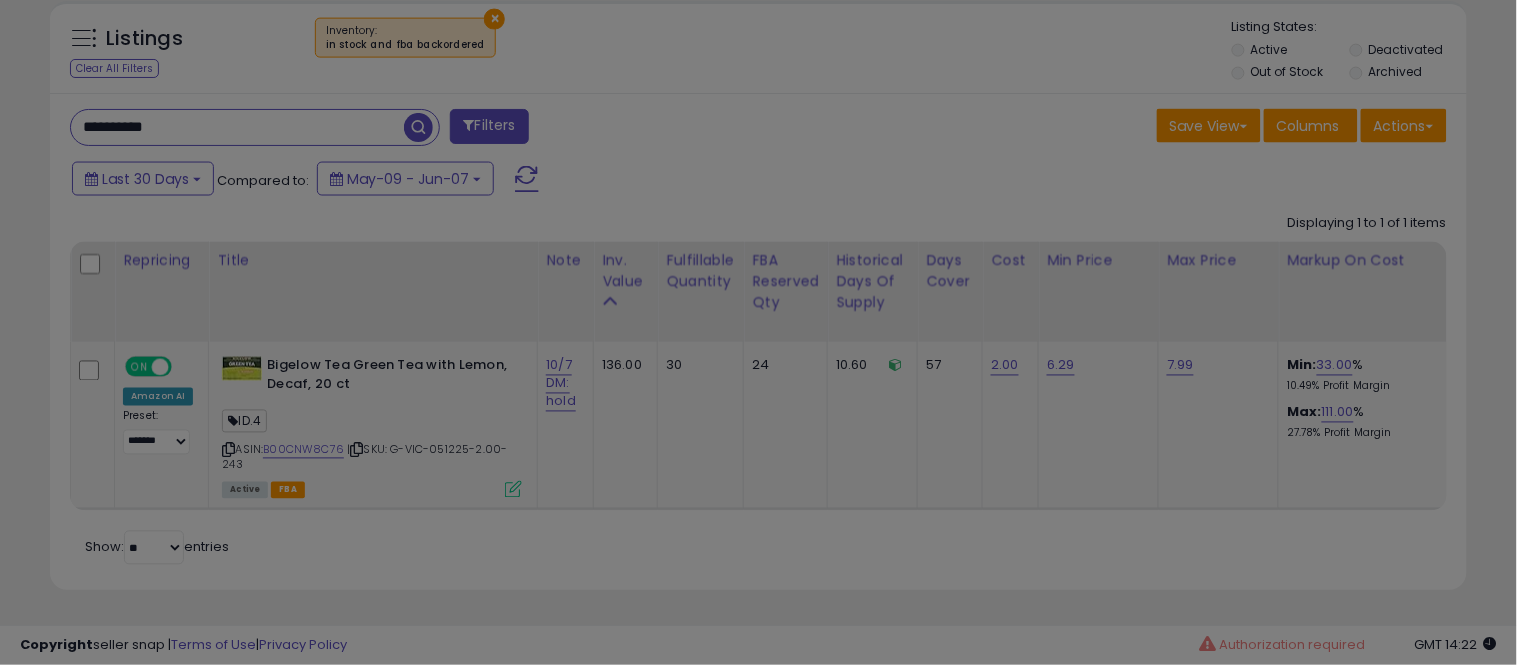 scroll, scrollTop: 999590, scrollLeft: 999178, axis: both 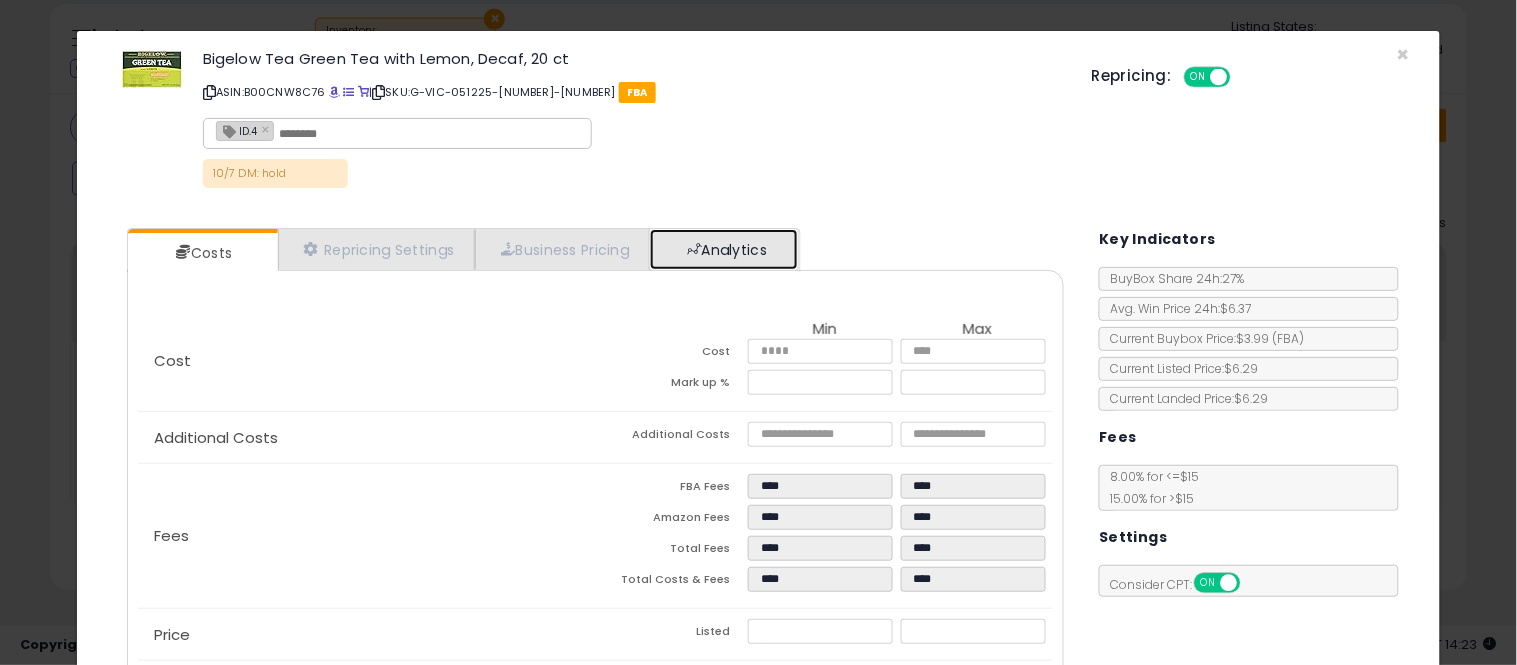 click on "Analytics" at bounding box center [724, 249] 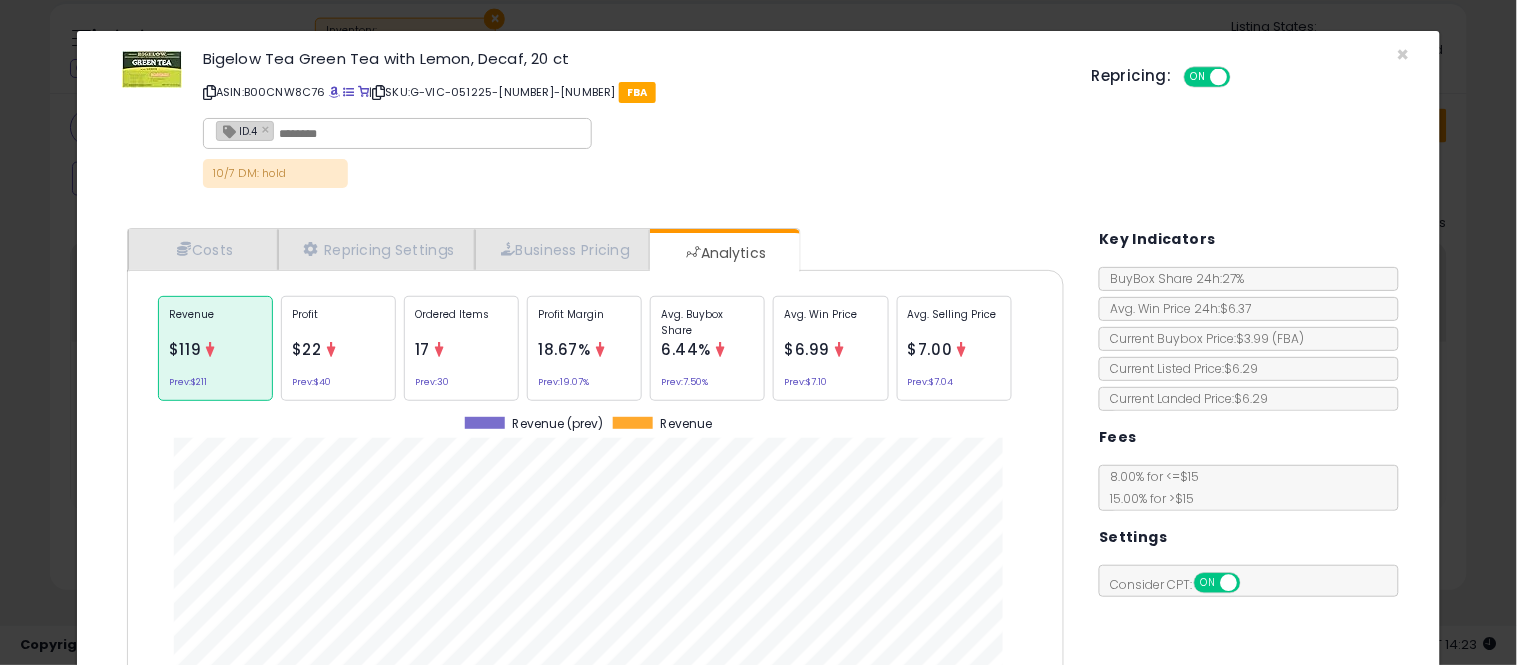 scroll, scrollTop: 999384, scrollLeft: 999033, axis: both 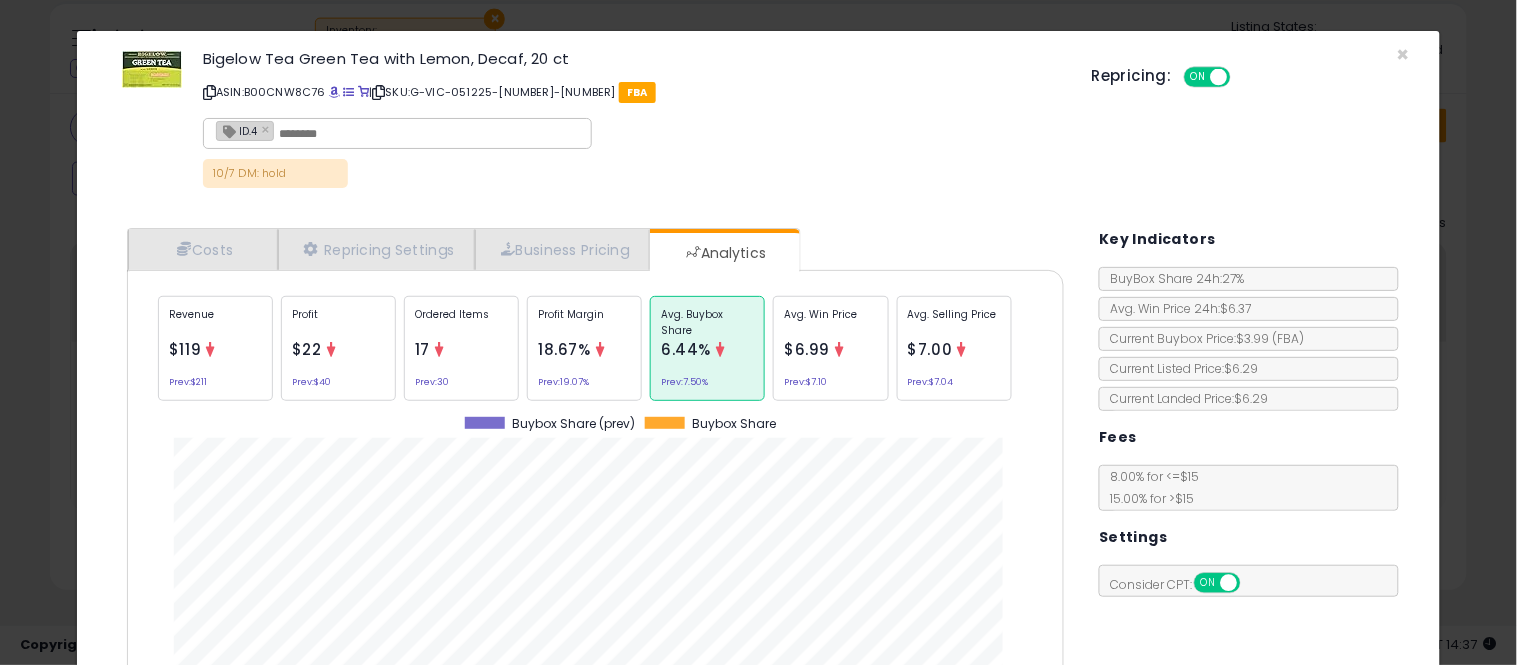 click on "× Close
Bigelow Tea Green Tea with Lemon, Decaf, 20 ct
ASIN:  B00CNW8C76
|
SKU:  G-VIC-051225-[NUMBER]-[NUMBER]
FBA
ID.4 ×
[NUMBER]/[NUMBER] DM: hold
Repricing:
ON   OFF" 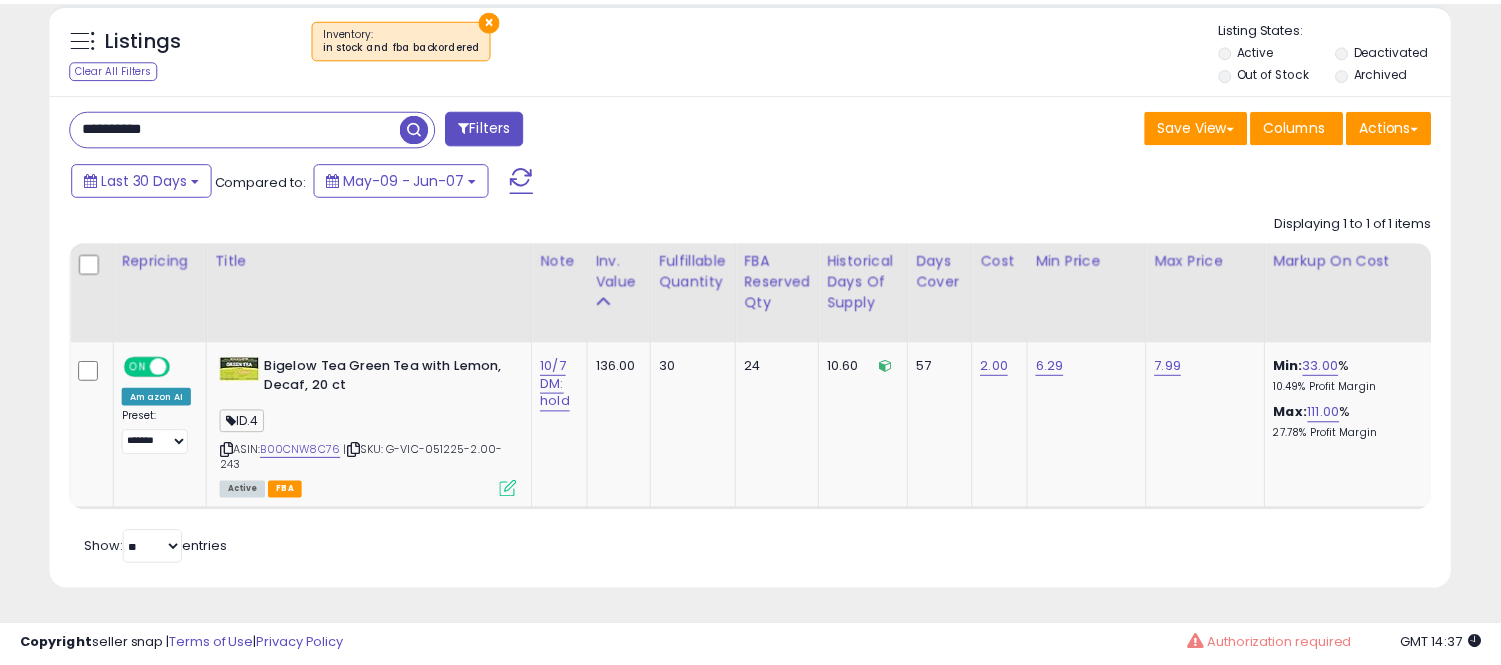 scroll, scrollTop: 410, scrollLeft: 812, axis: both 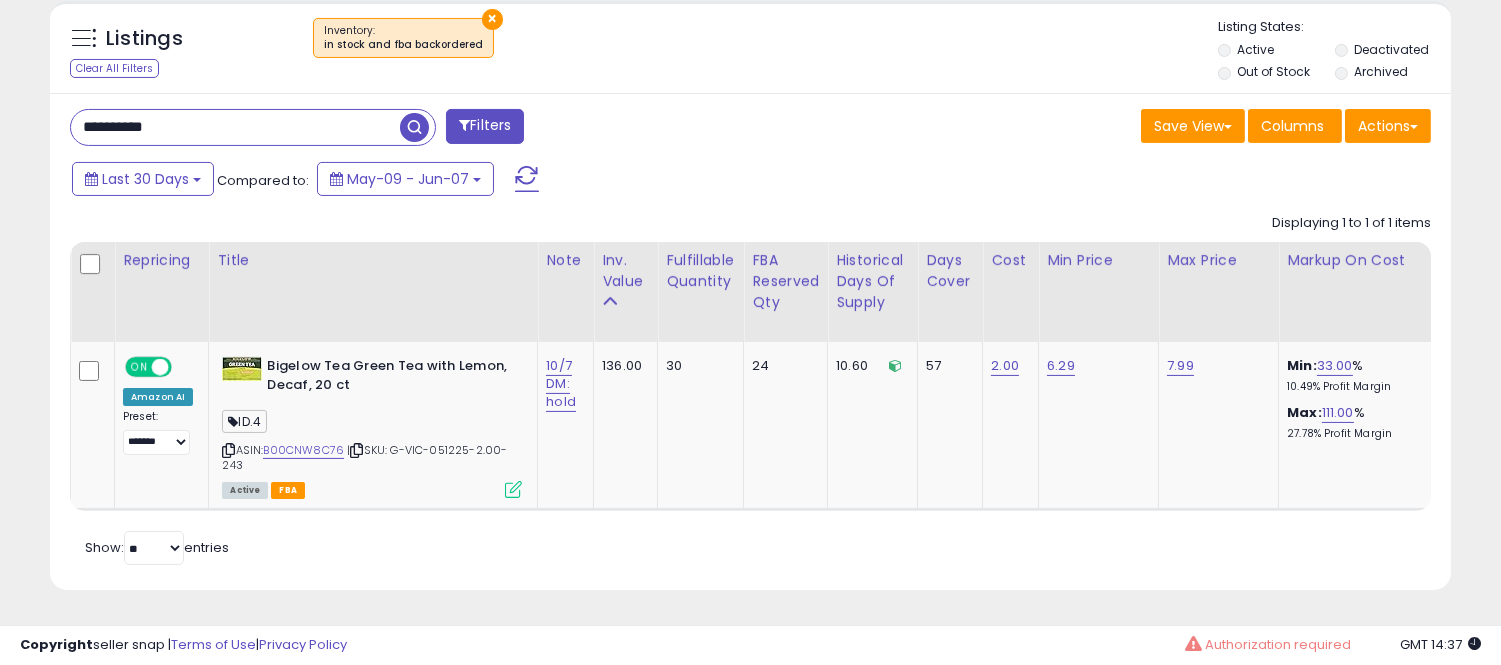 click on "**********" at bounding box center [235, 127] 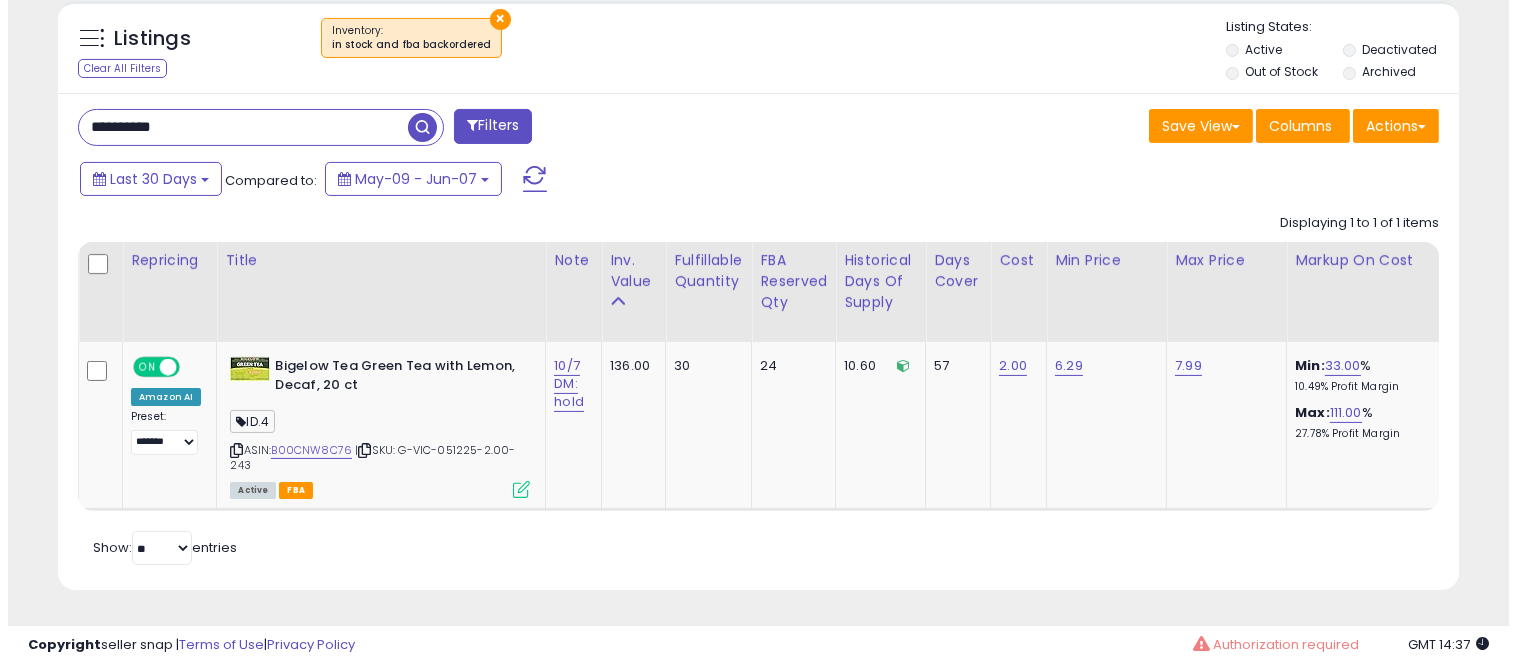 scroll, scrollTop: 578, scrollLeft: 0, axis: vertical 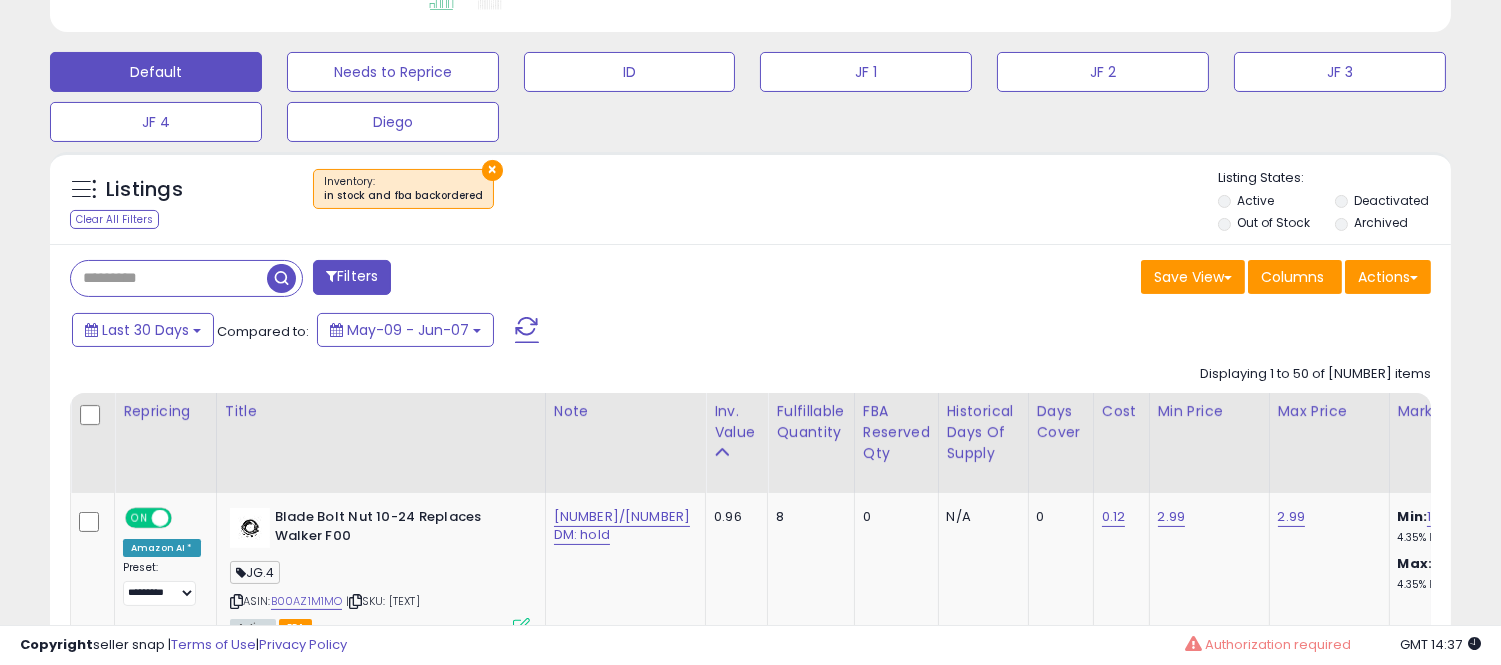 click at bounding box center [169, 278] 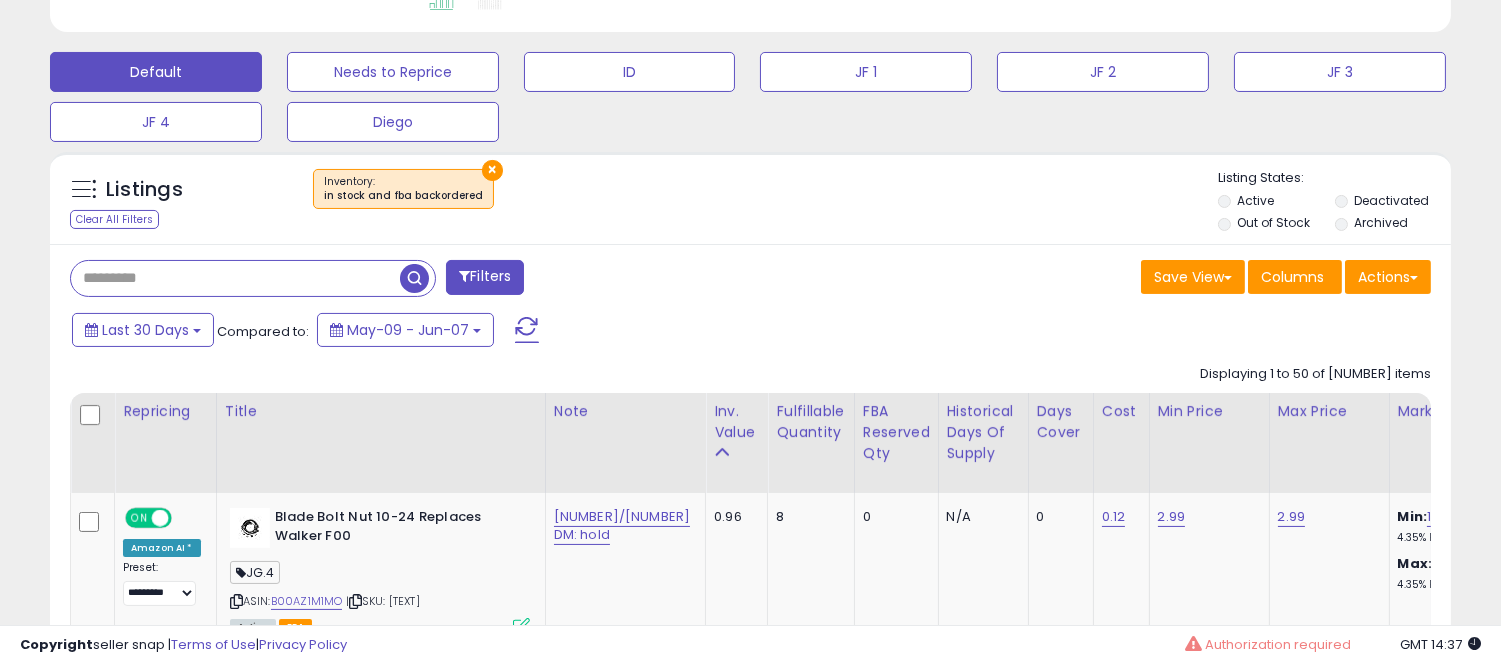 paste on "**********" 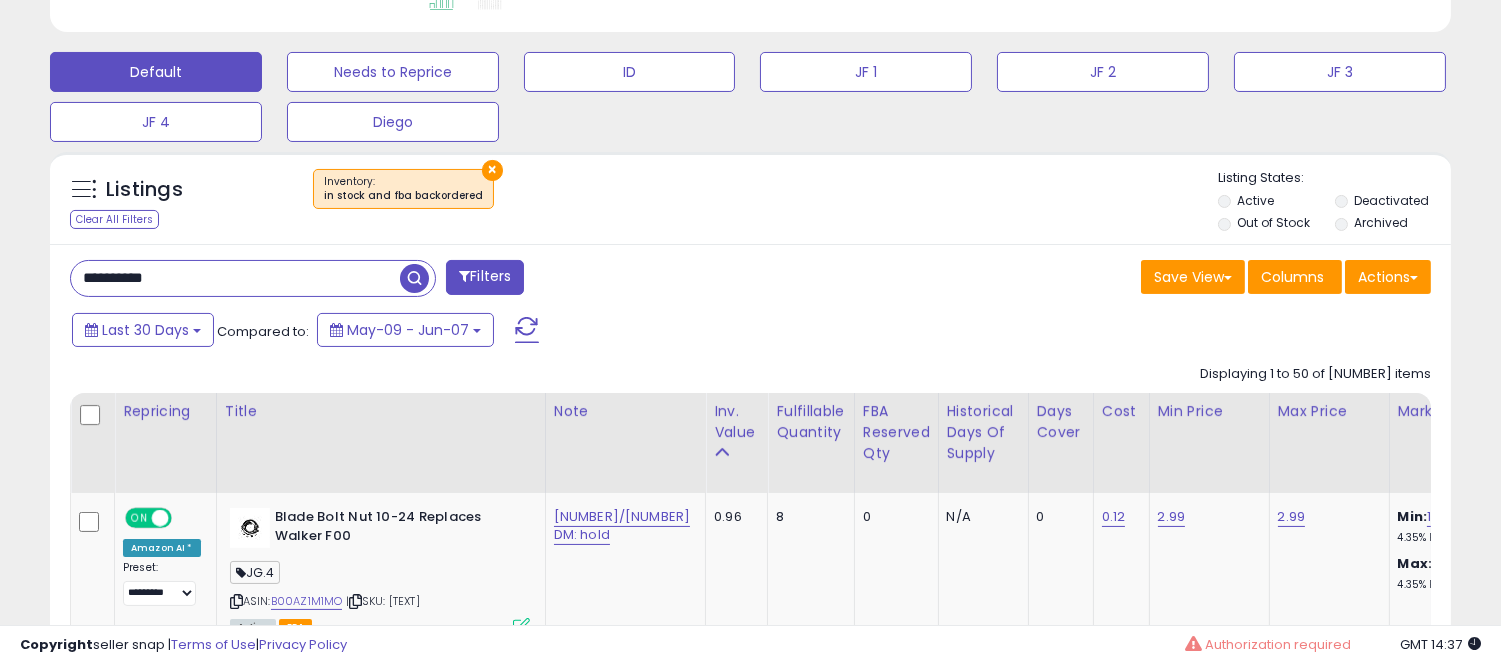 click at bounding box center [414, 278] 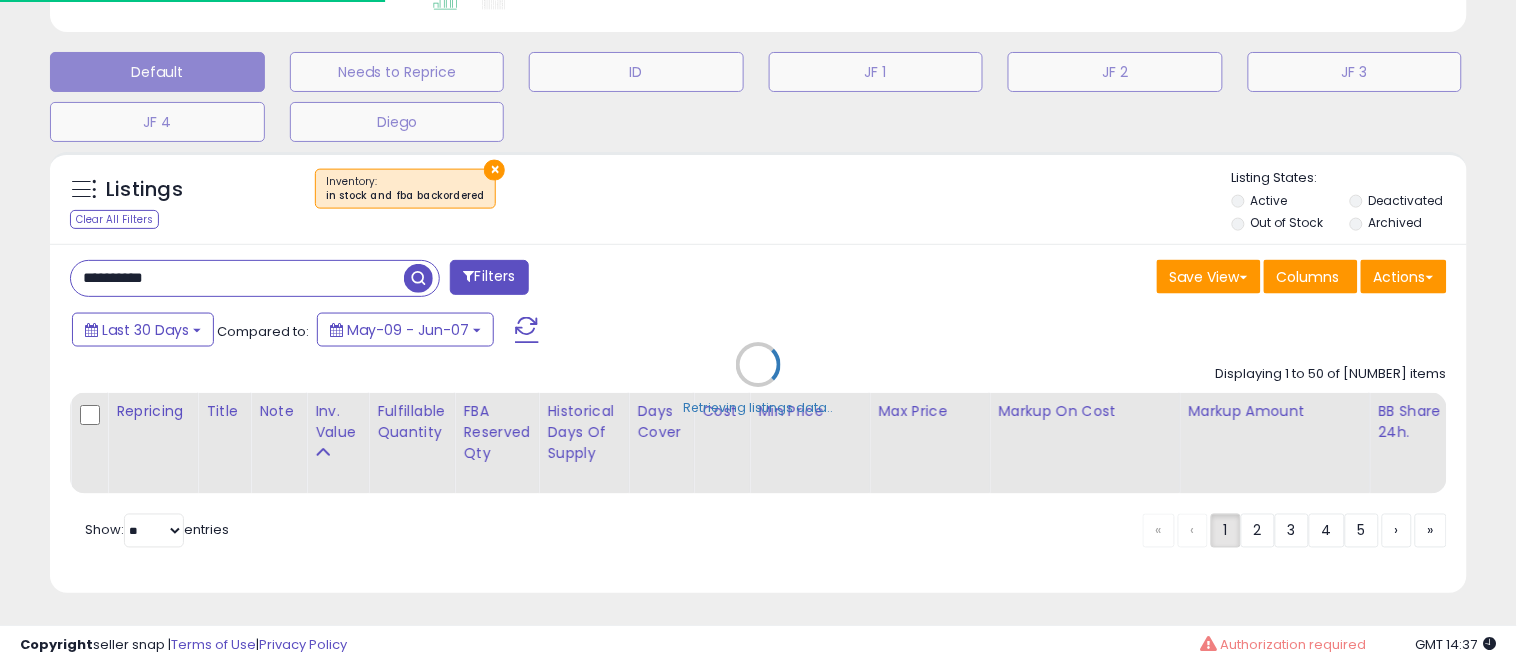 scroll, scrollTop: 999590, scrollLeft: 999178, axis: both 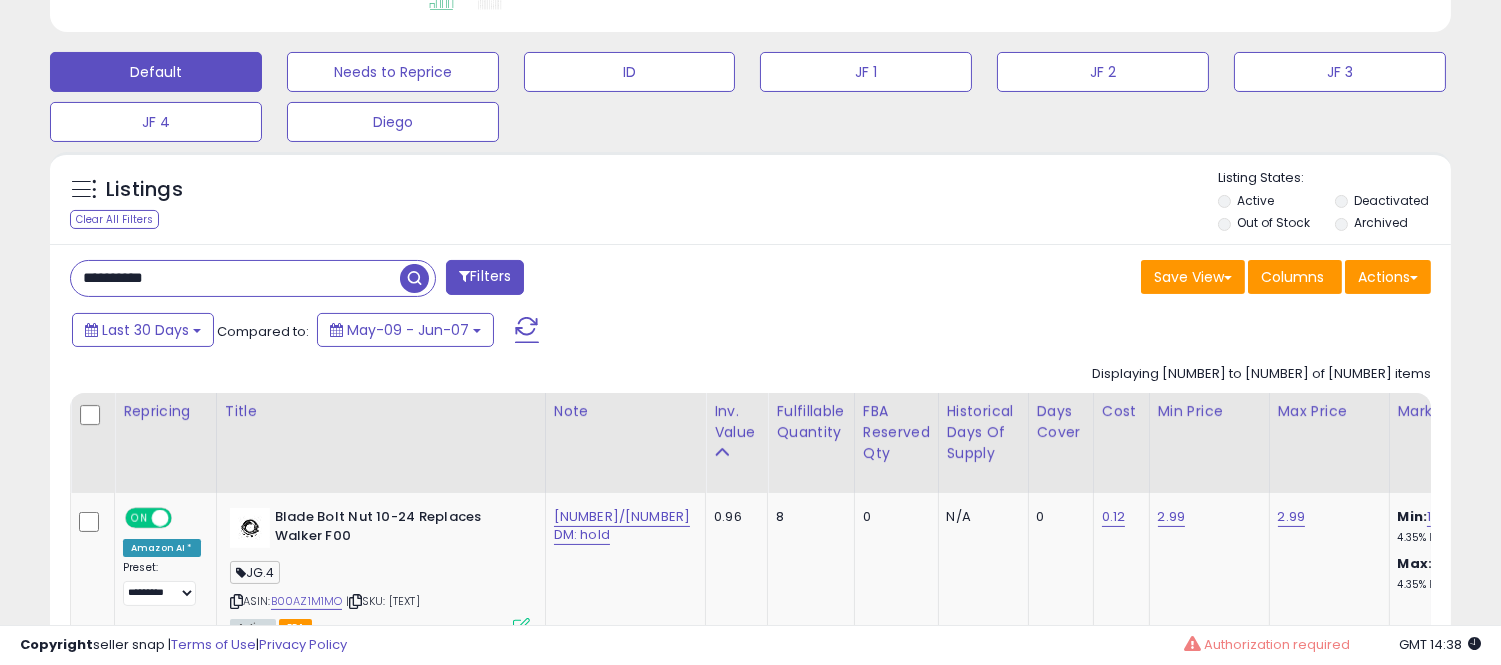 click on "**********" at bounding box center (235, 278) 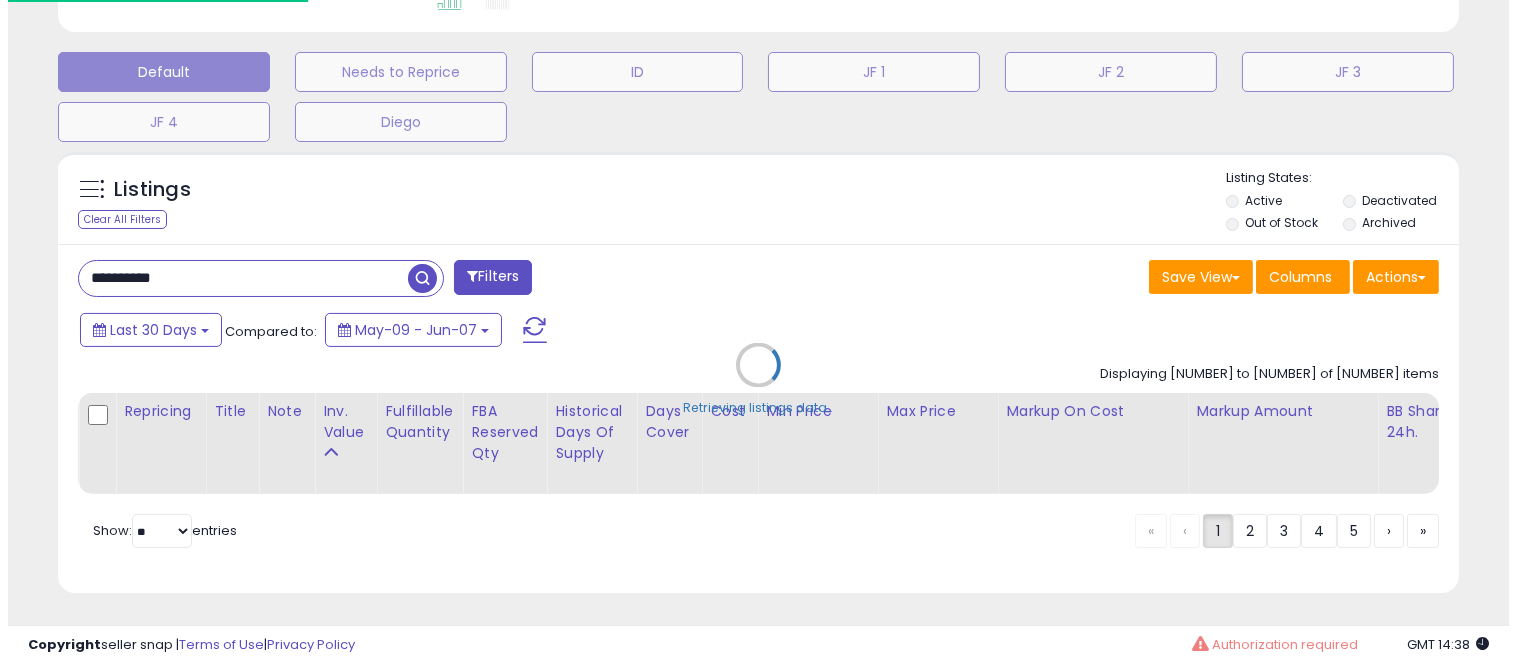 scroll, scrollTop: 999590, scrollLeft: 999178, axis: both 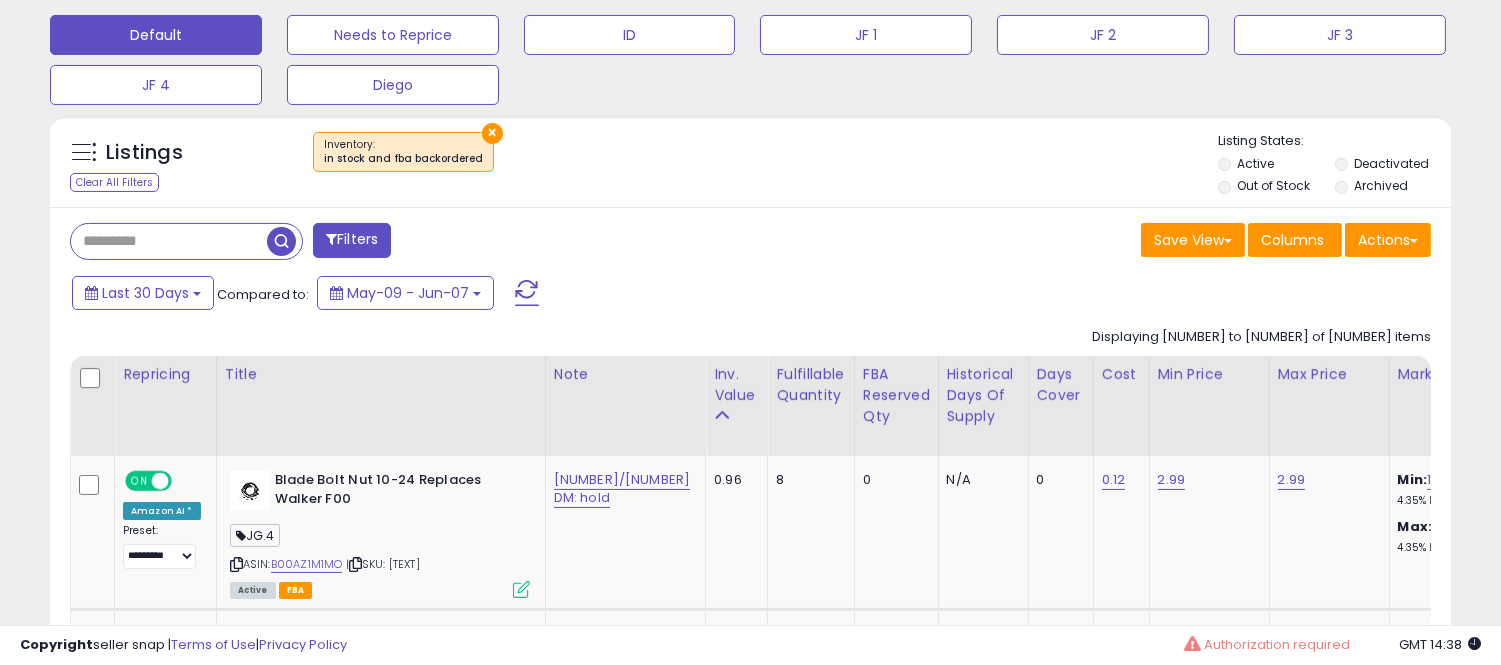 click at bounding box center (169, 241) 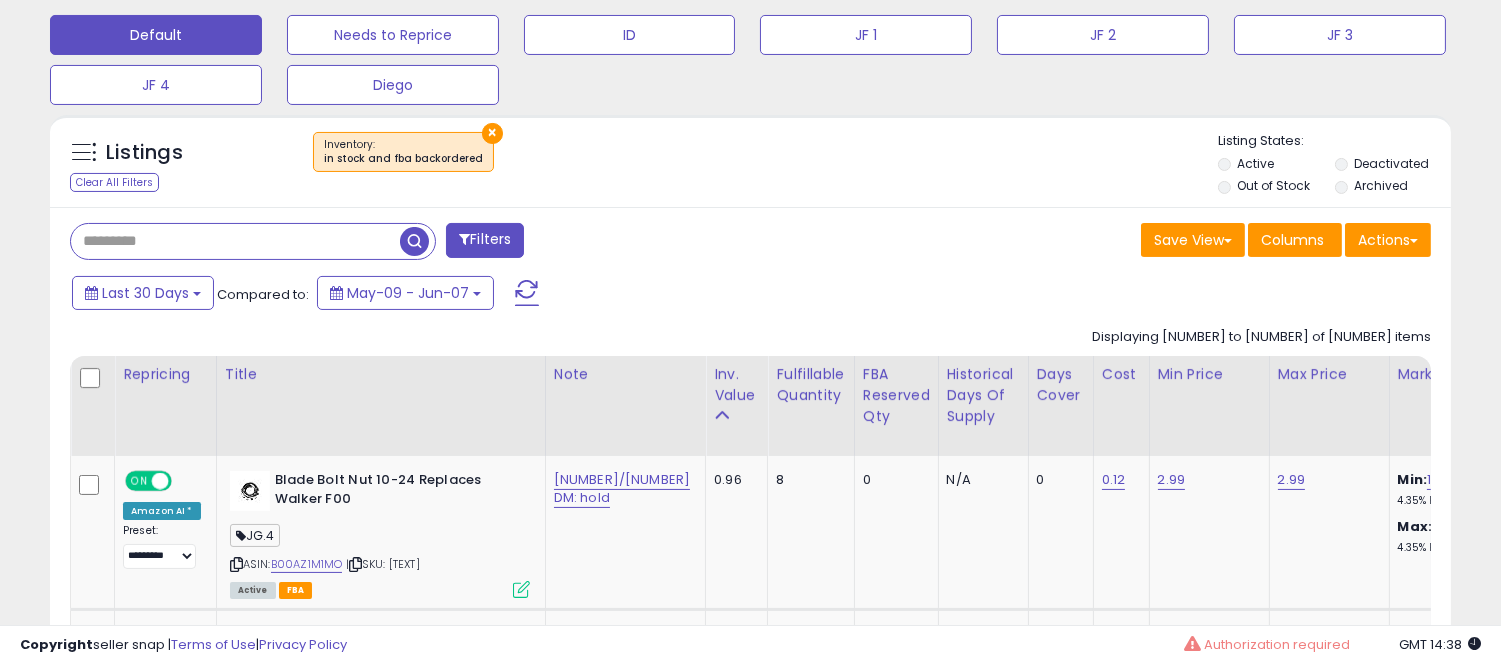 paste on "**********" 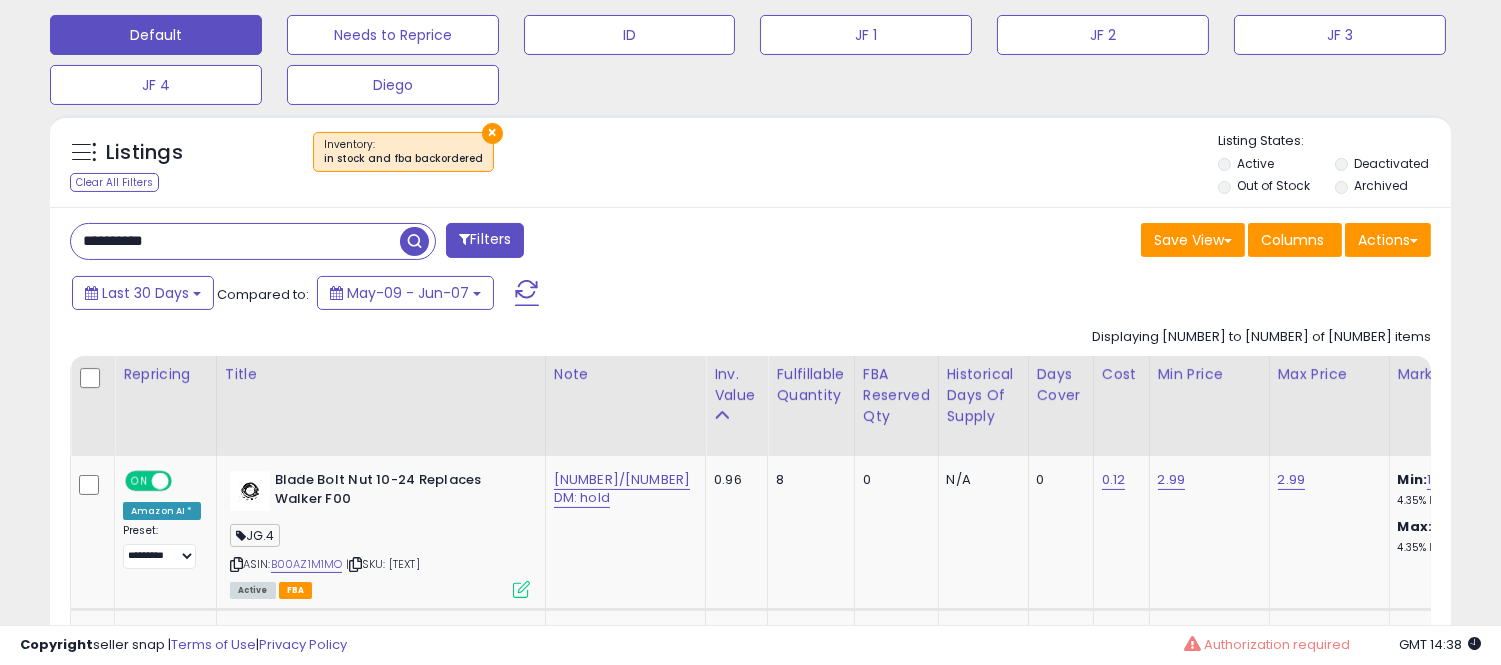 click at bounding box center [414, 241] 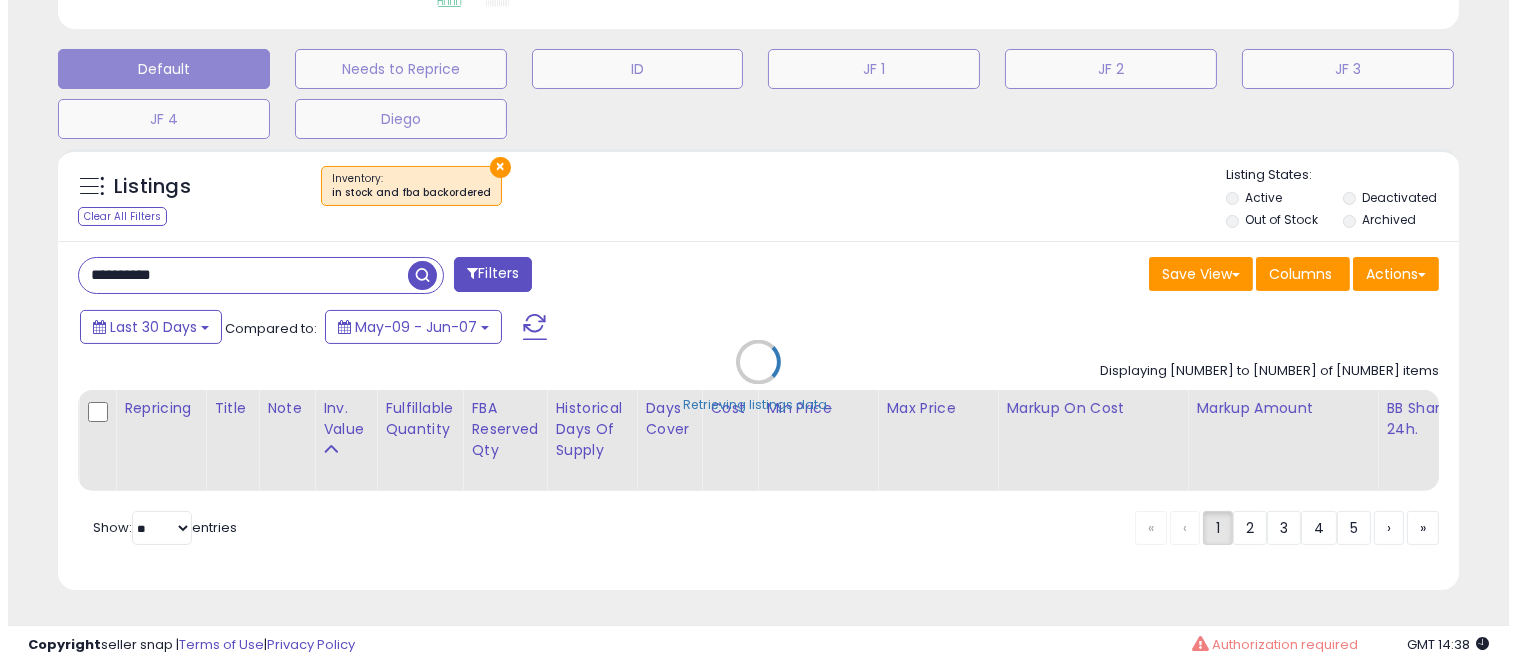 scroll, scrollTop: 598, scrollLeft: 0, axis: vertical 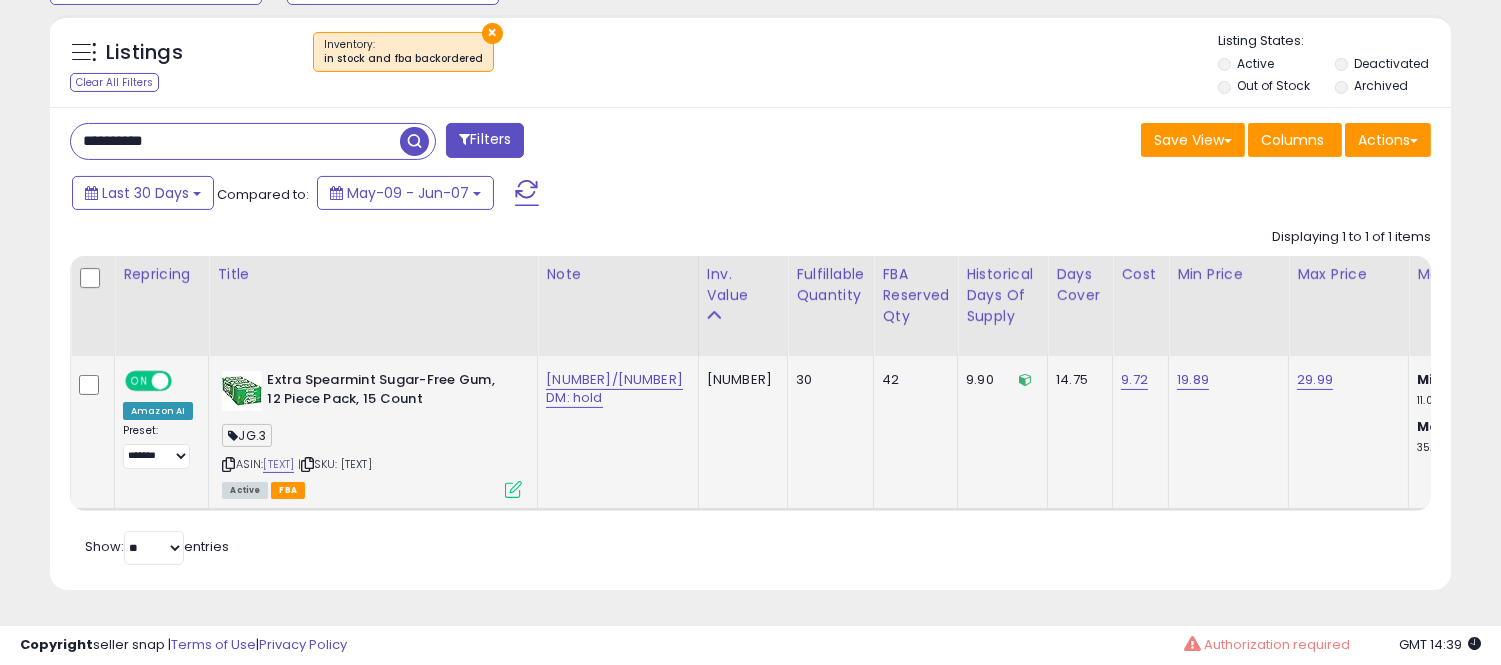 click at bounding box center (513, 489) 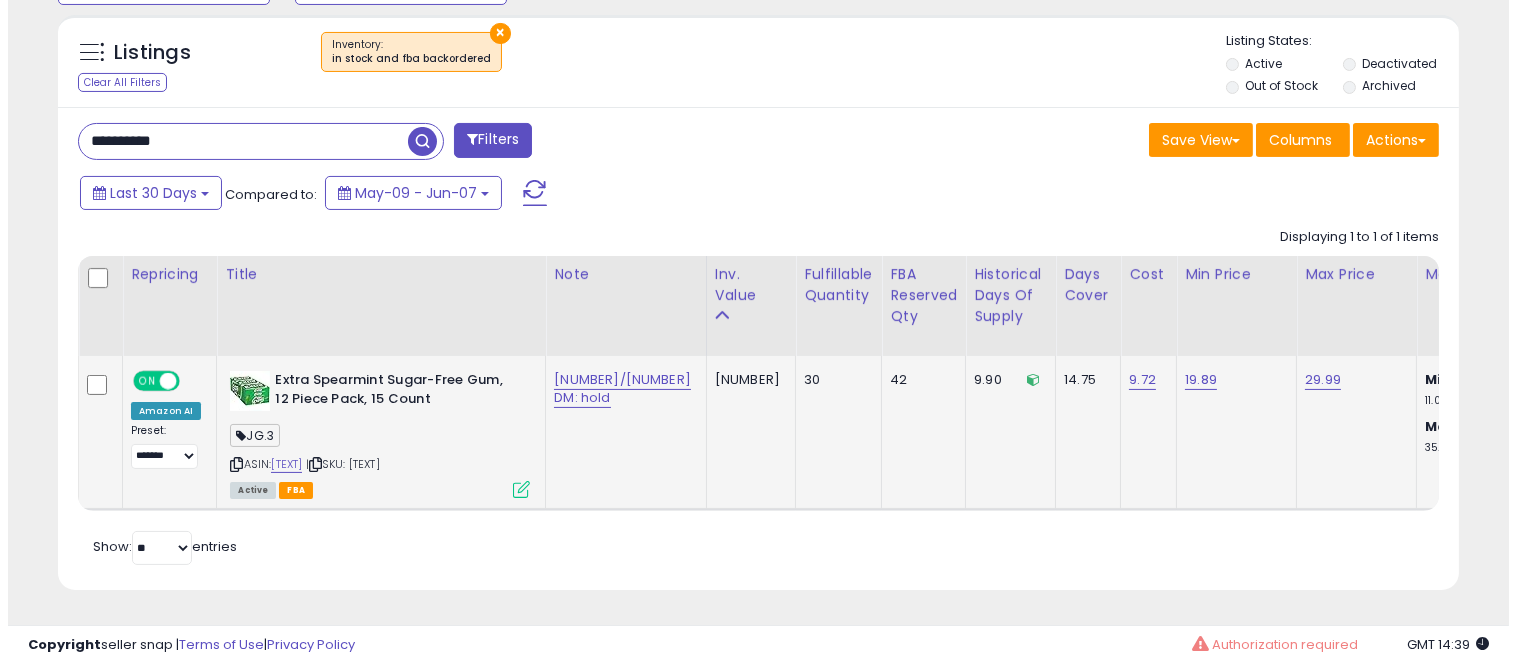 scroll, scrollTop: 999590, scrollLeft: 999178, axis: both 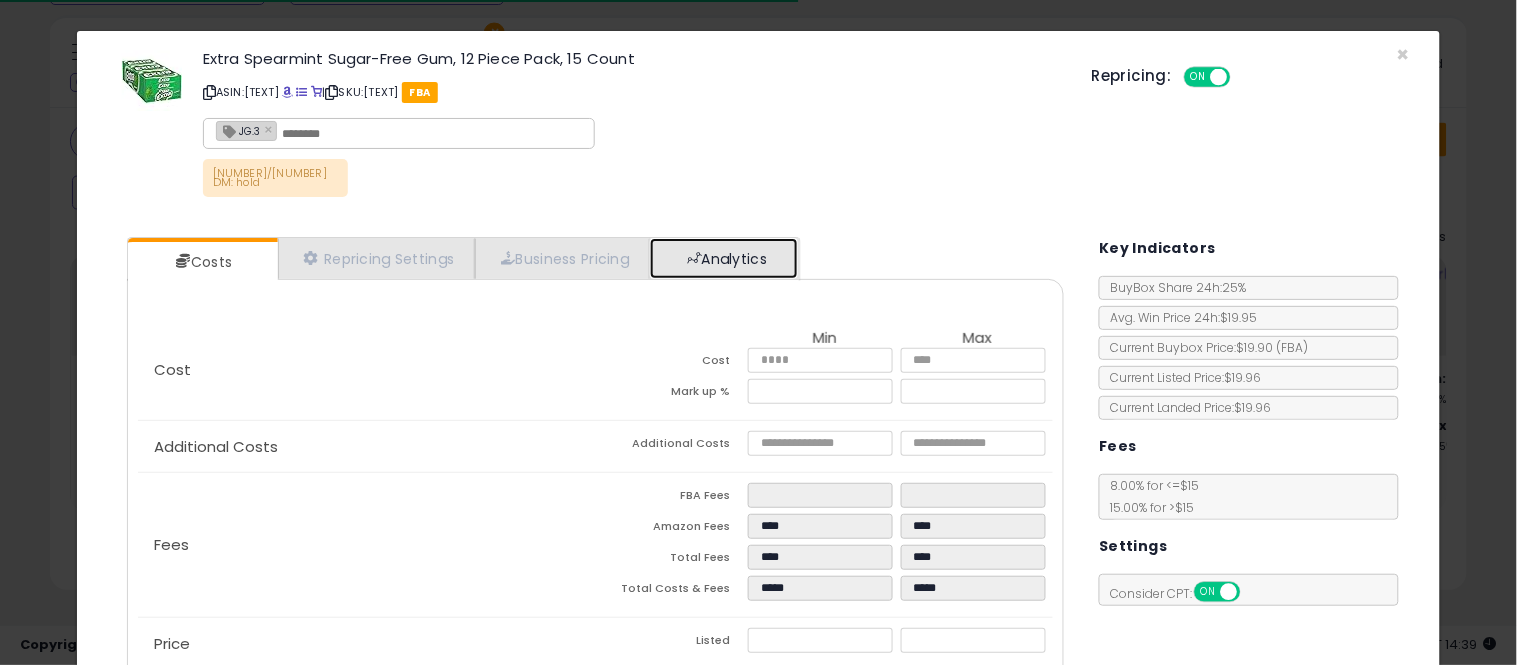 click on "Analytics" at bounding box center (724, 258) 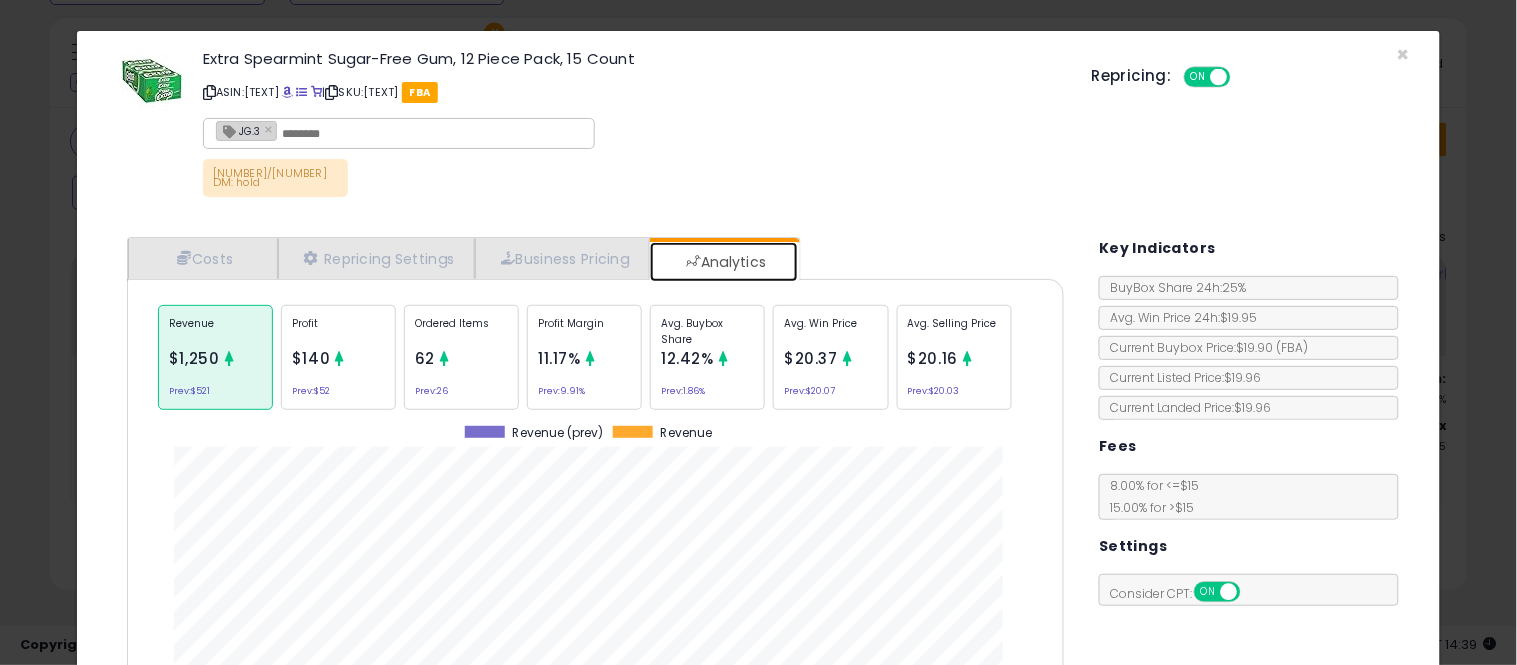 scroll, scrollTop: 999384, scrollLeft: 999033, axis: both 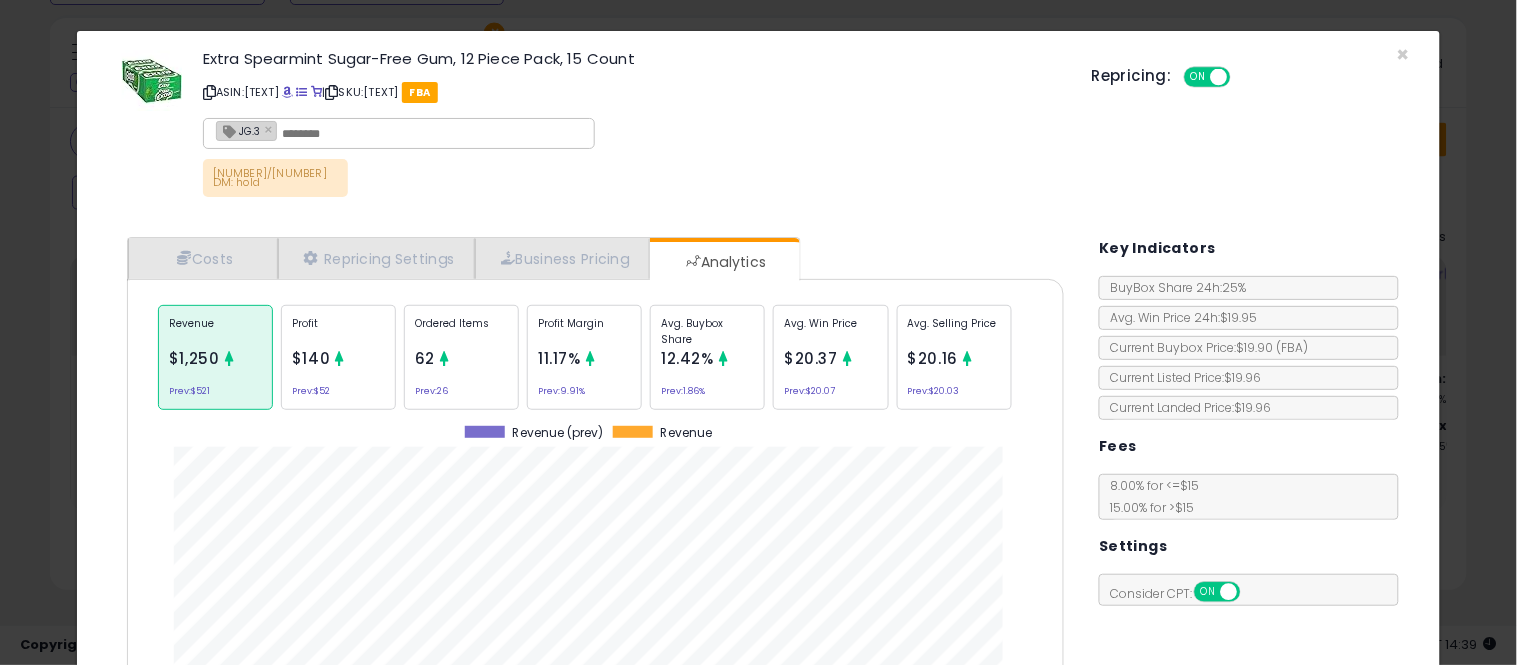 click on "Avg. Buybox Share" at bounding box center [707, 331] 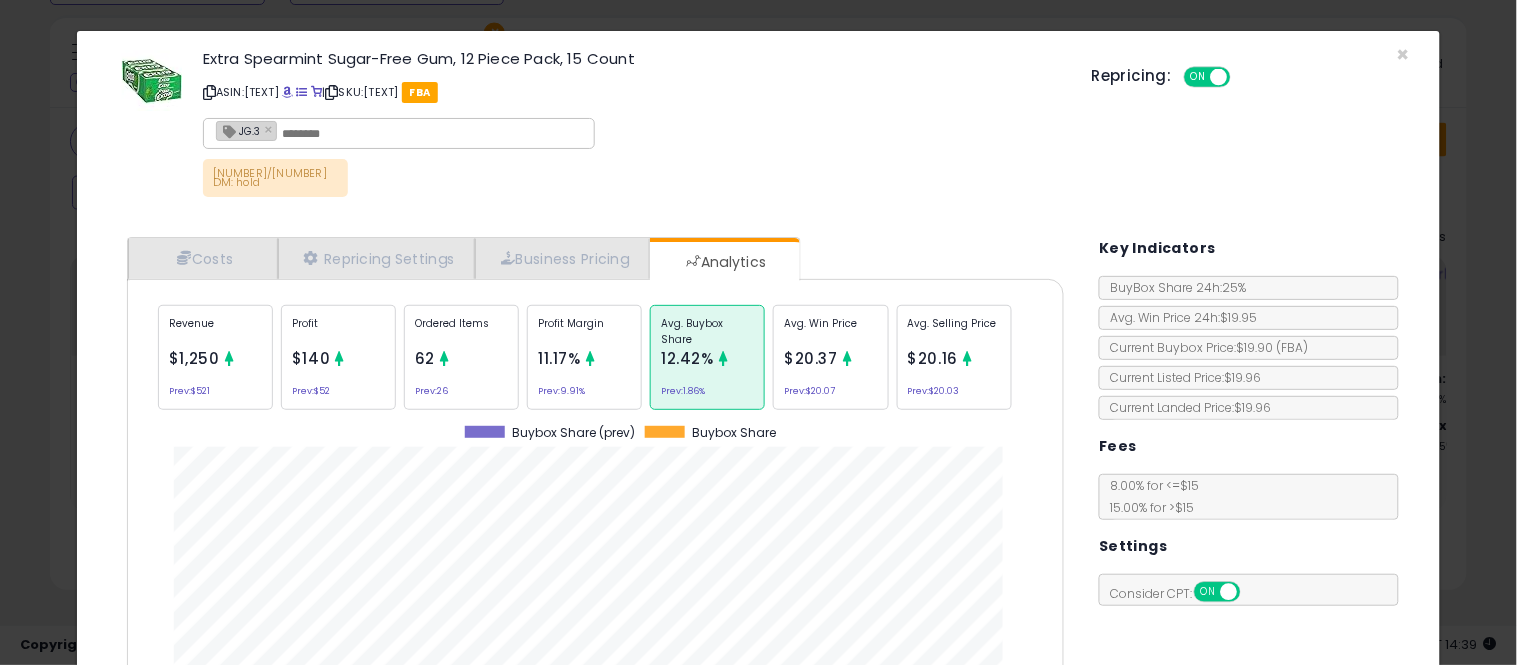 scroll, scrollTop: 999384, scrollLeft: 999033, axis: both 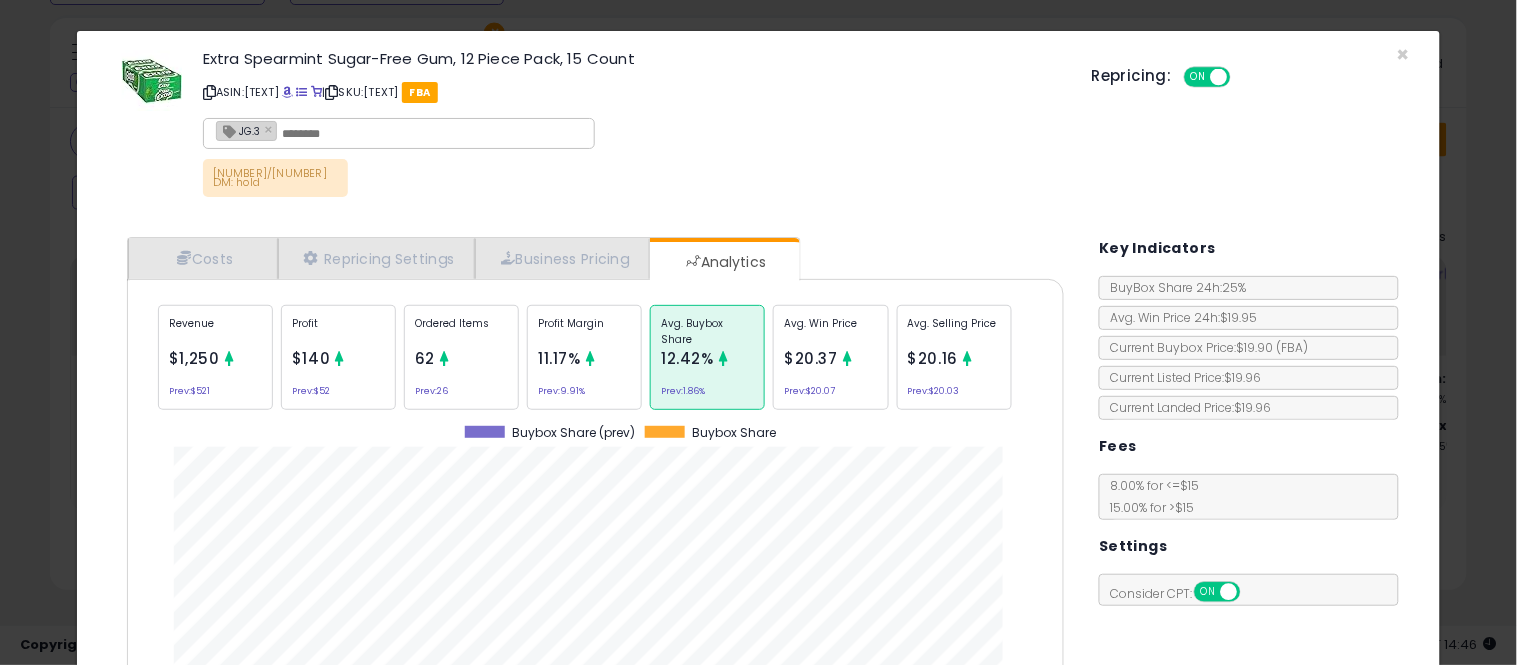click on "ASIN:  [TEXT]
|
SKU:  [TEXT]
FBA
[TEXT]. ×
[NUMBER]/[NUMBER] DM: [TEXT]
Repricing:
ON   OFF" 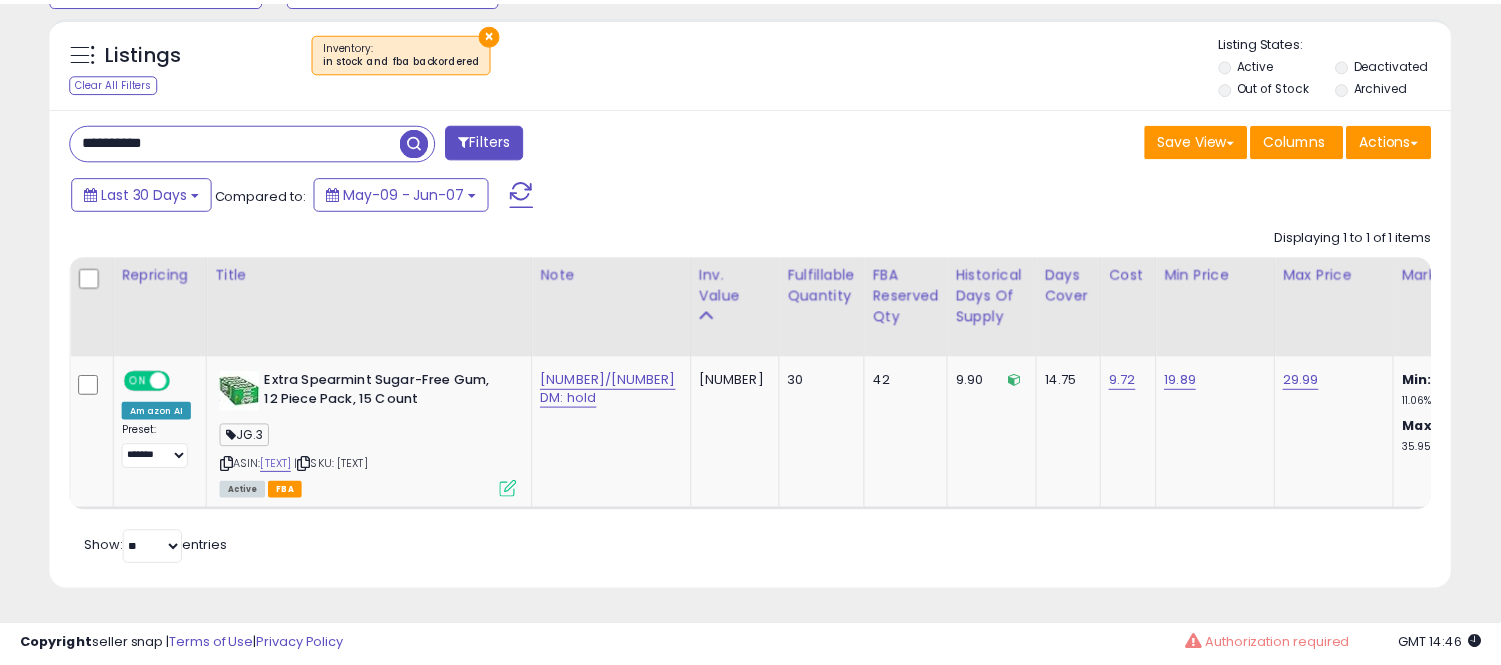 scroll, scrollTop: 410, scrollLeft: 812, axis: both 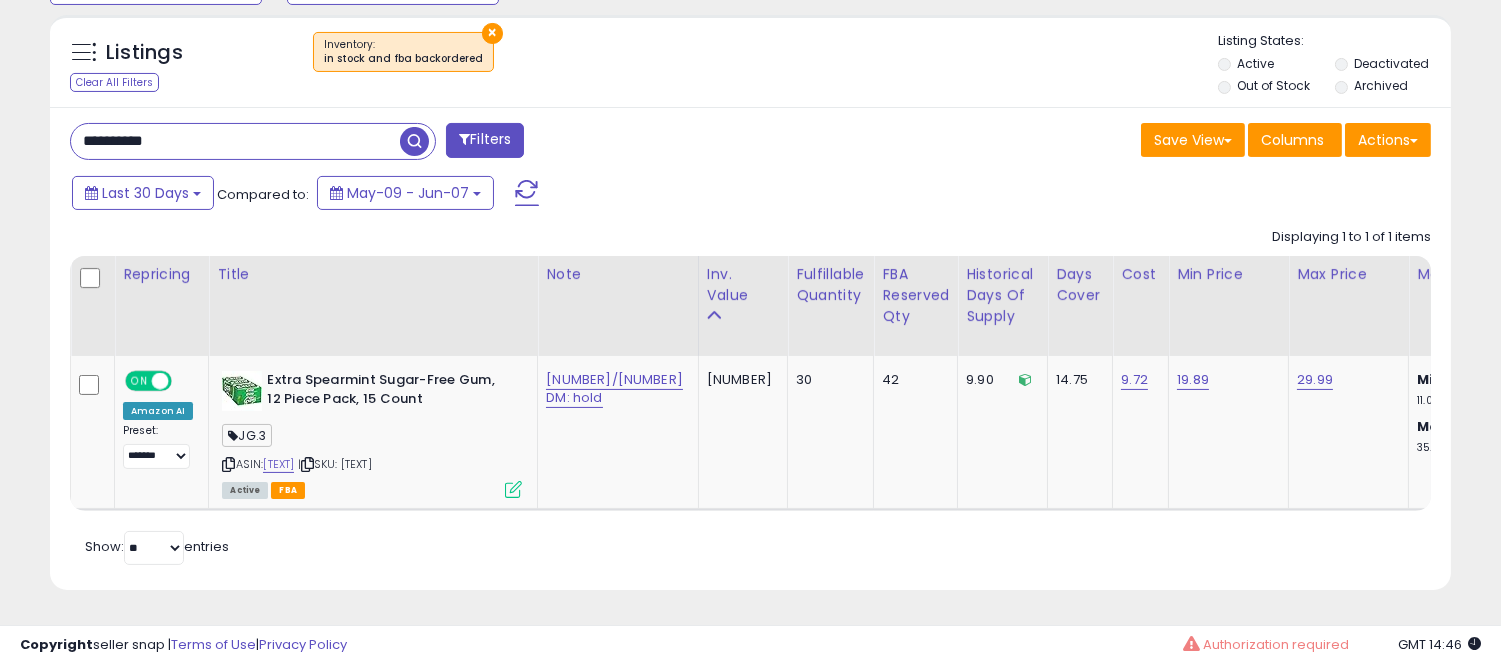 click on "**********" at bounding box center (235, 141) 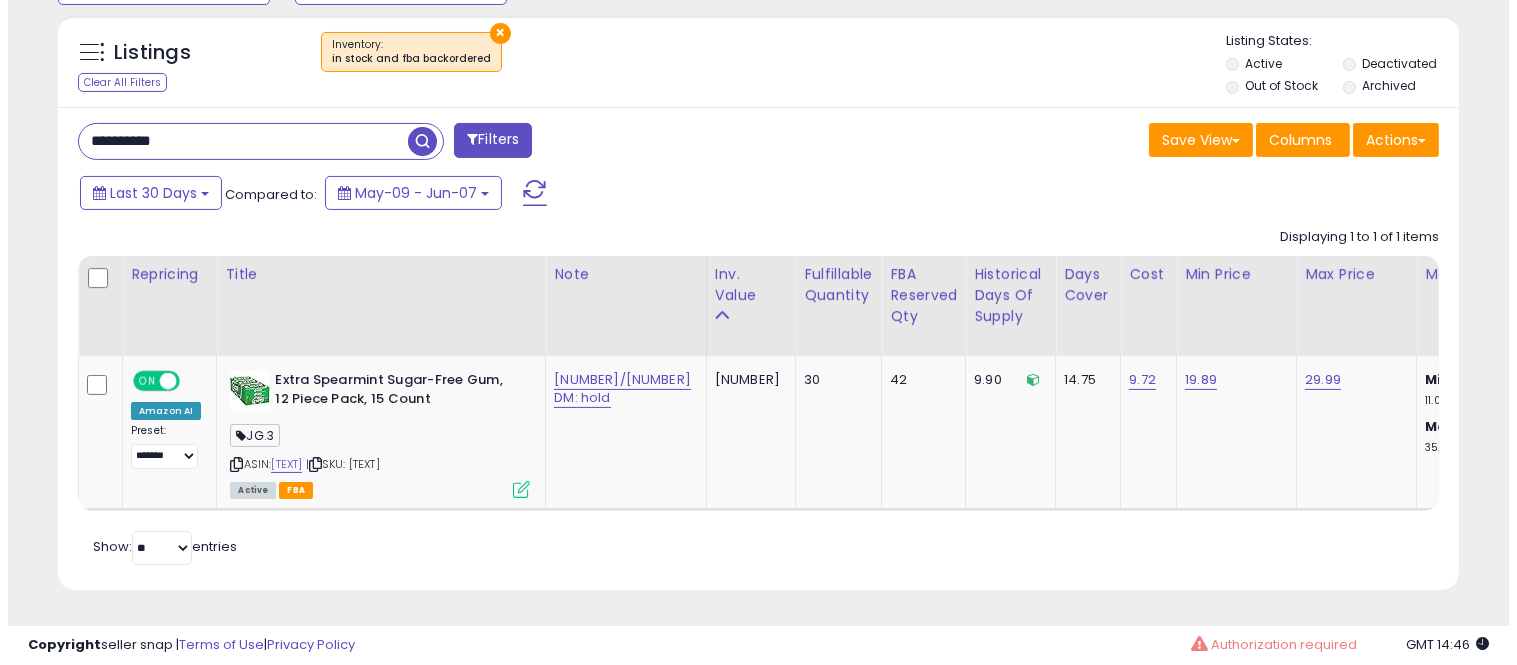 scroll, scrollTop: 578, scrollLeft: 0, axis: vertical 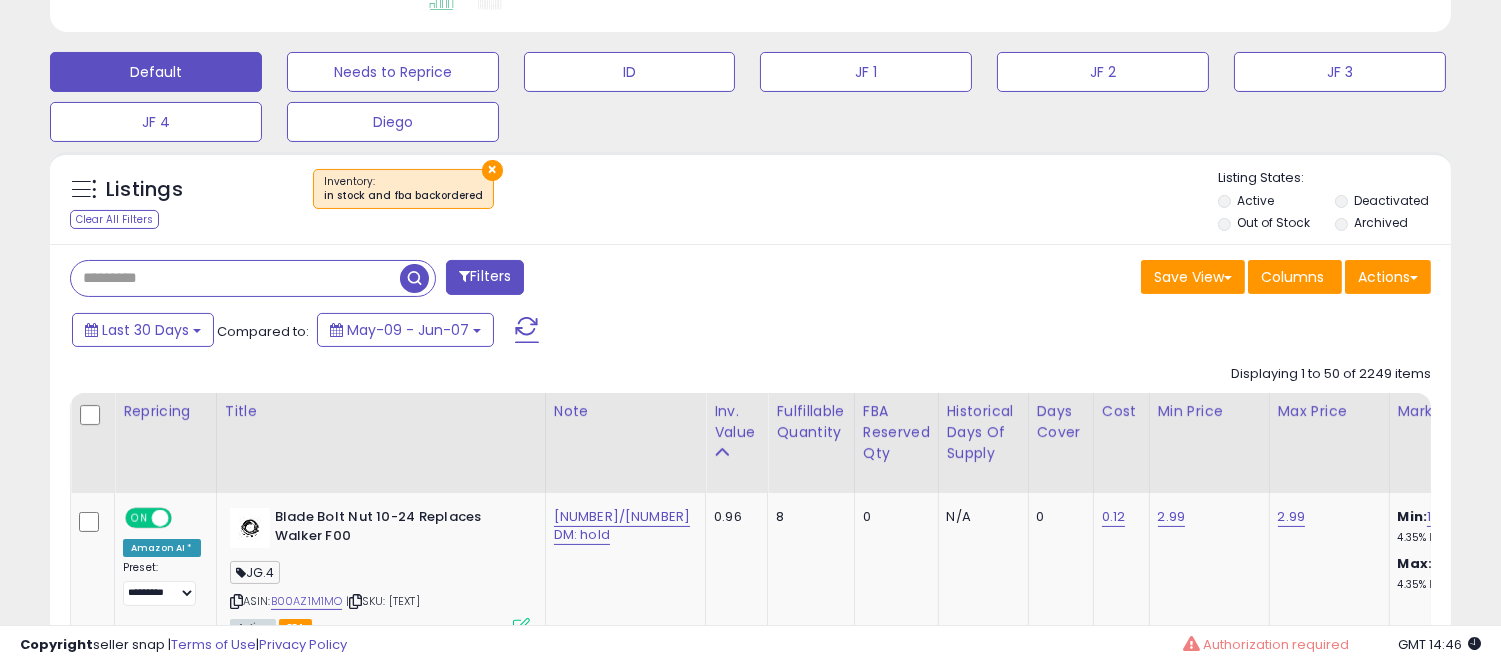 click at bounding box center (235, 278) 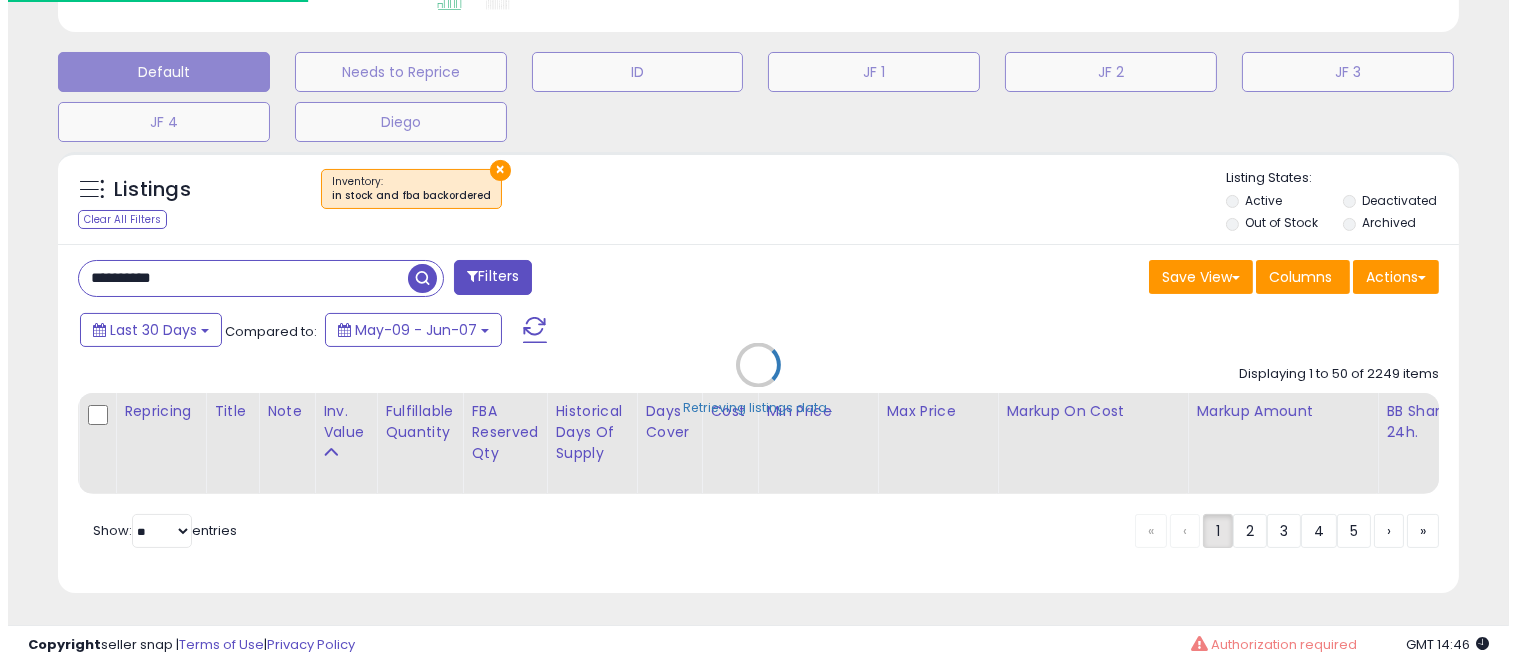 scroll, scrollTop: 999590, scrollLeft: 999178, axis: both 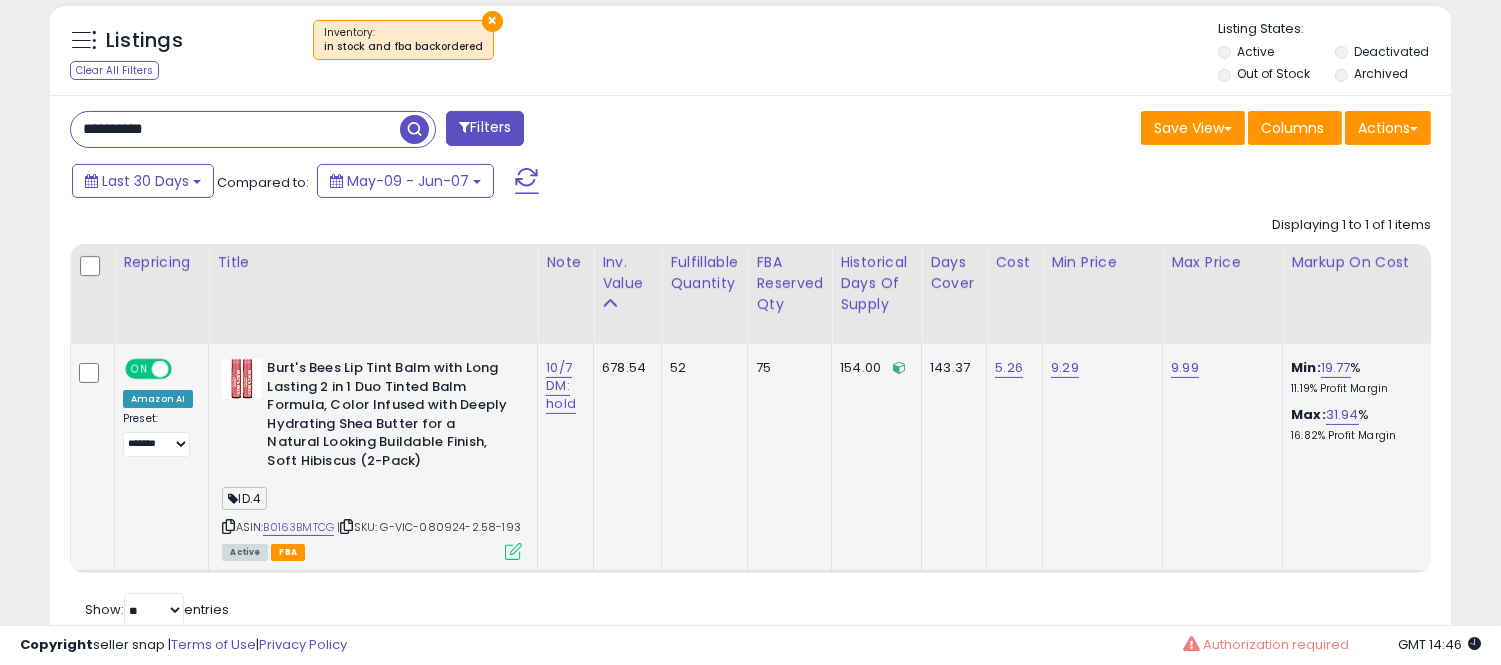 click at bounding box center [513, 551] 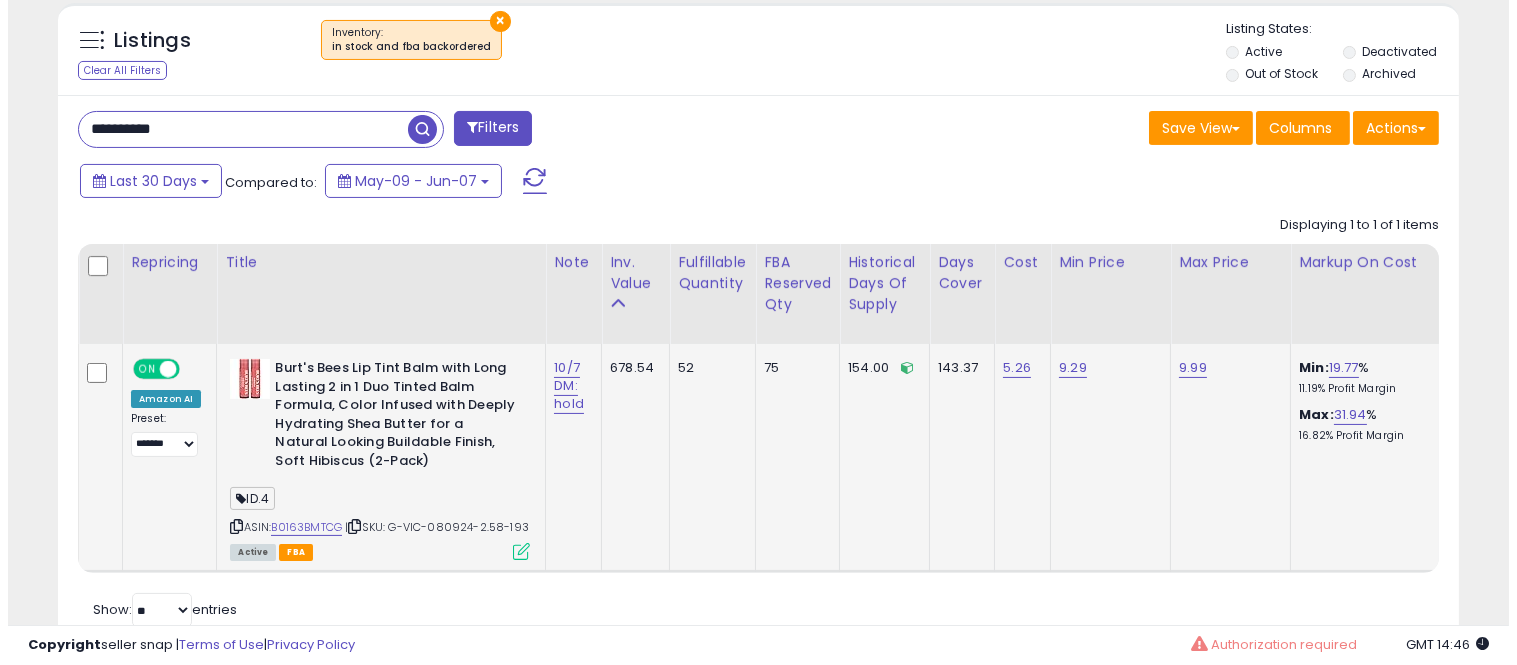 scroll, scrollTop: 999590, scrollLeft: 999178, axis: both 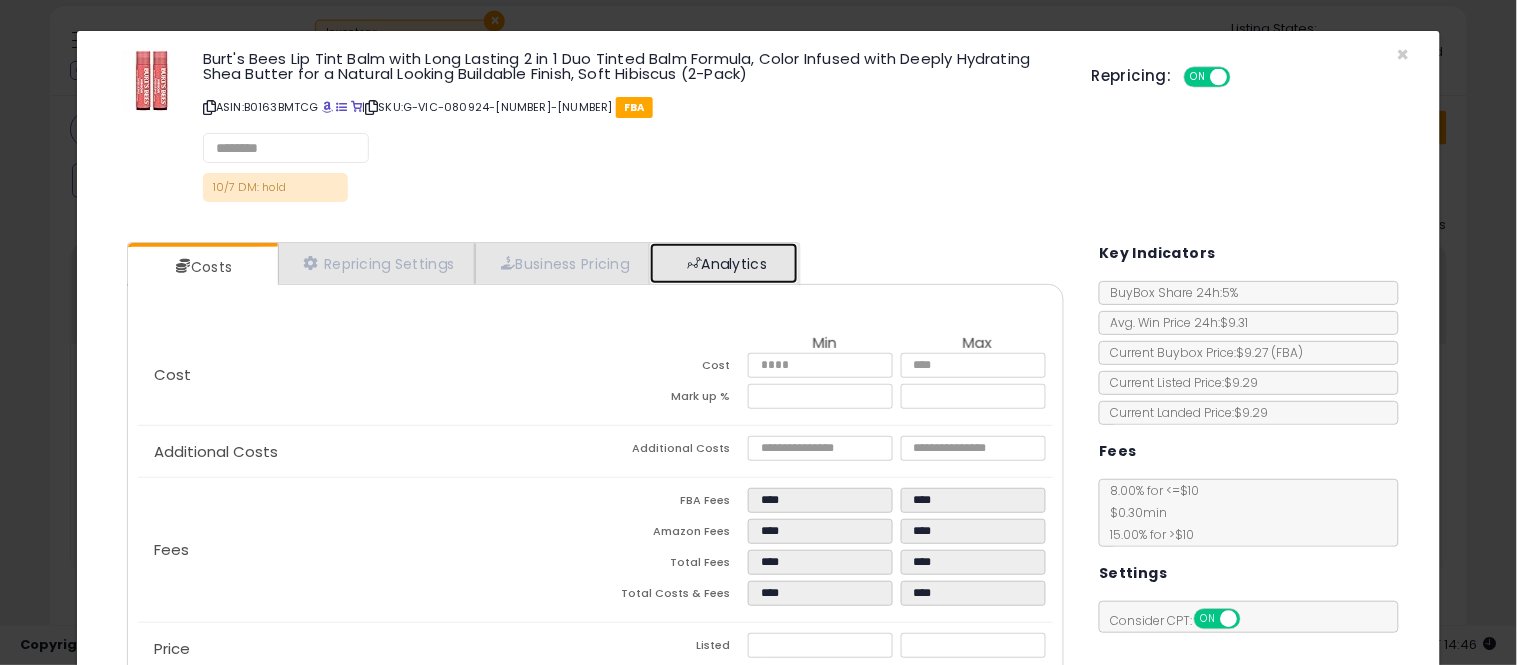 click on "Analytics" at bounding box center (724, 263) 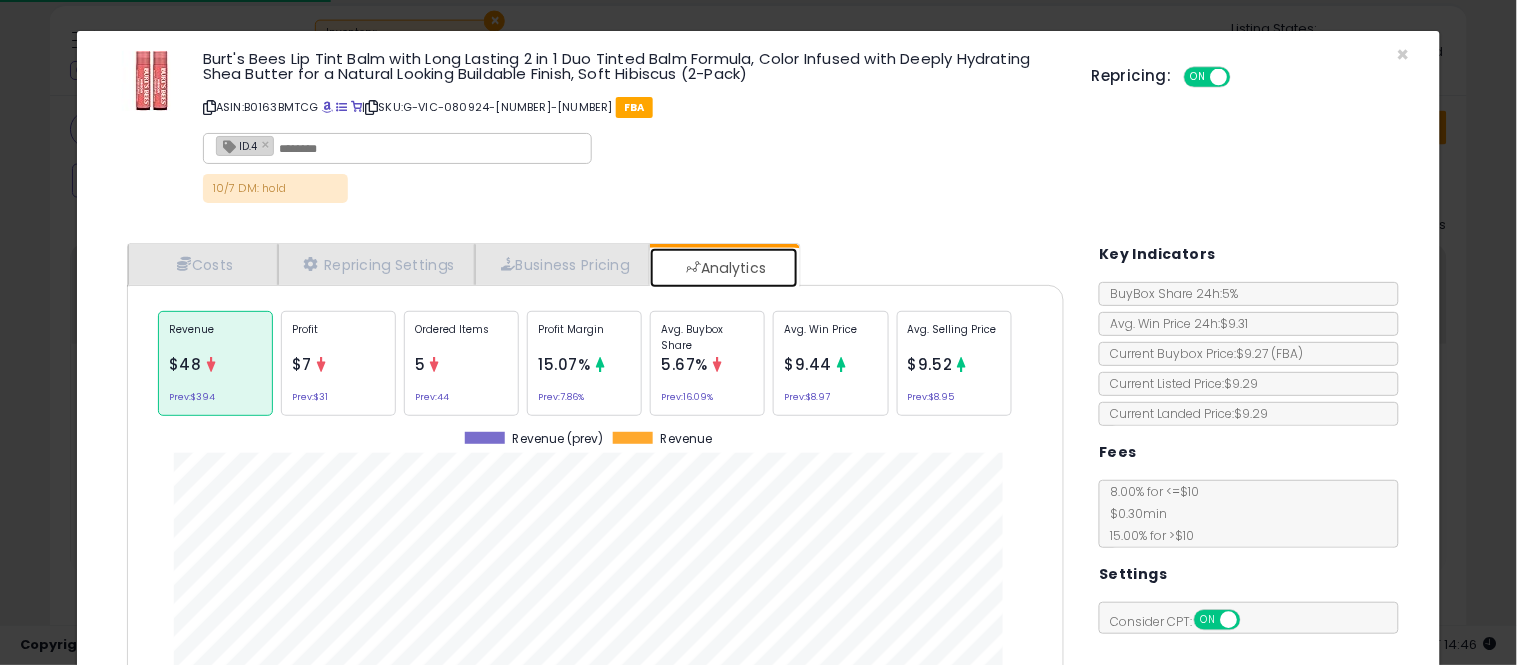 scroll, scrollTop: 999384, scrollLeft: 999033, axis: both 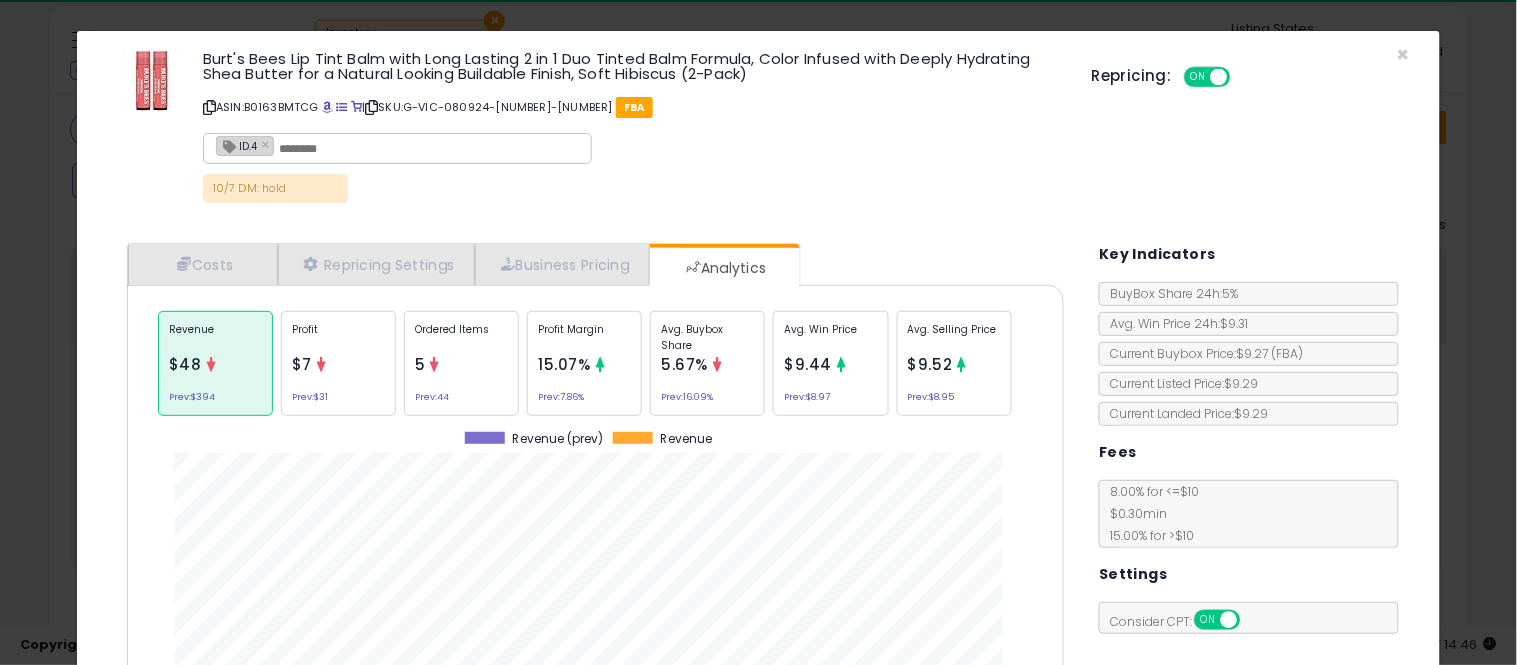 click on "Revenue
[PRICE]
Prev:  [PRICE]
Profit
[PRICE]
Prev:  [PRICE]
Ordered Items
[NUMBER]
Prev:  [NUMBER]
Profit Margin
[PERCENTAGE]
Prev:  [PERCENTAGE]
Avg. Buybox Share
[PERCENTAGE]
Prev:  [PERCENTAGE]
[PRICE]" 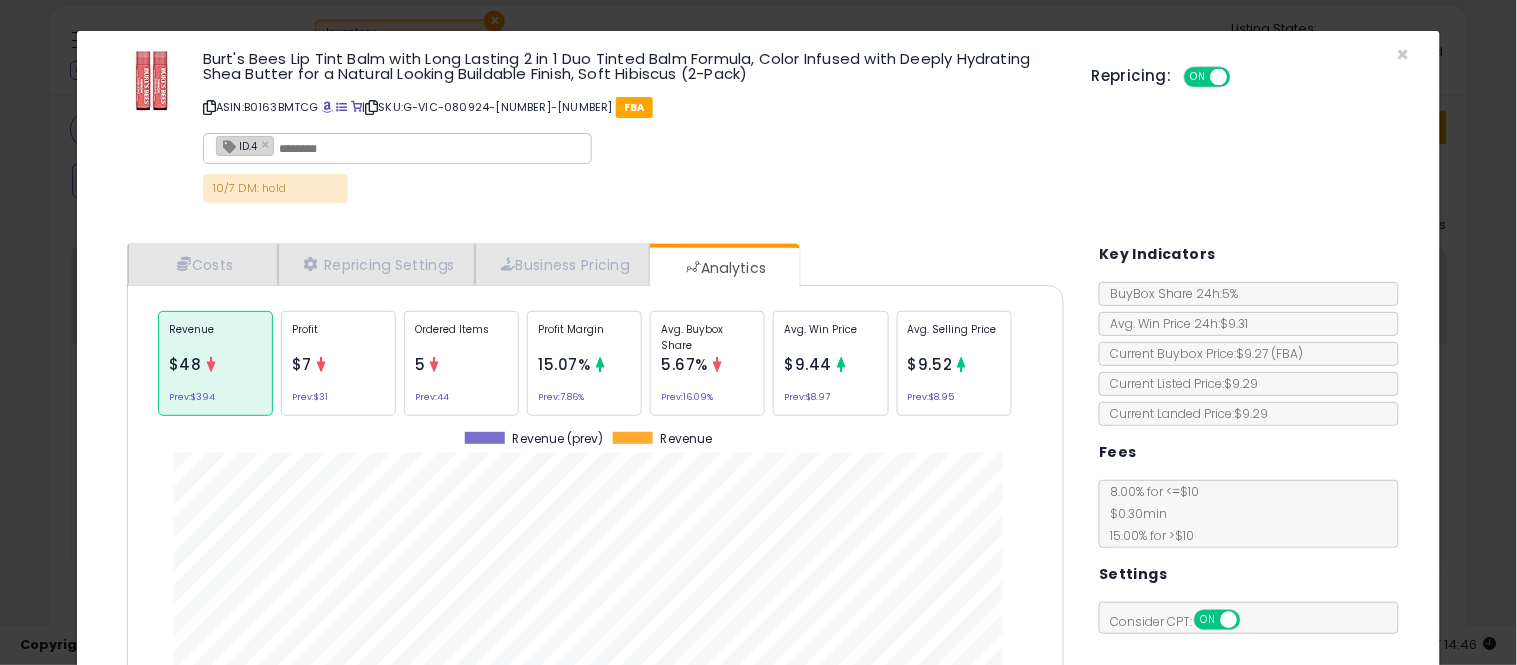 click on "Avg. Buybox Share" at bounding box center (707, 337) 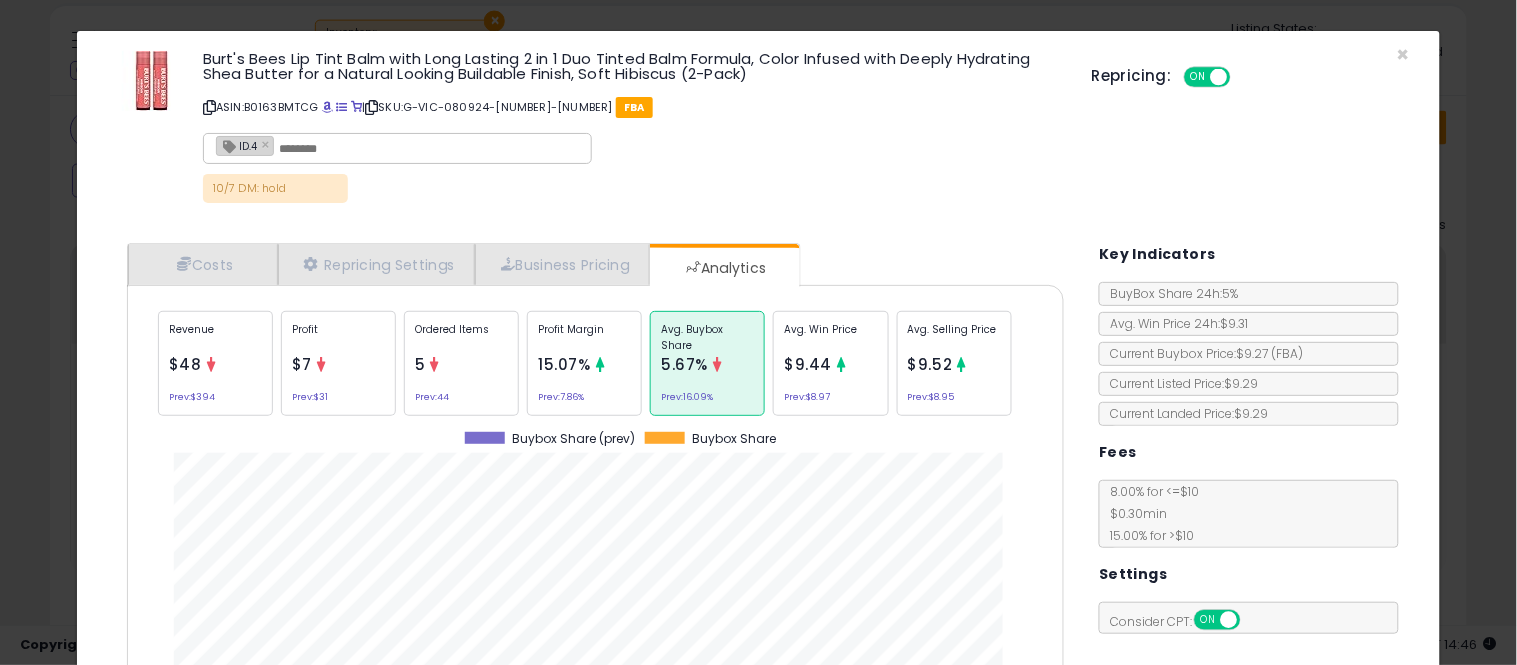 scroll, scrollTop: 999384, scrollLeft: 999033, axis: both 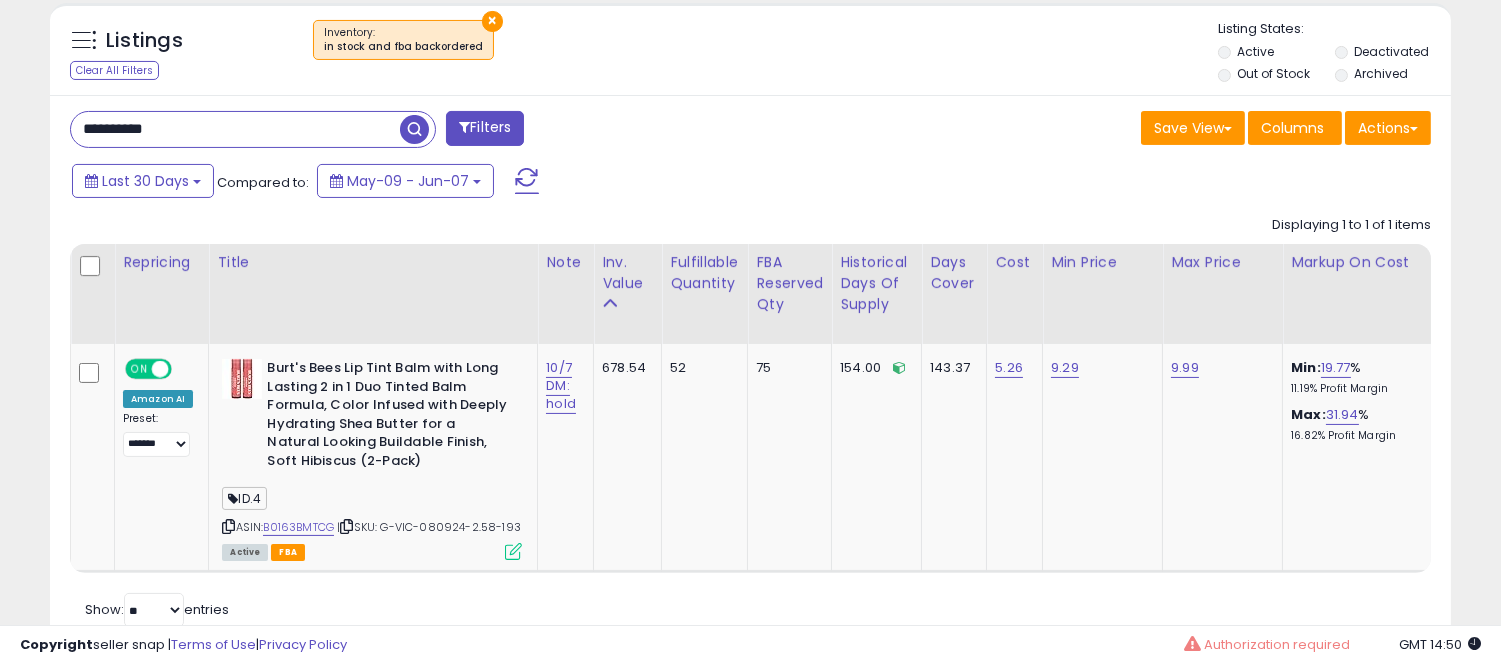 click on "**********" at bounding box center [235, 129] 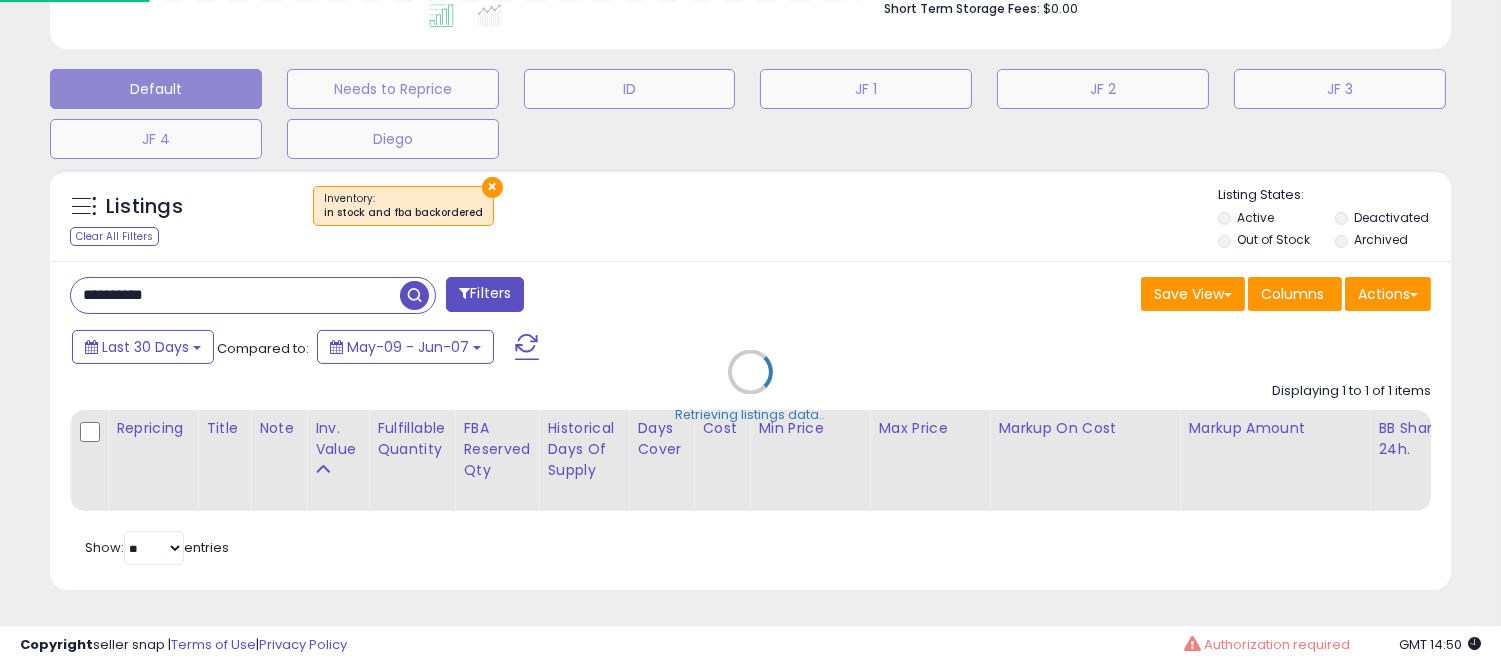 scroll, scrollTop: 999590, scrollLeft: 999178, axis: both 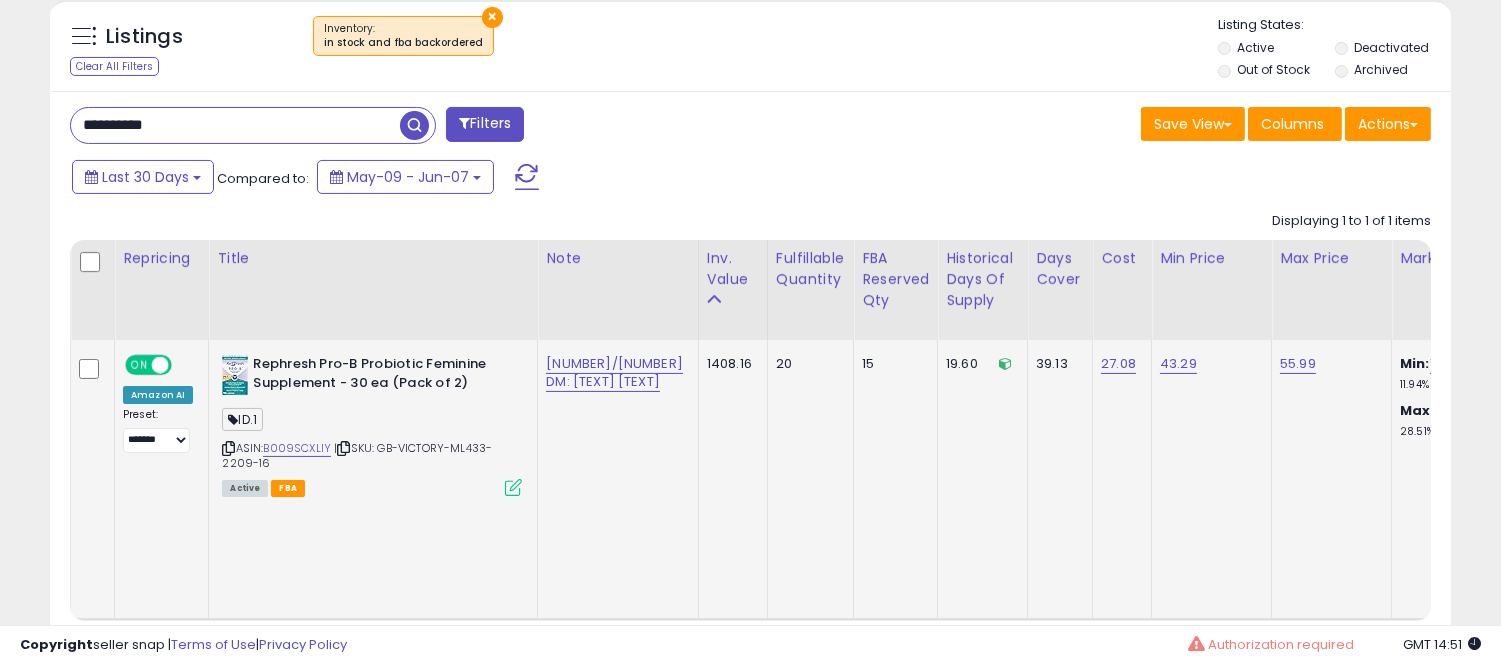 click at bounding box center (513, 487) 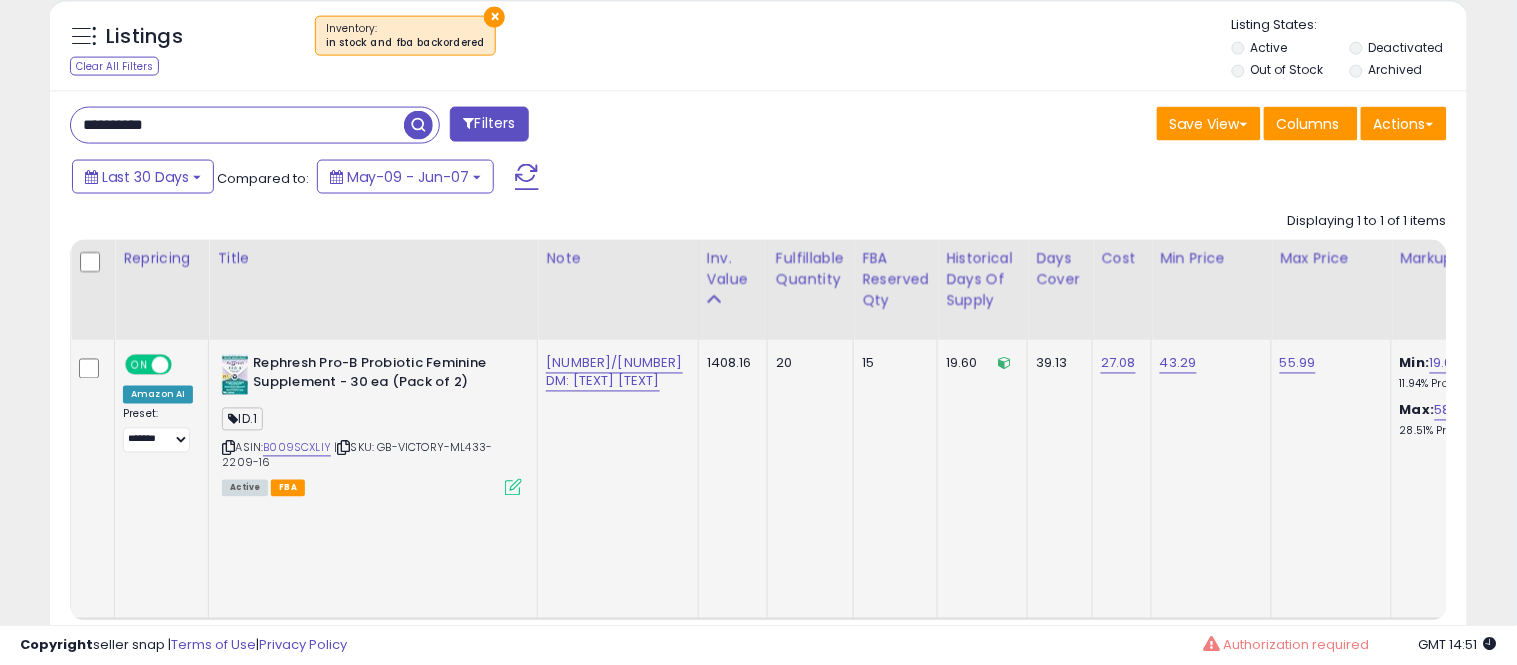 scroll, scrollTop: 999590, scrollLeft: 999178, axis: both 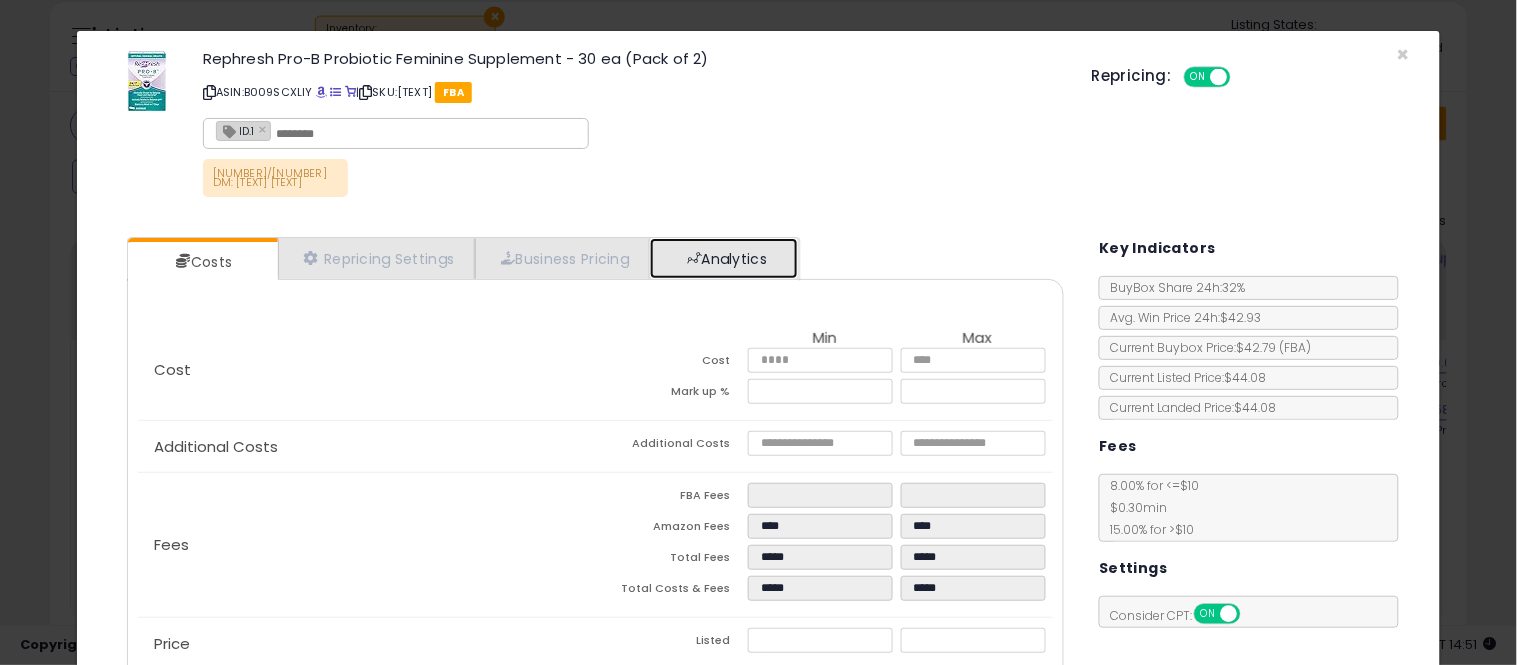 click on "Analytics" at bounding box center [724, 258] 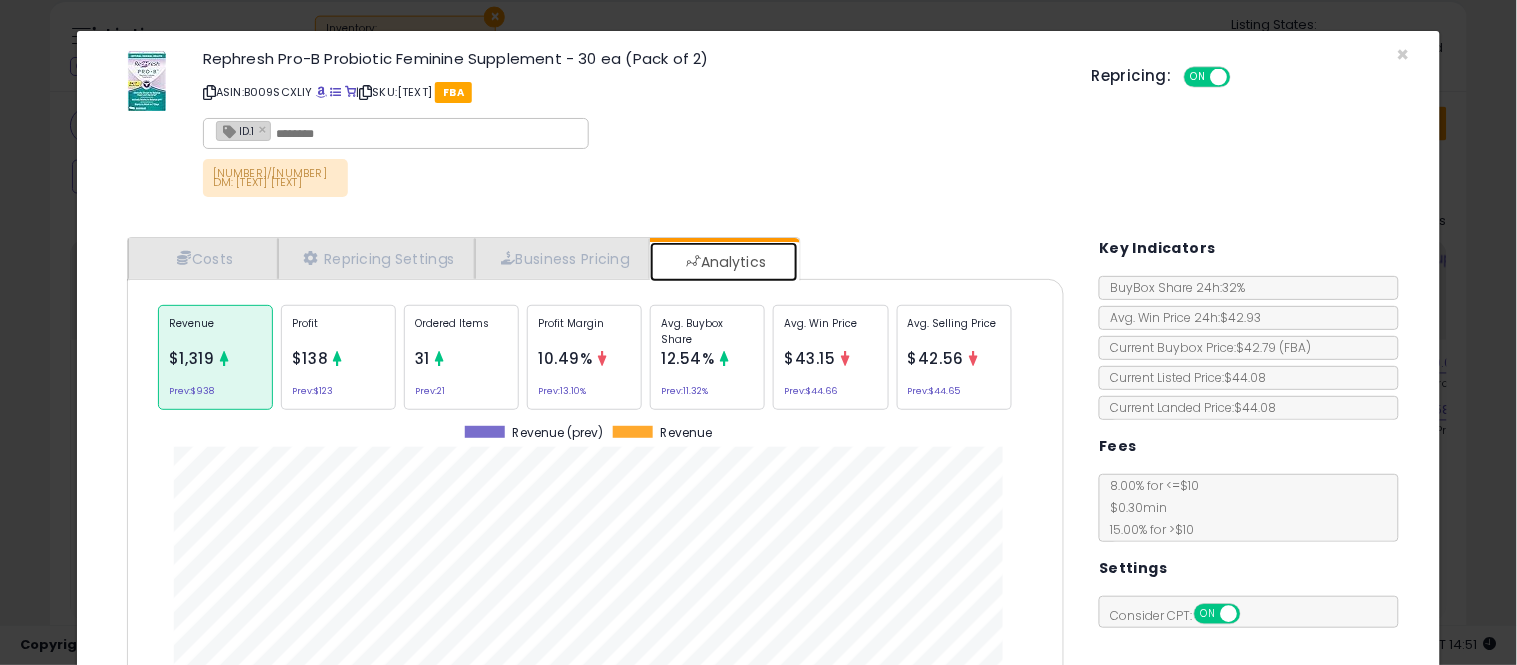 scroll, scrollTop: 999384, scrollLeft: 999033, axis: both 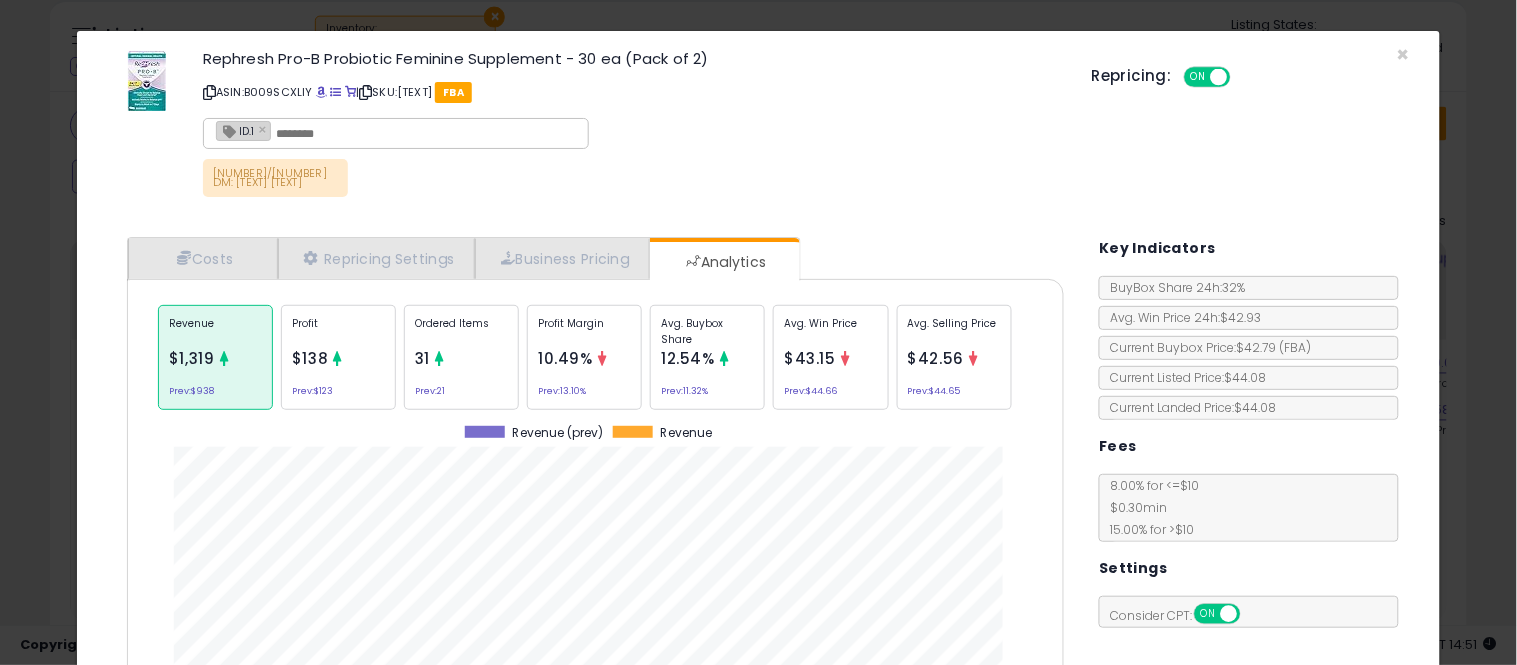 click on "Avg. Buybox Share
[NUMBER]%
Prev:  [NUMBER]%" 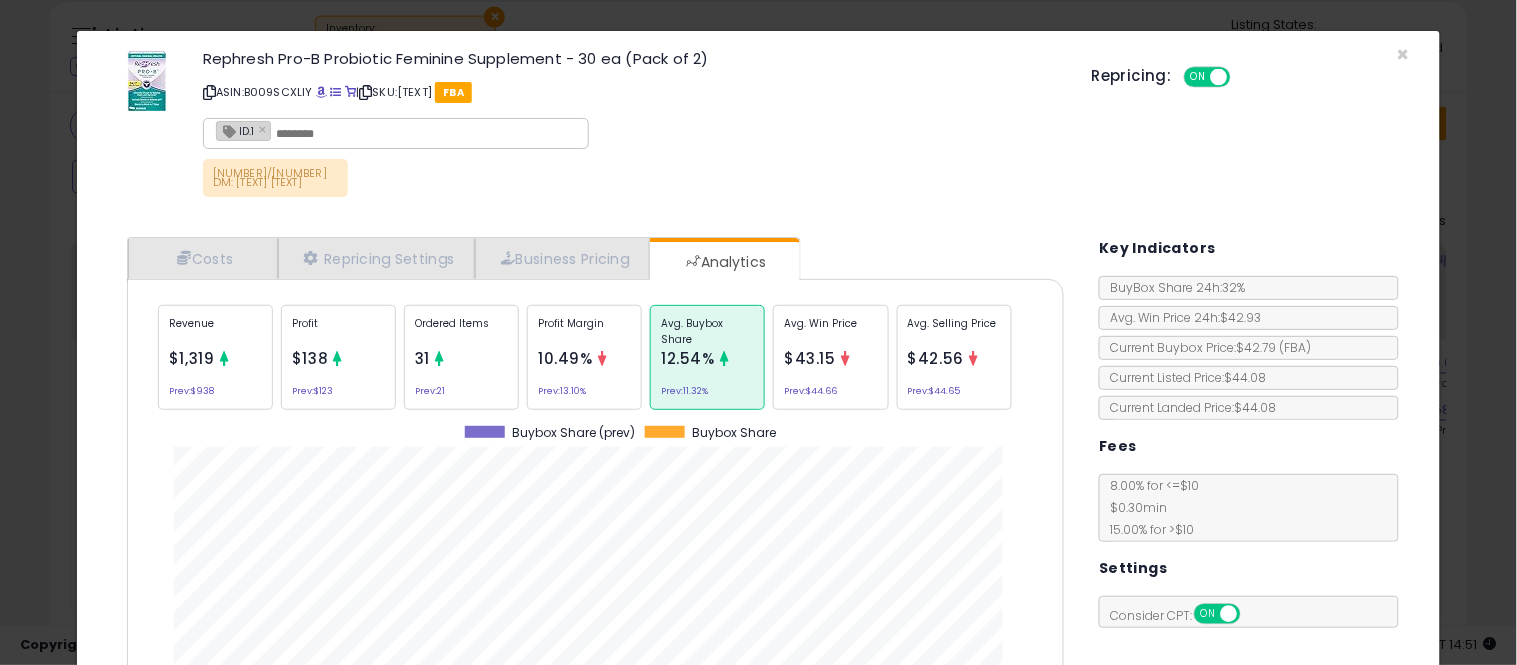 scroll, scrollTop: 999384, scrollLeft: 999033, axis: both 